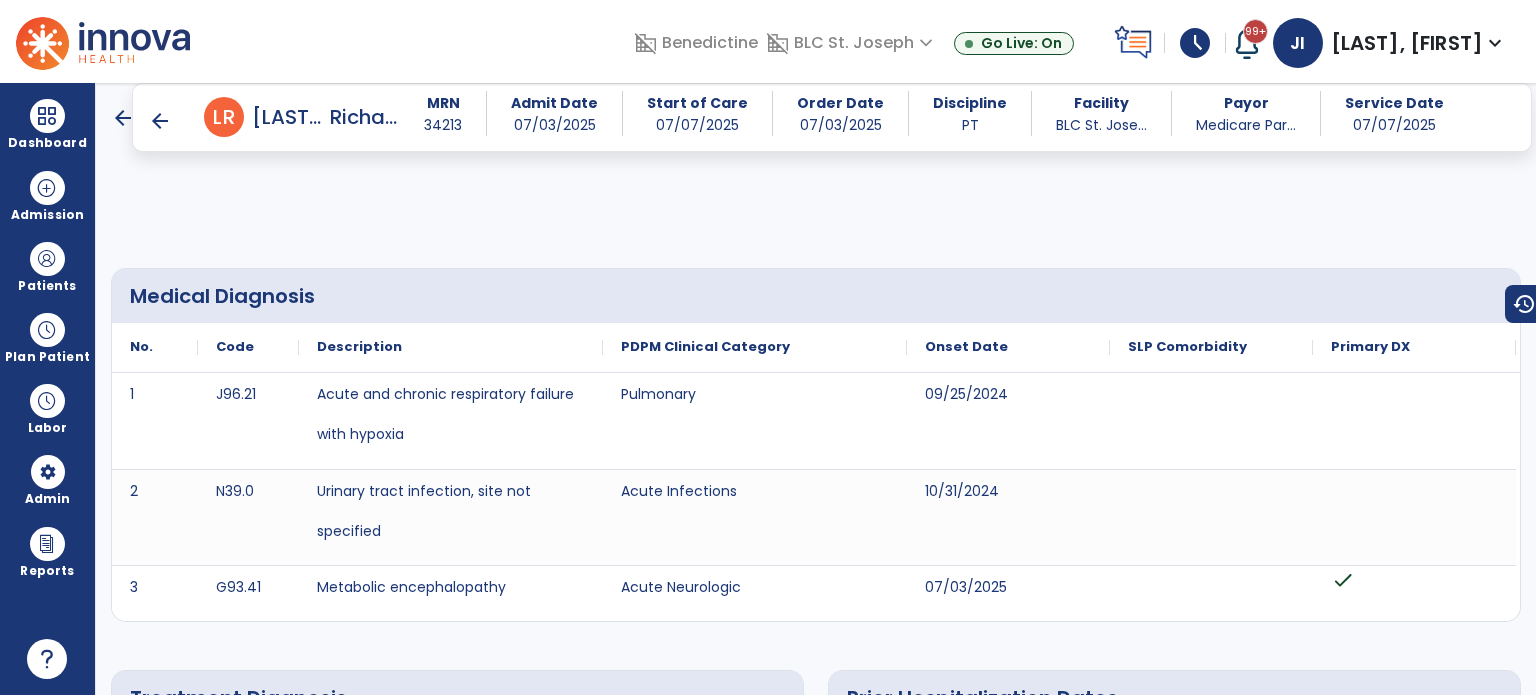 click at bounding box center [47, 259] 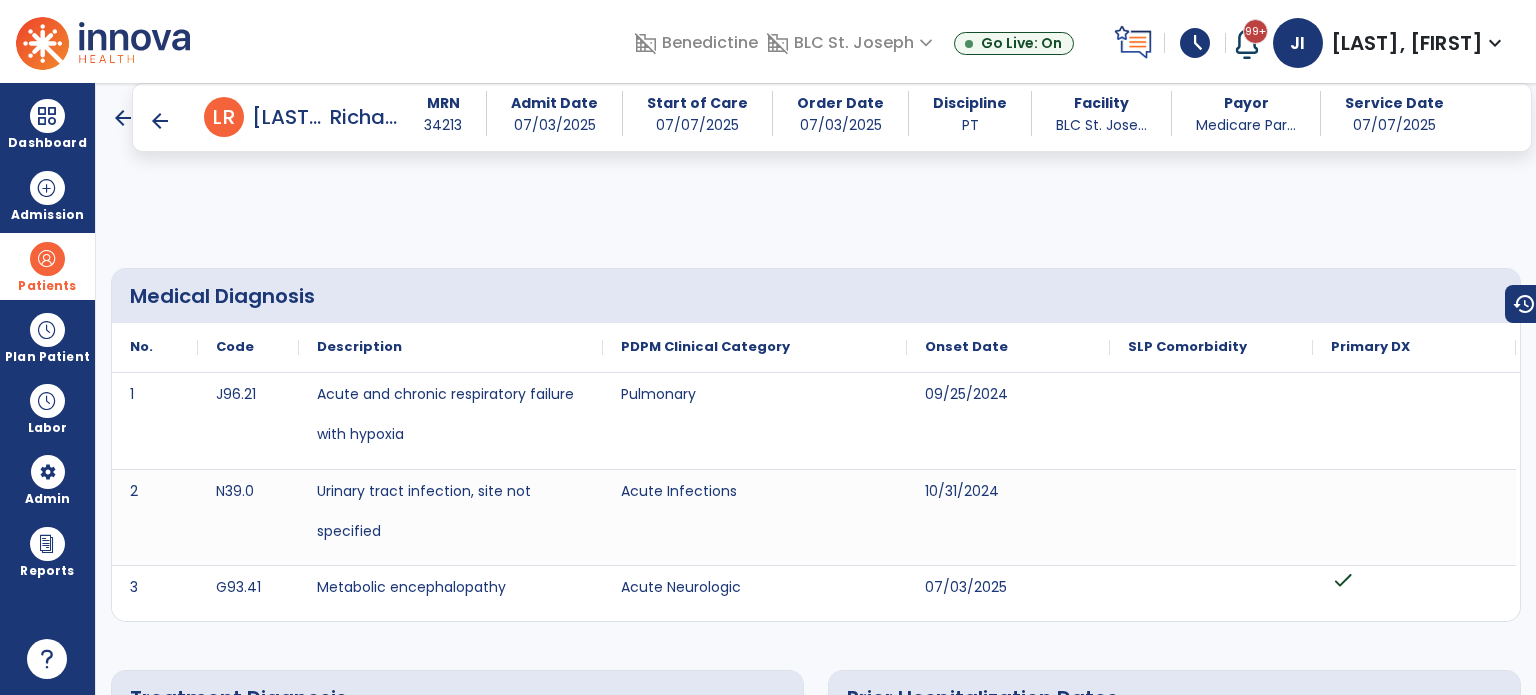click on "Patient List" at bounding box center [0, 0] 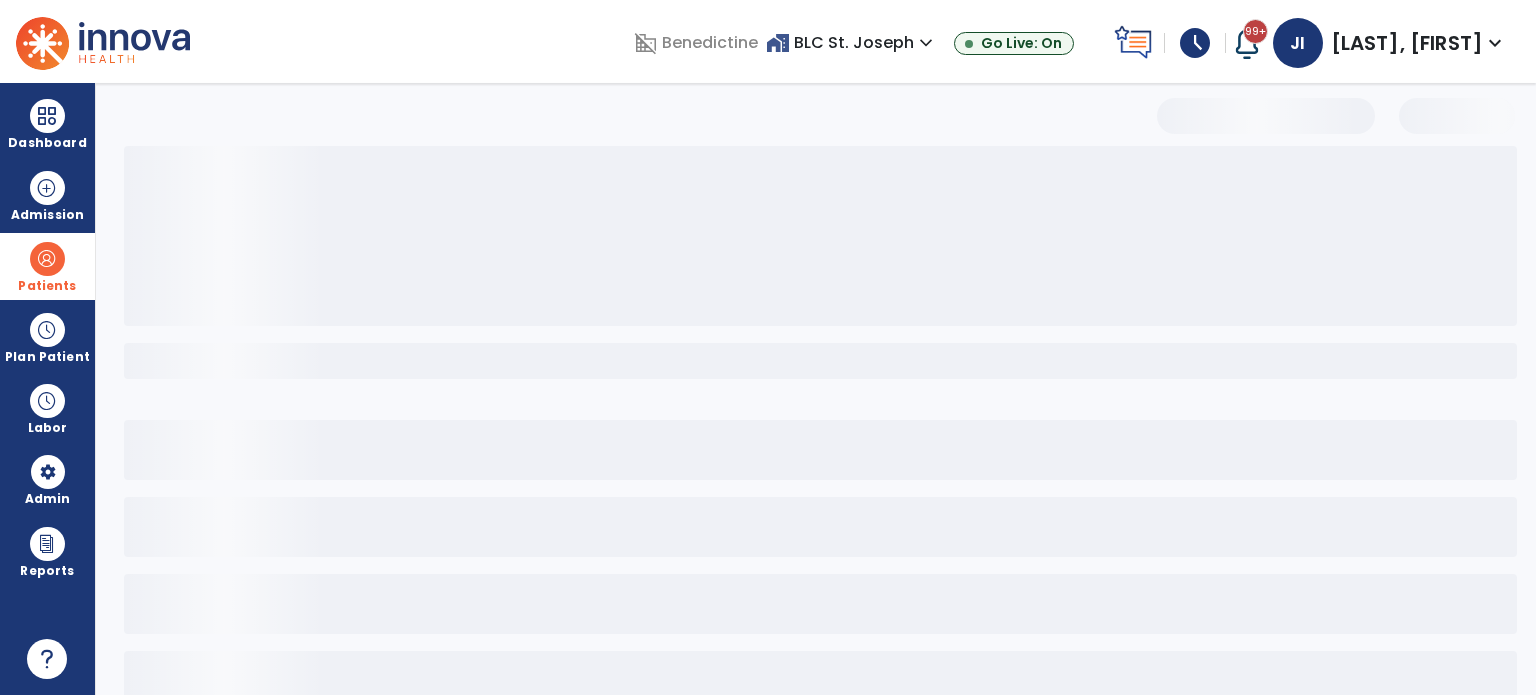 scroll, scrollTop: 0, scrollLeft: 0, axis: both 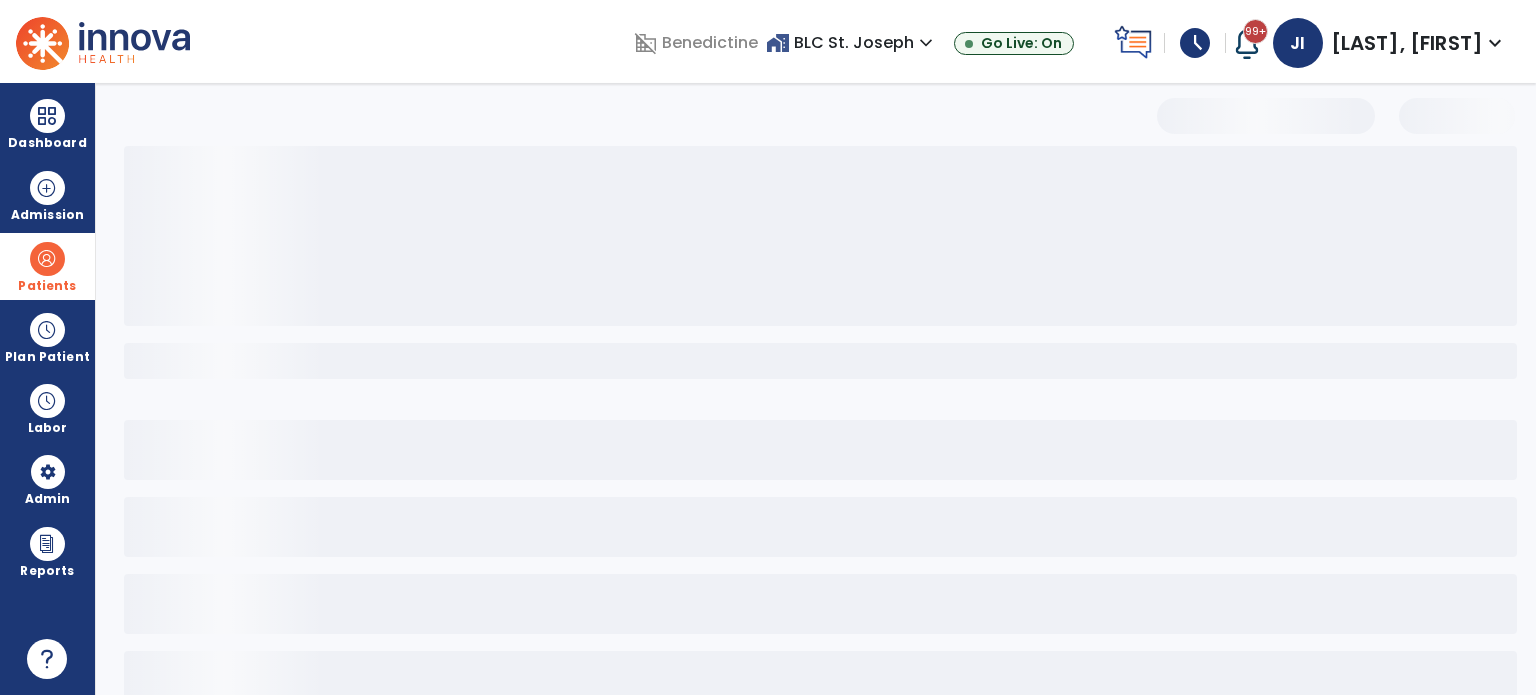 select on "***" 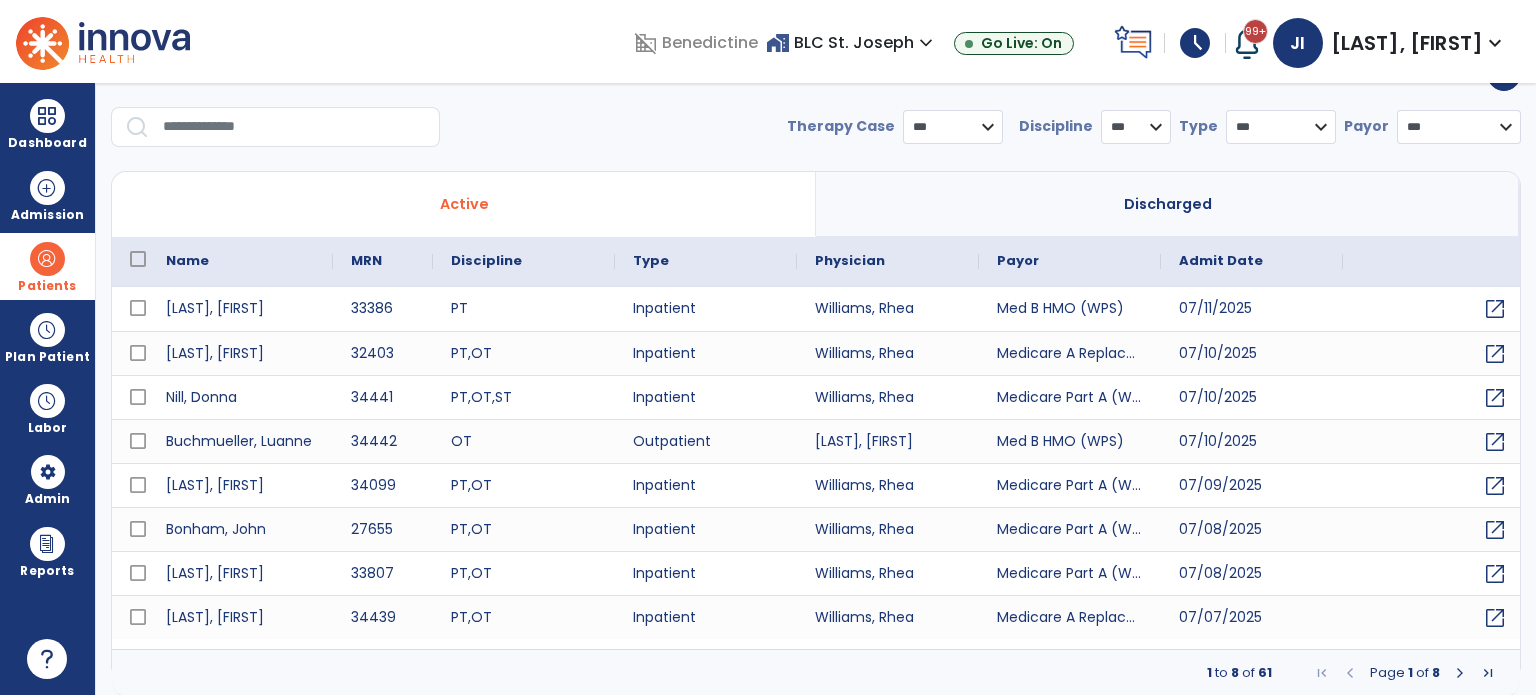 click on "Discharged" at bounding box center (1168, 204) 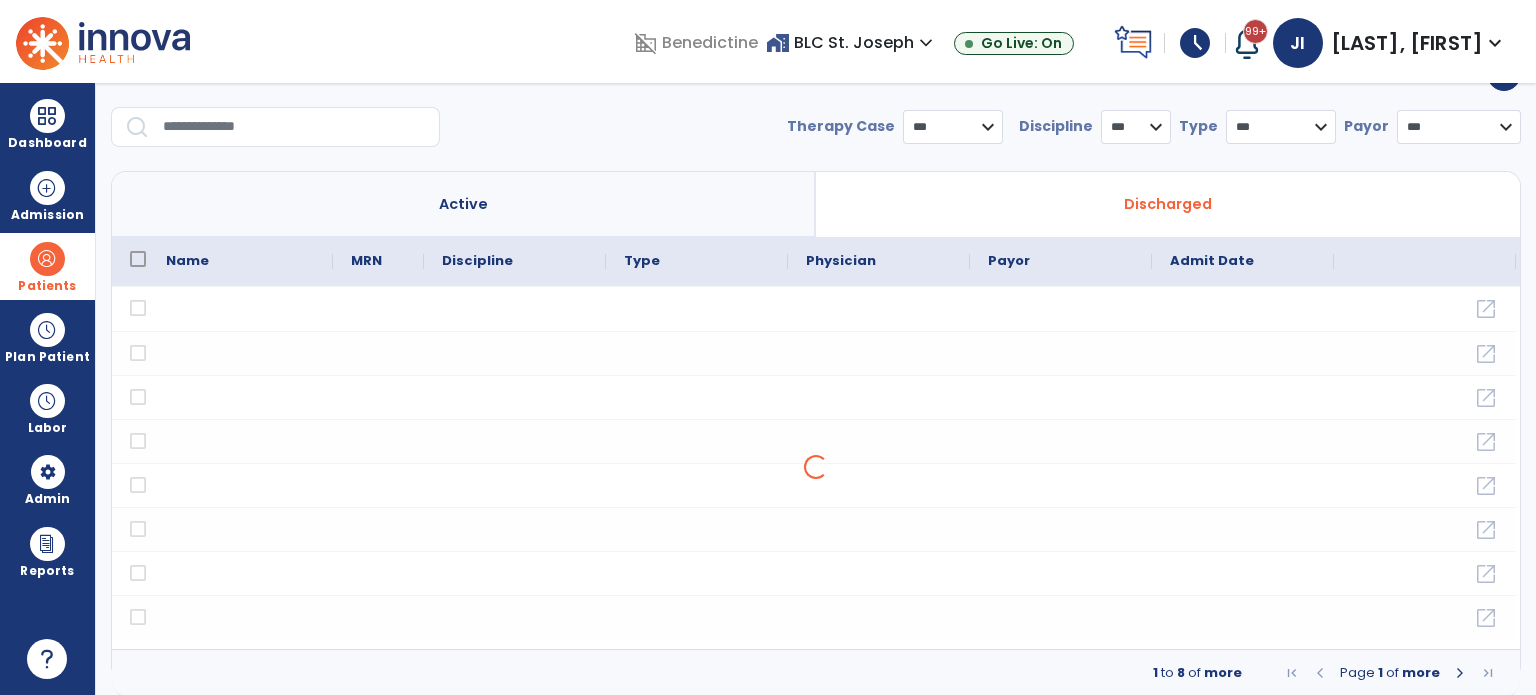 click at bounding box center [294, 127] 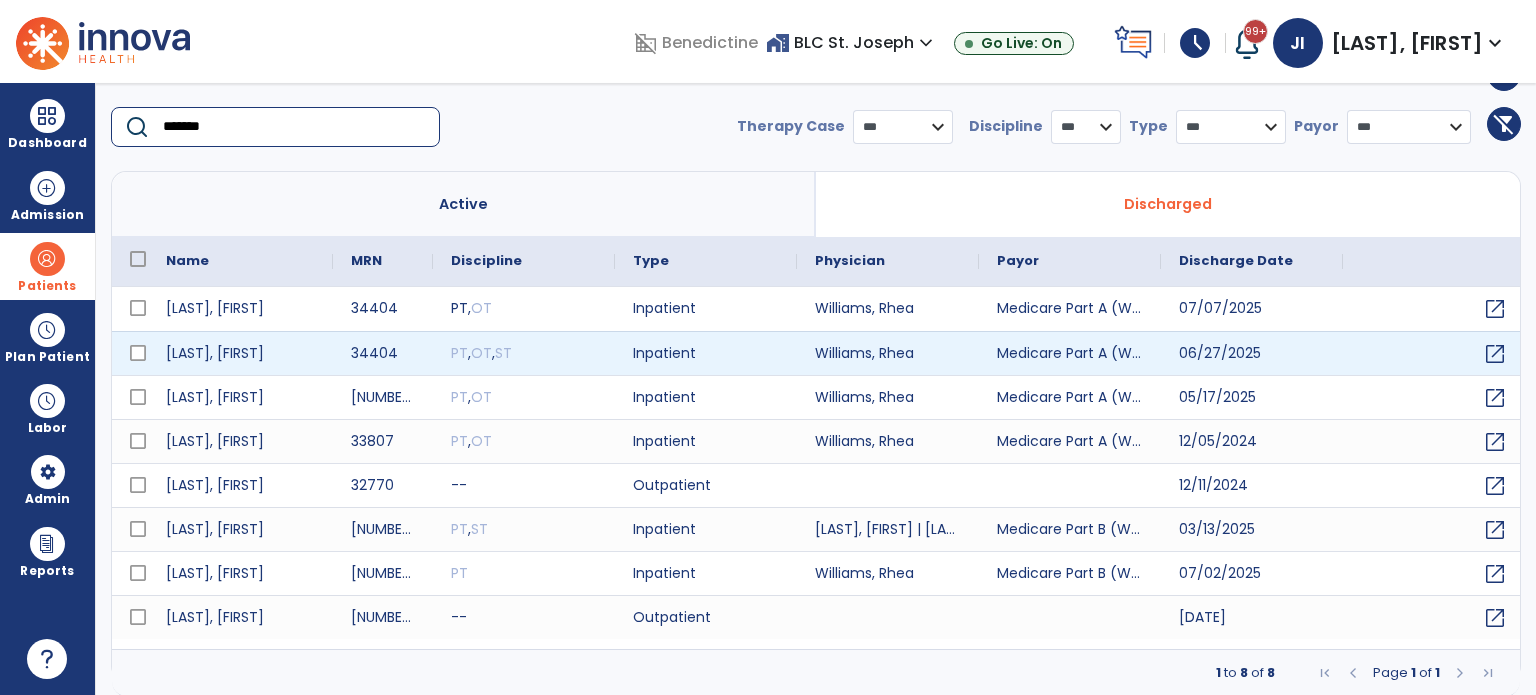 type on "*******" 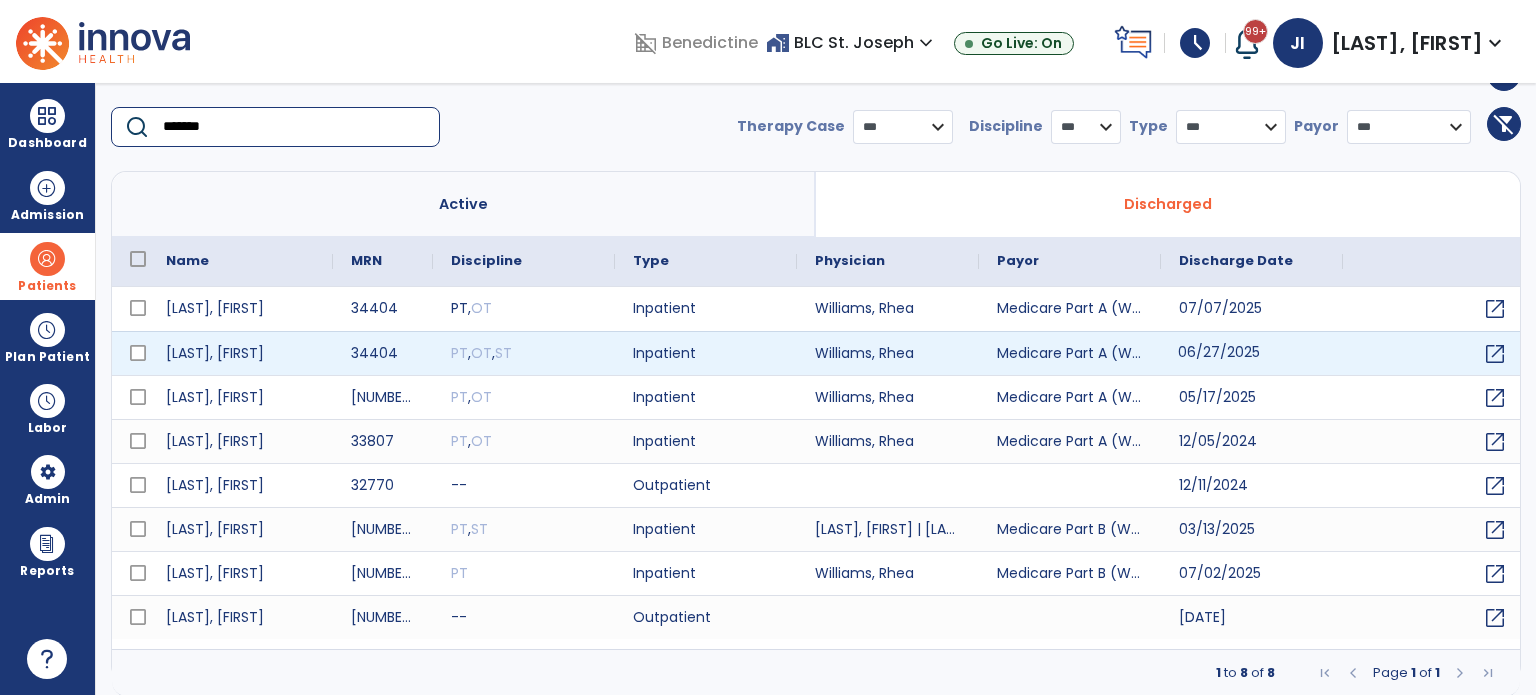 click on "06/27/2025" at bounding box center [1252, 353] 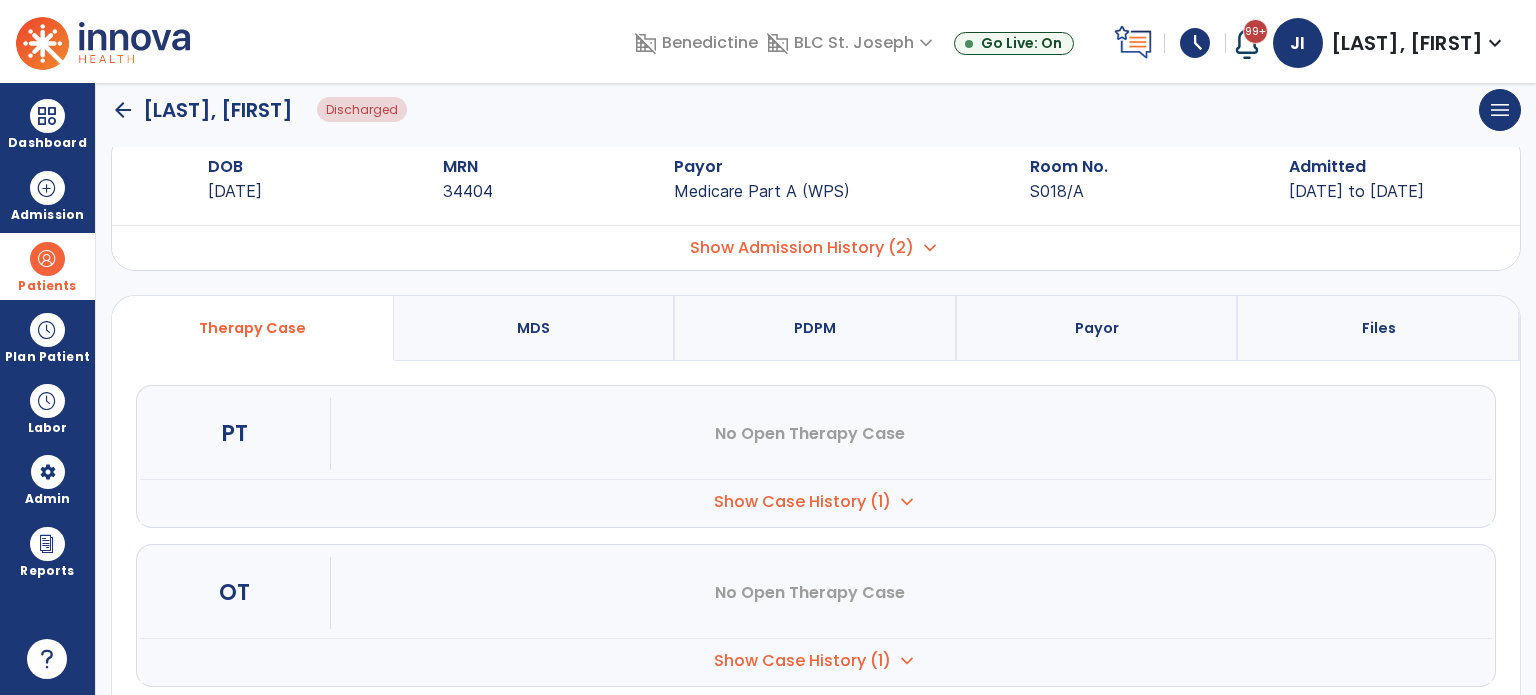 scroll, scrollTop: 0, scrollLeft: 0, axis: both 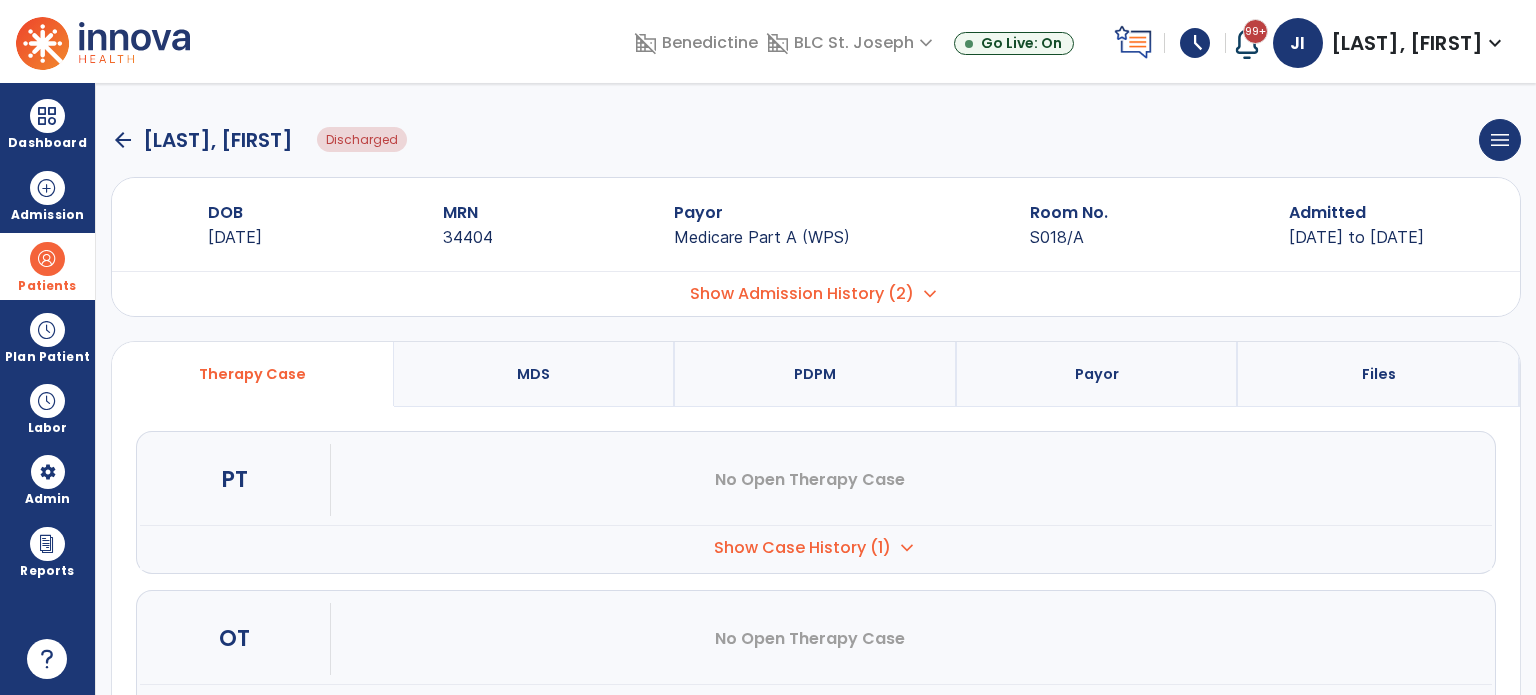 click on "Show Case History (1)     expand_more" at bounding box center (816, 547) 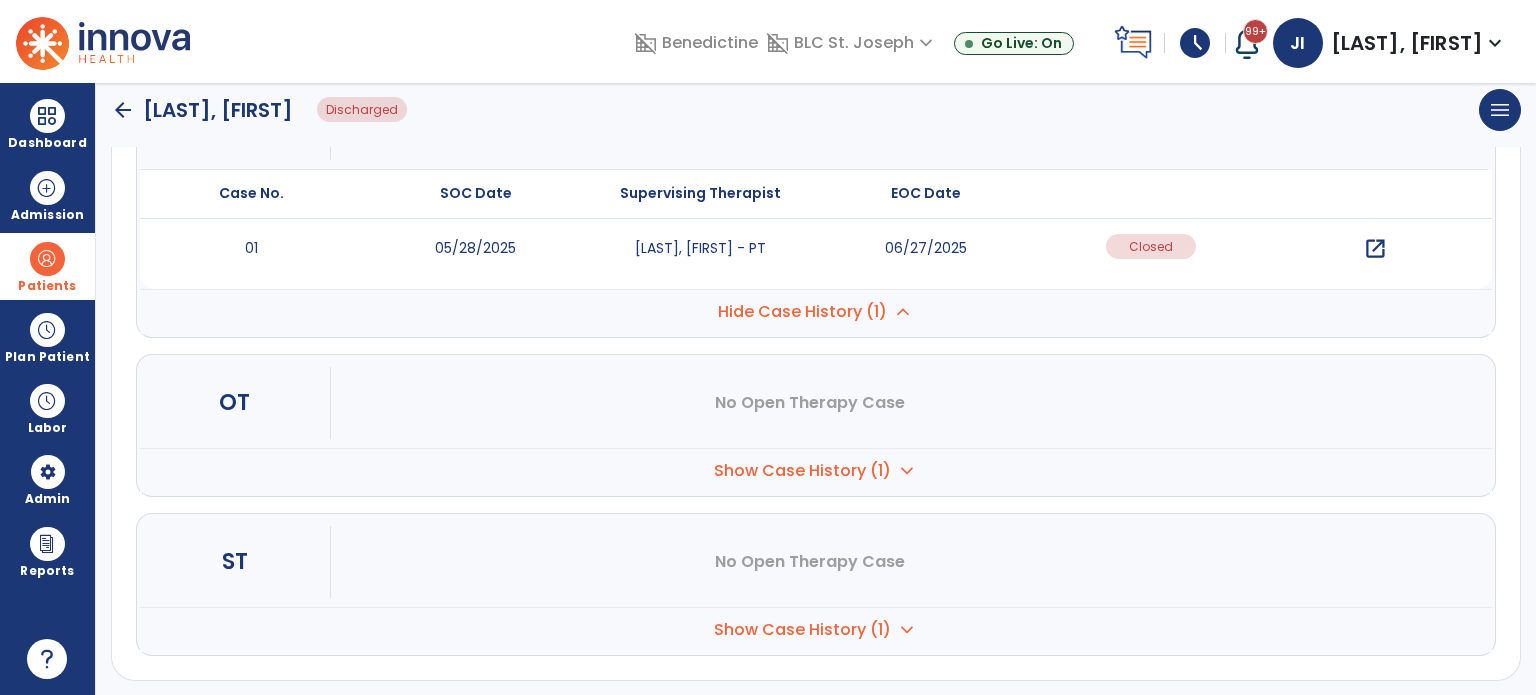 scroll, scrollTop: 361, scrollLeft: 0, axis: vertical 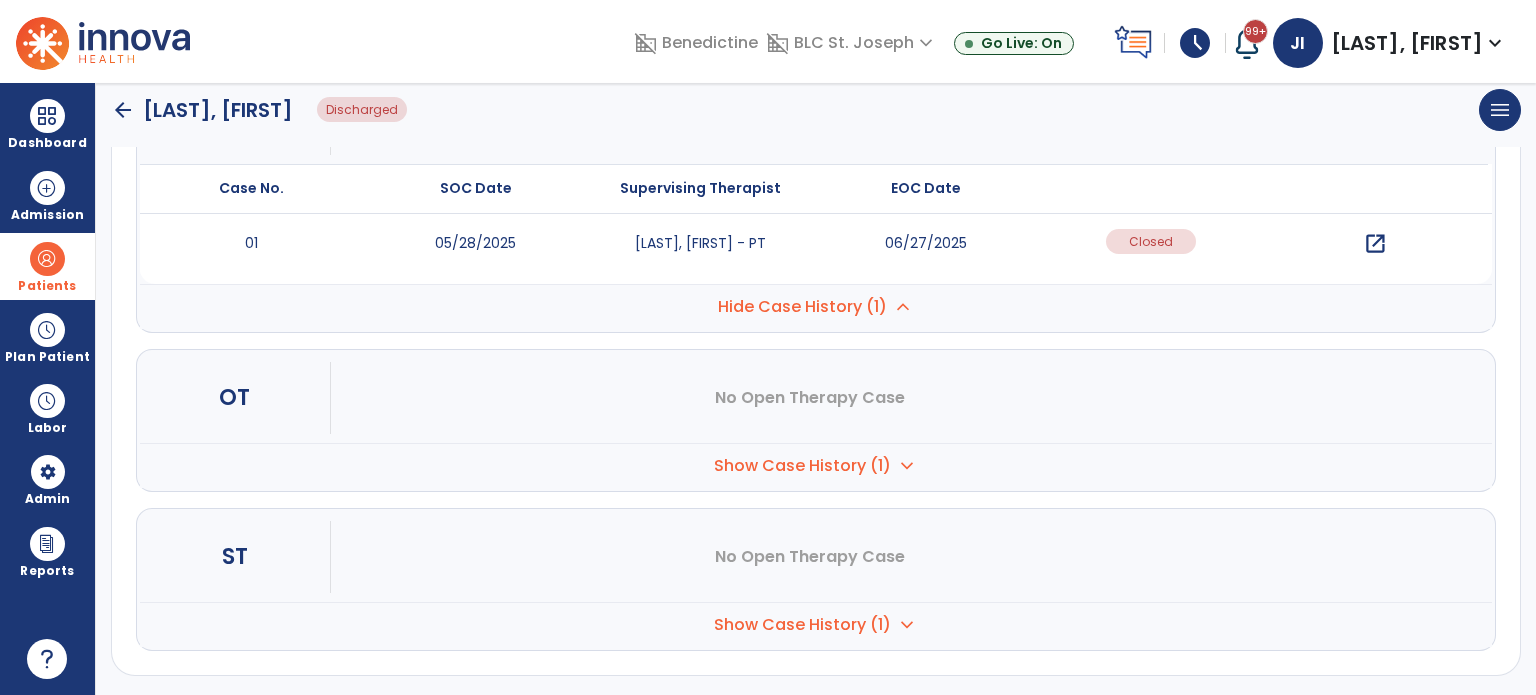 click on "open_in_new" at bounding box center (1375, 244) 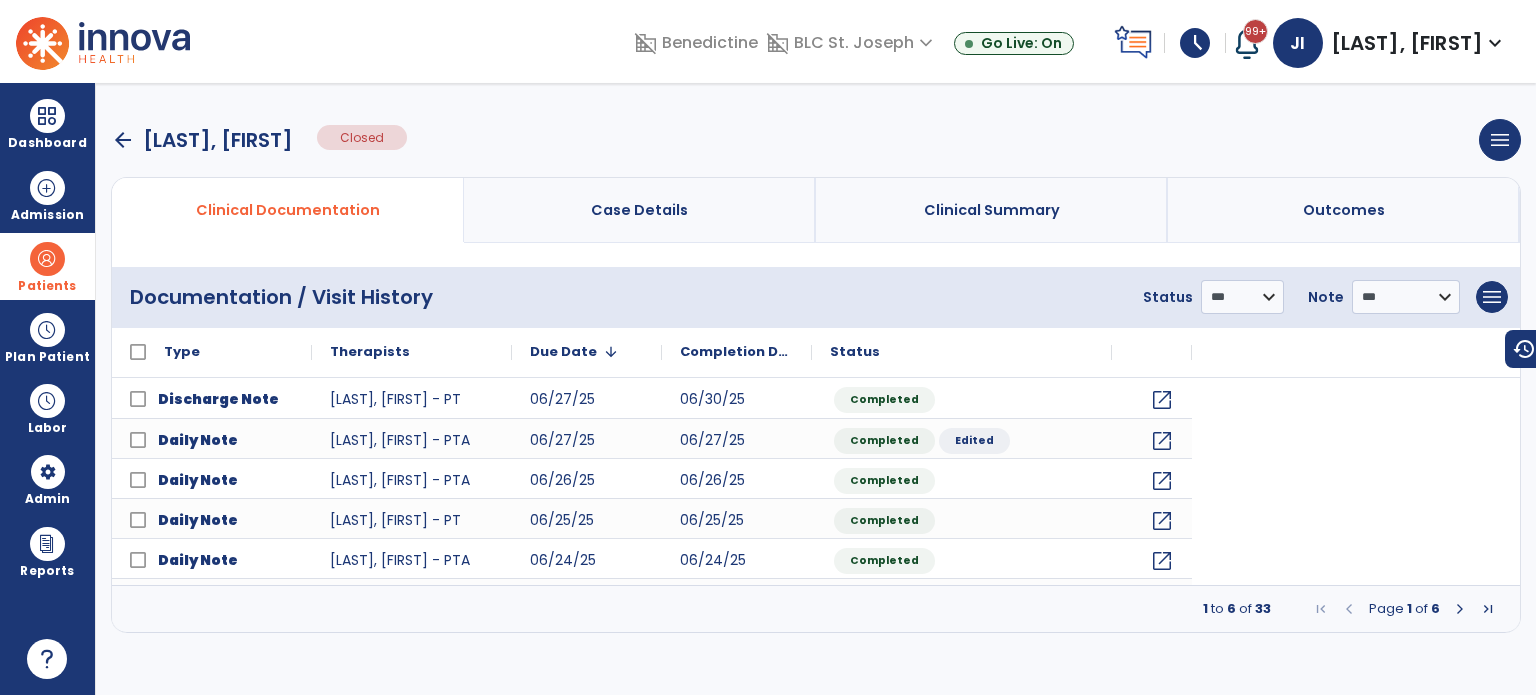 scroll, scrollTop: 0, scrollLeft: 0, axis: both 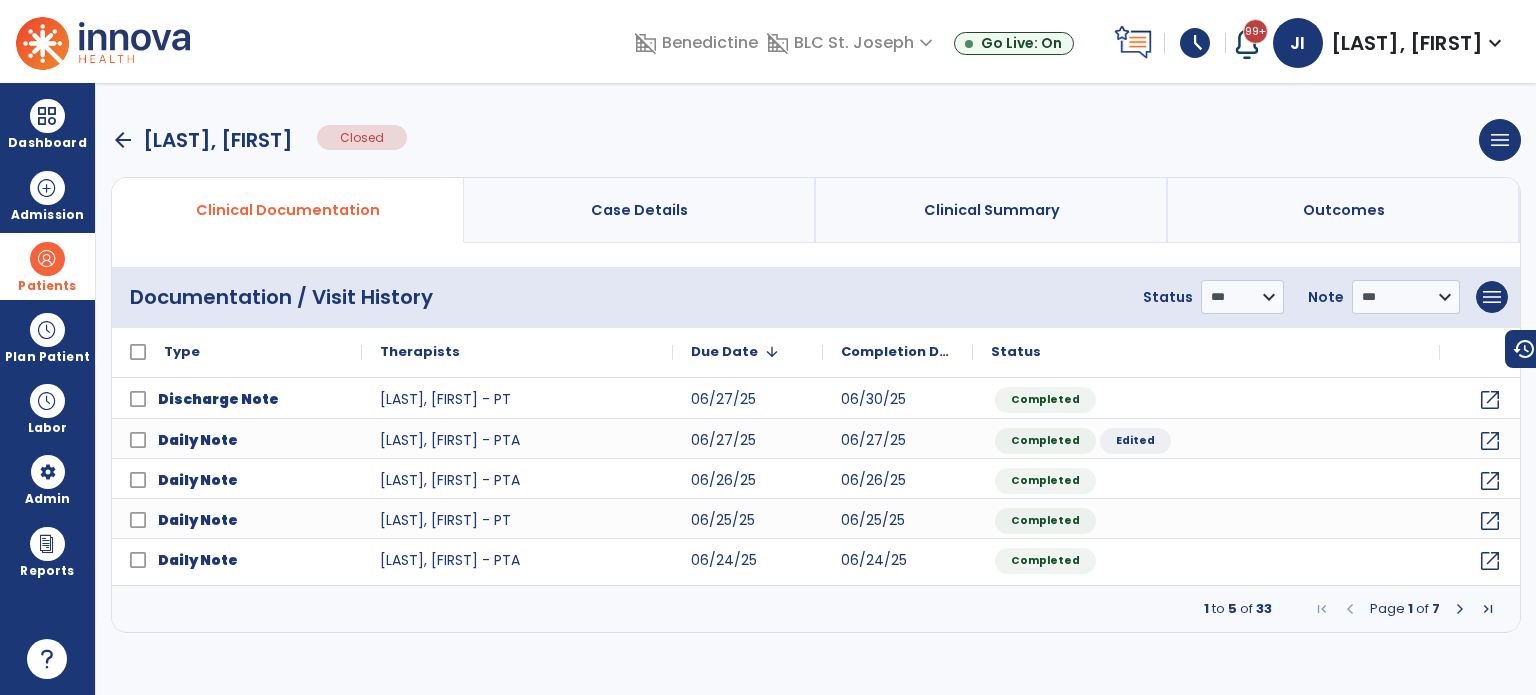 click at bounding box center [1460, 609] 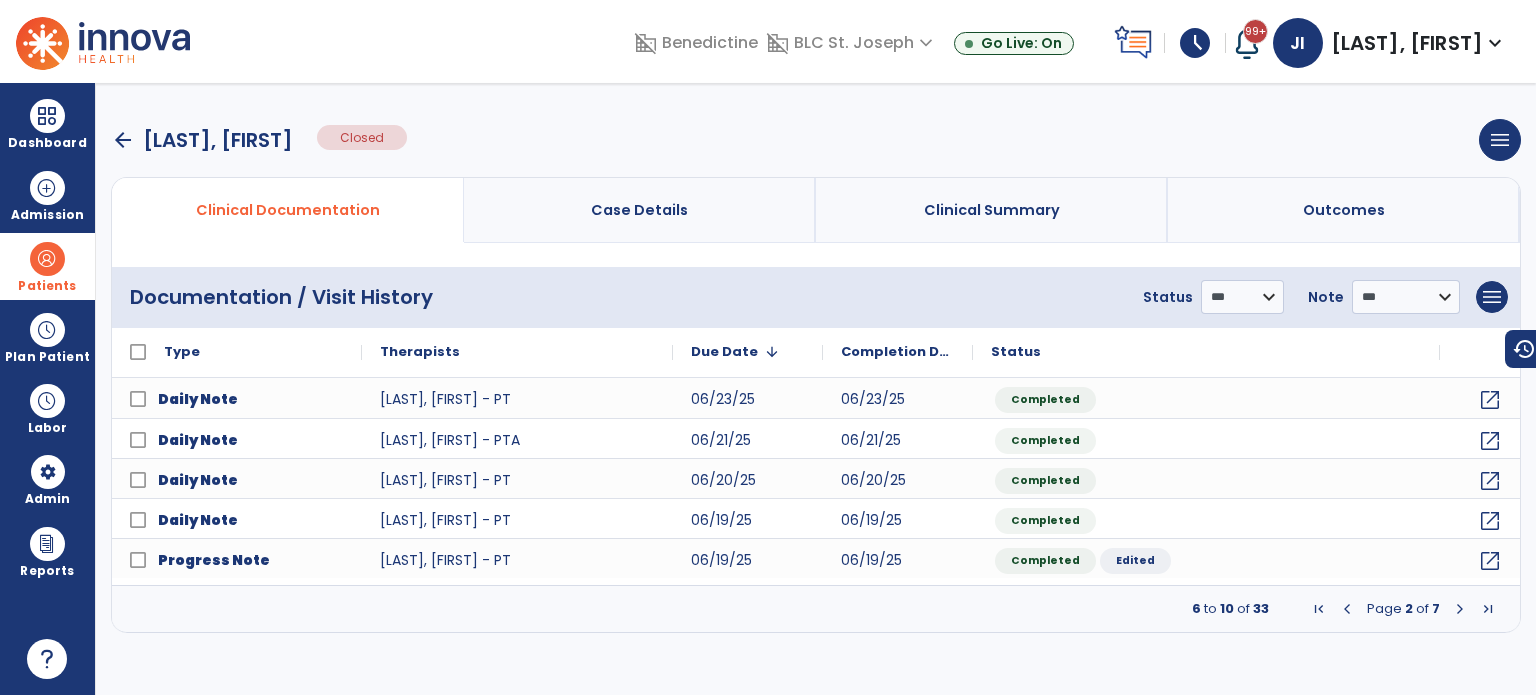 click at bounding box center (1460, 609) 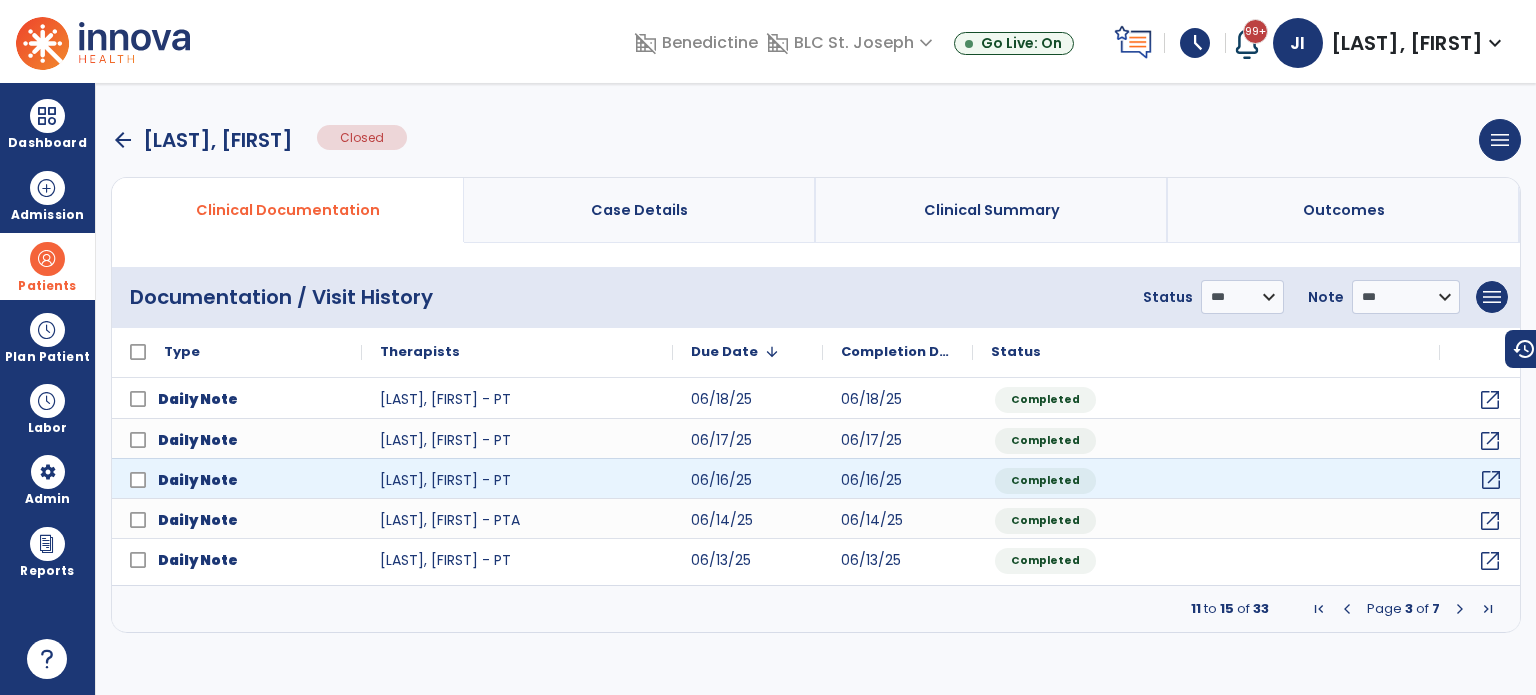 click on "open_in_new" 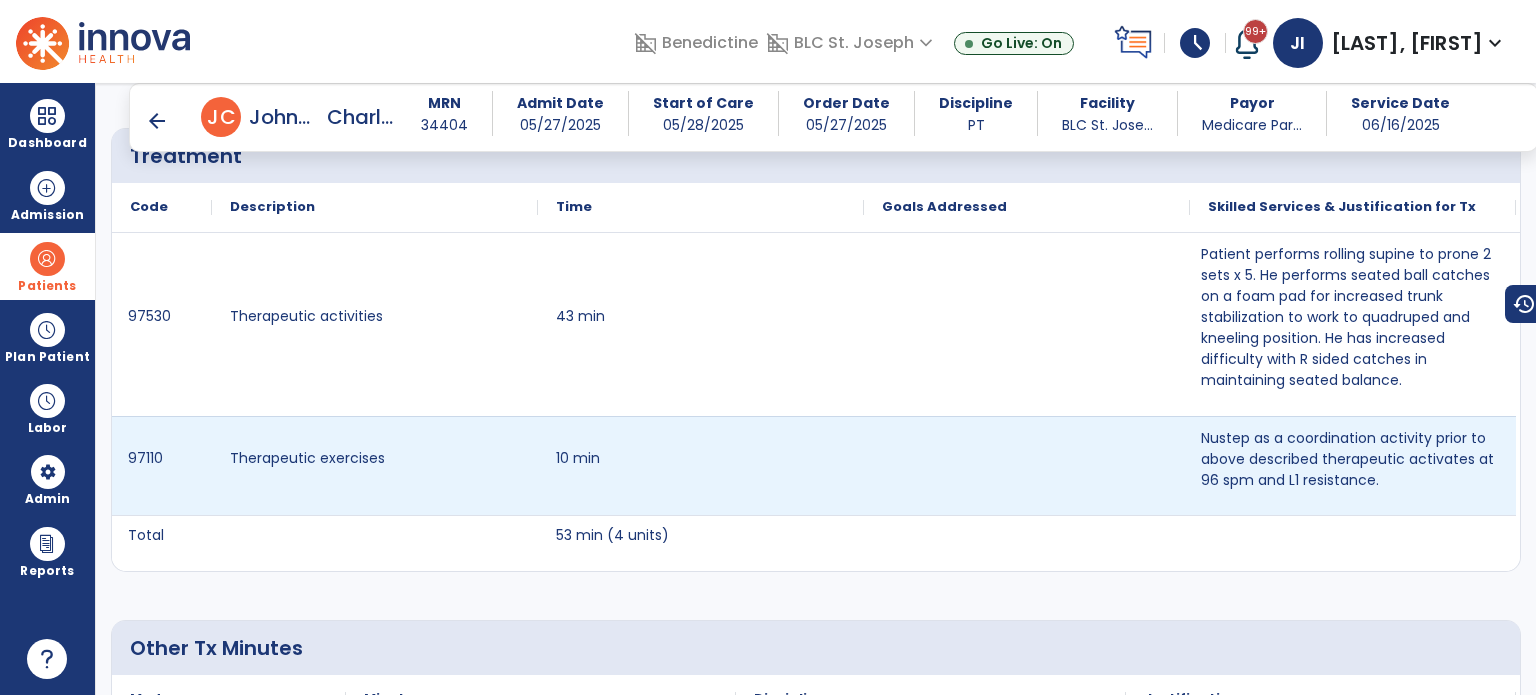 scroll, scrollTop: 1931, scrollLeft: 0, axis: vertical 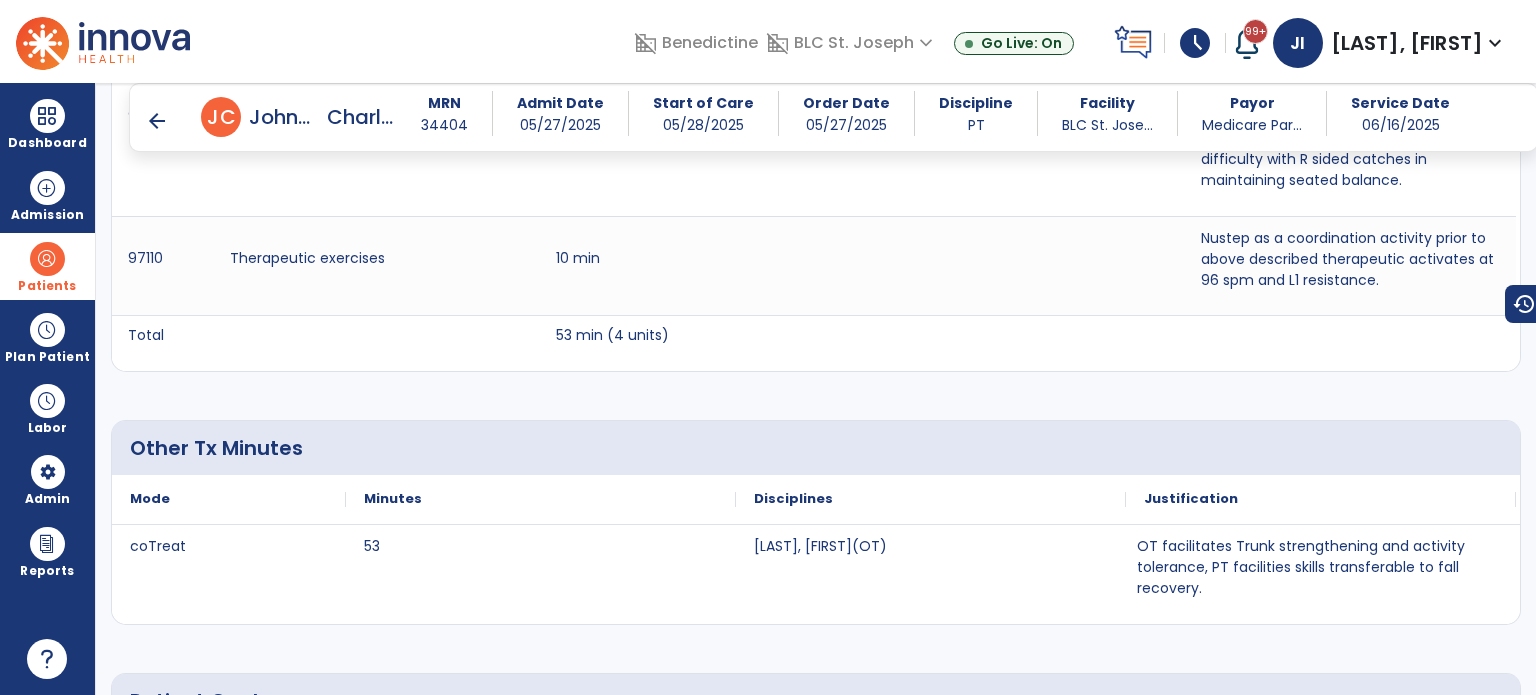 click on "arrow_back" at bounding box center (157, 121) 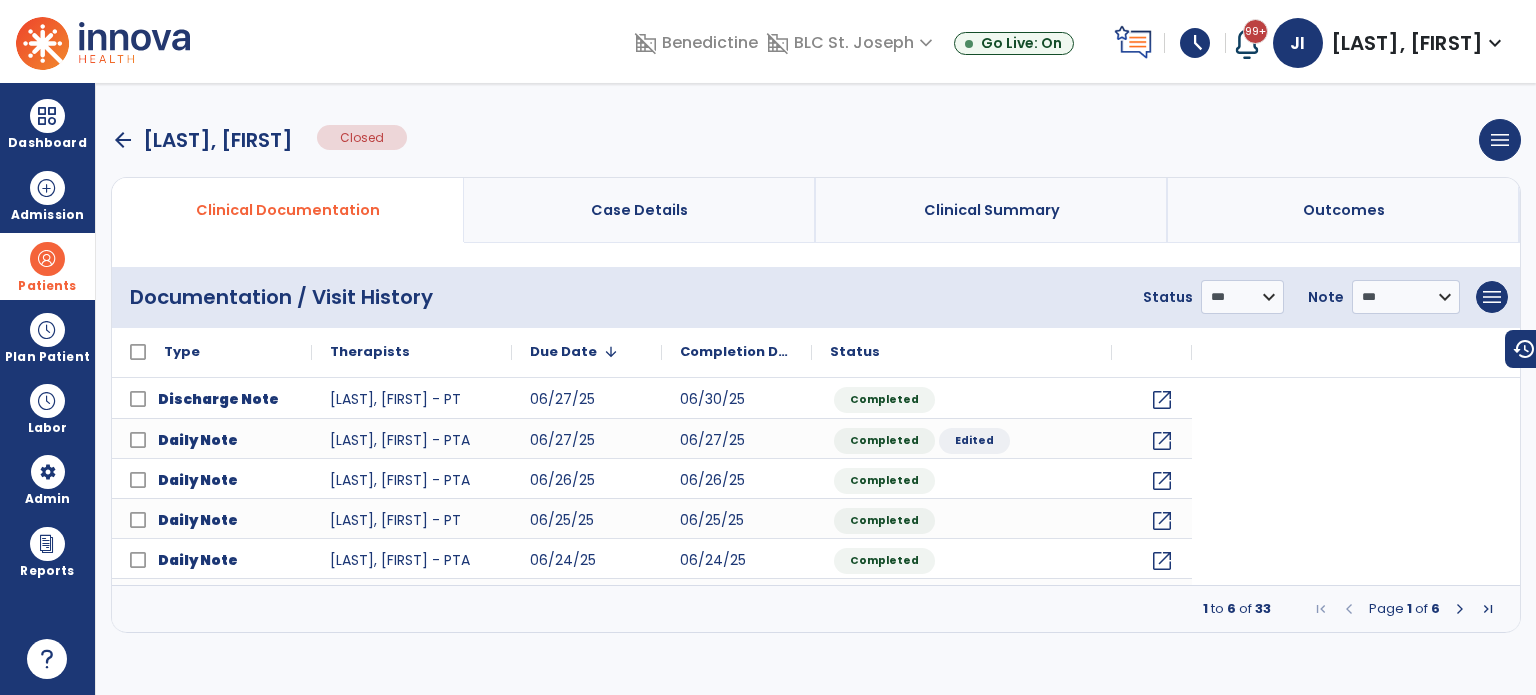 scroll, scrollTop: 0, scrollLeft: 0, axis: both 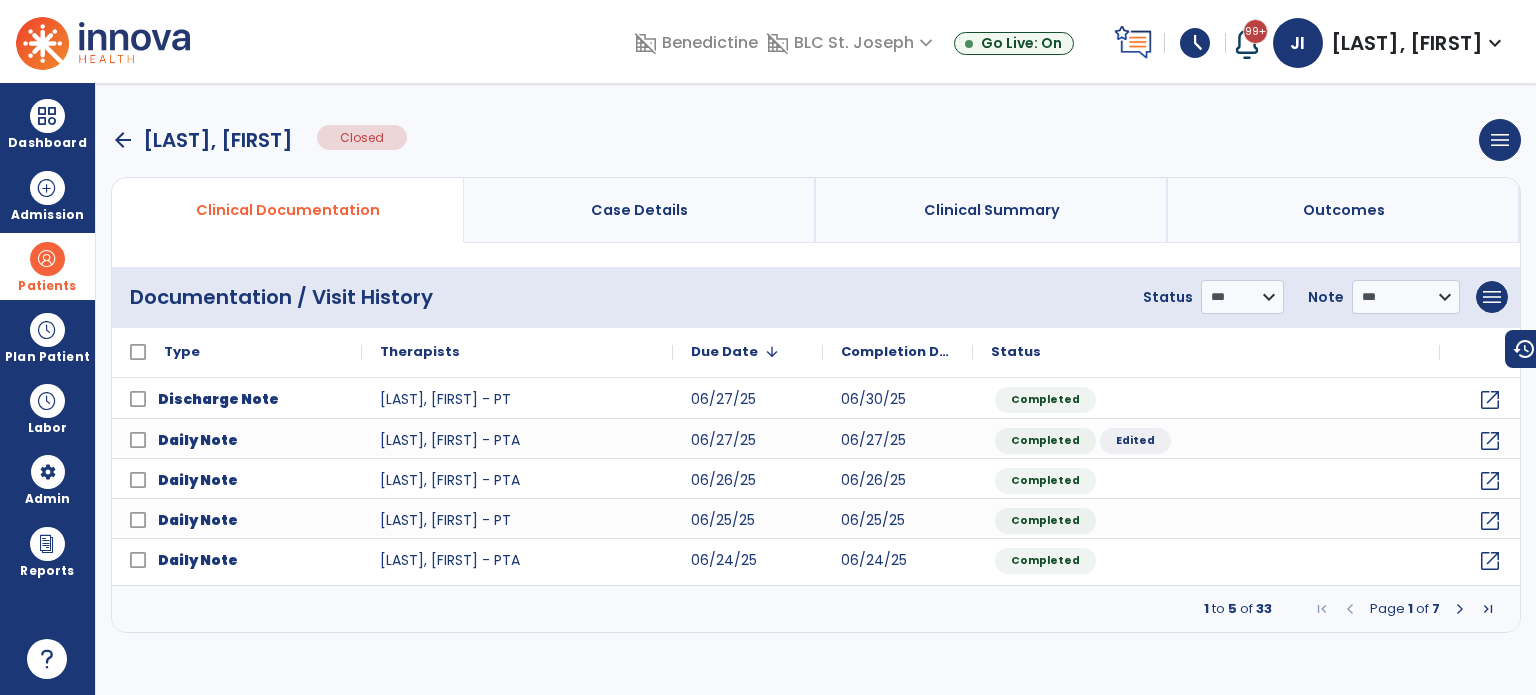 click on "arrow_back" at bounding box center (123, 140) 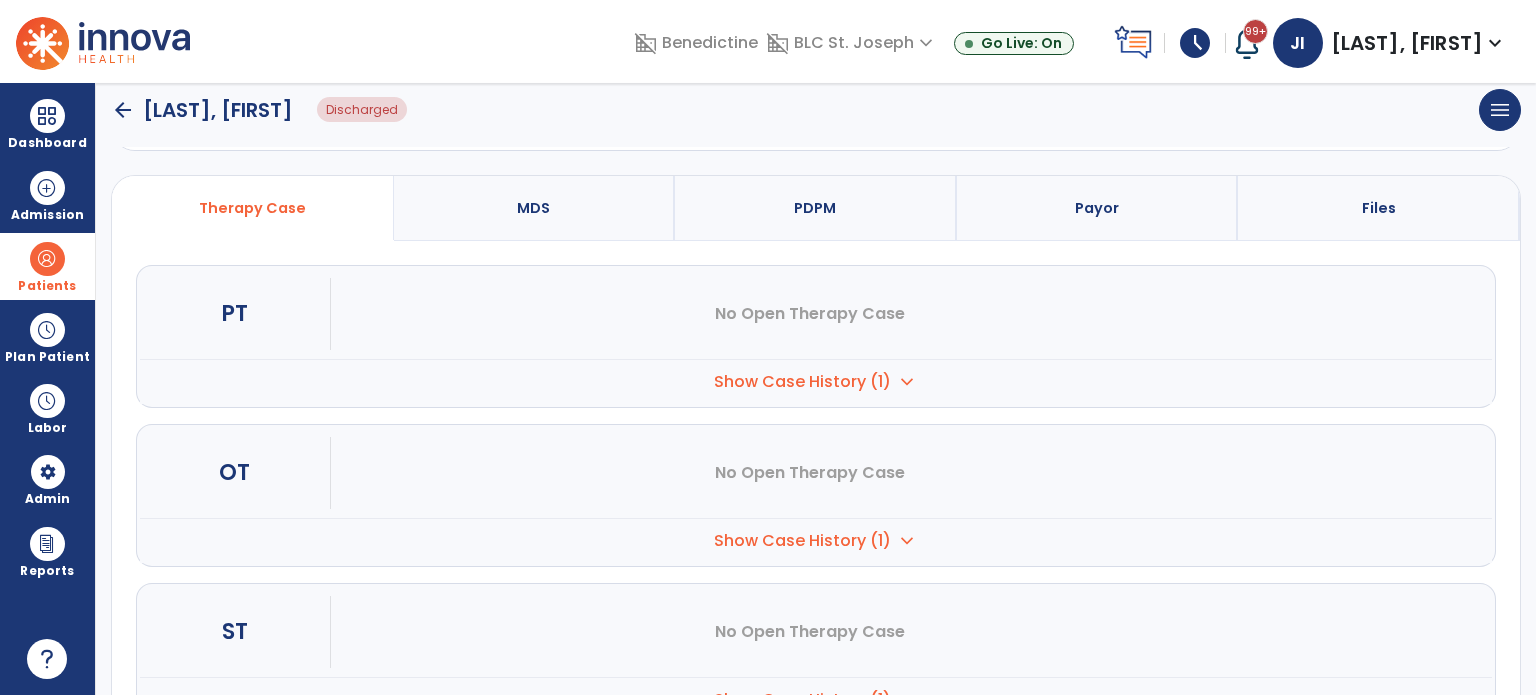 scroll, scrollTop: 241, scrollLeft: 0, axis: vertical 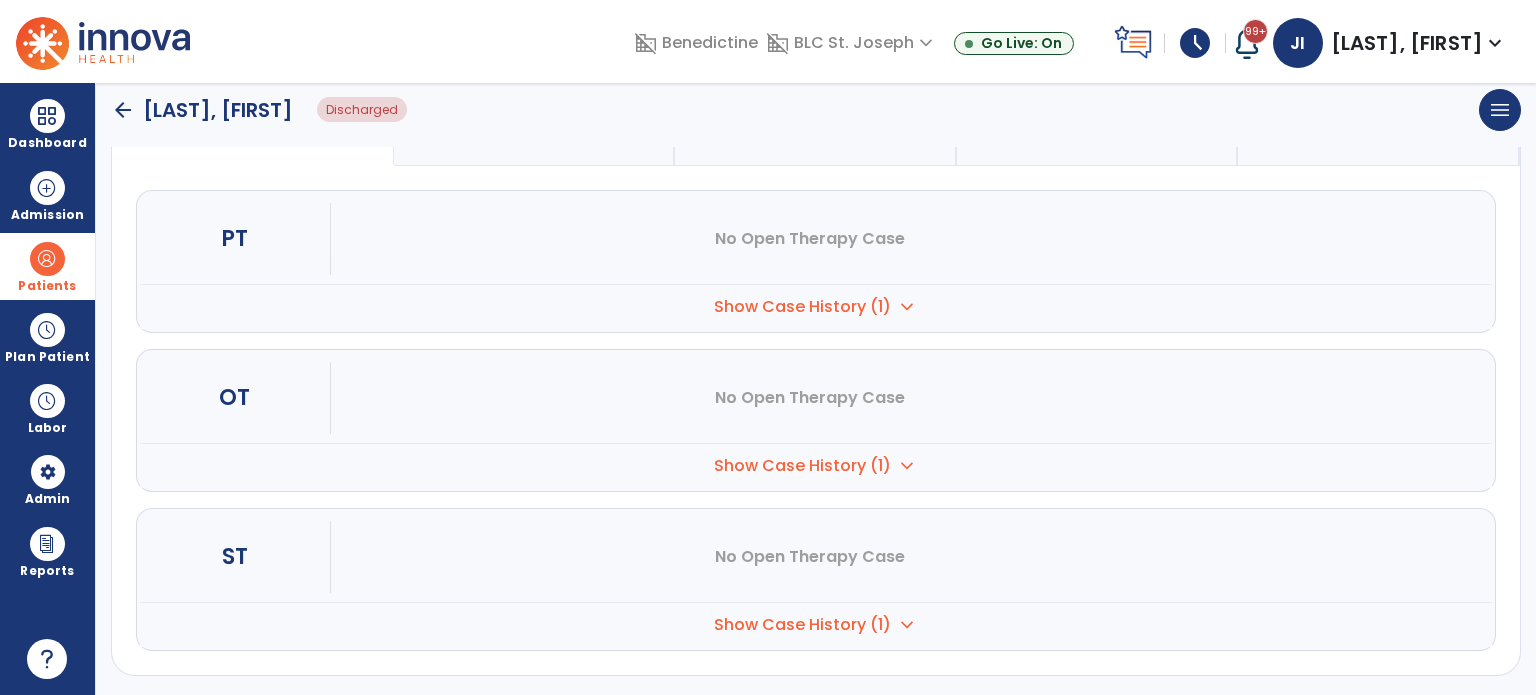 click on "Show Case History (1)" at bounding box center [802, 307] 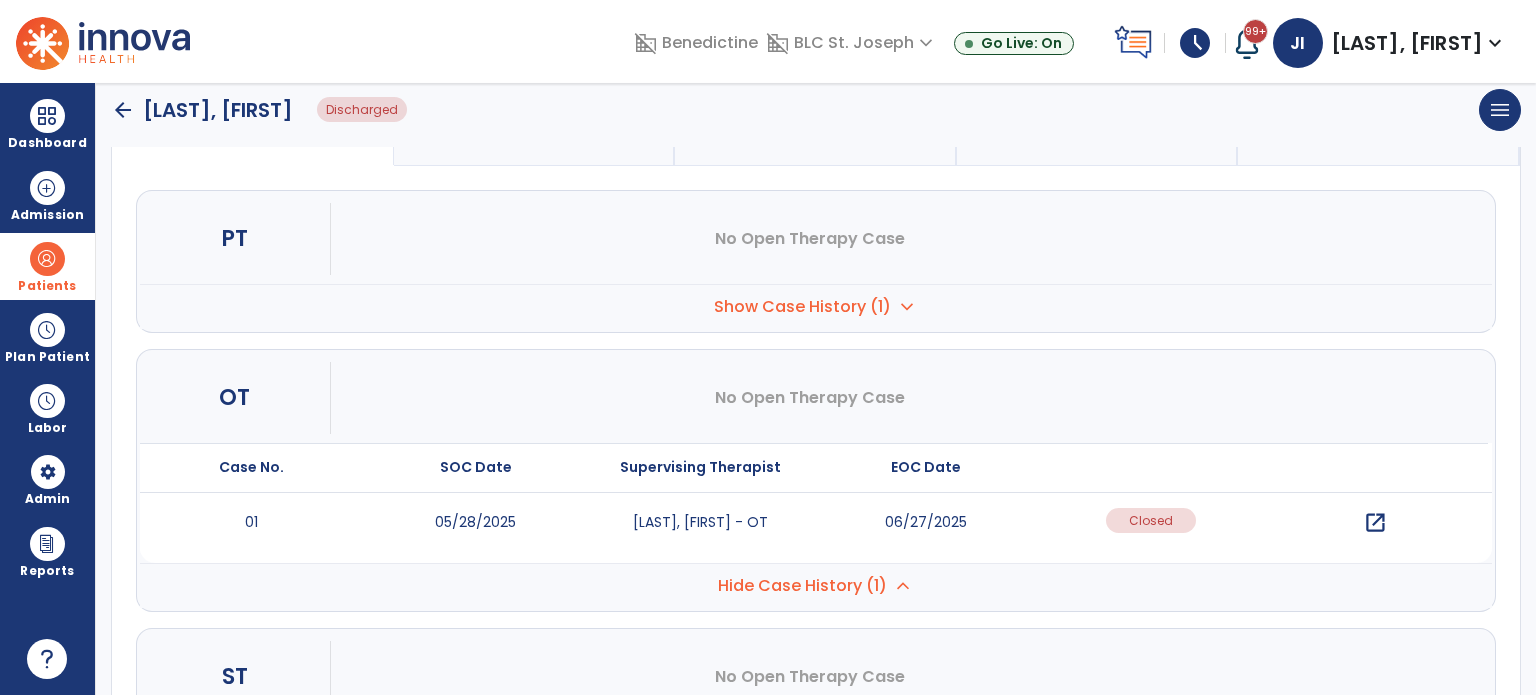 scroll, scrollTop: 361, scrollLeft: 0, axis: vertical 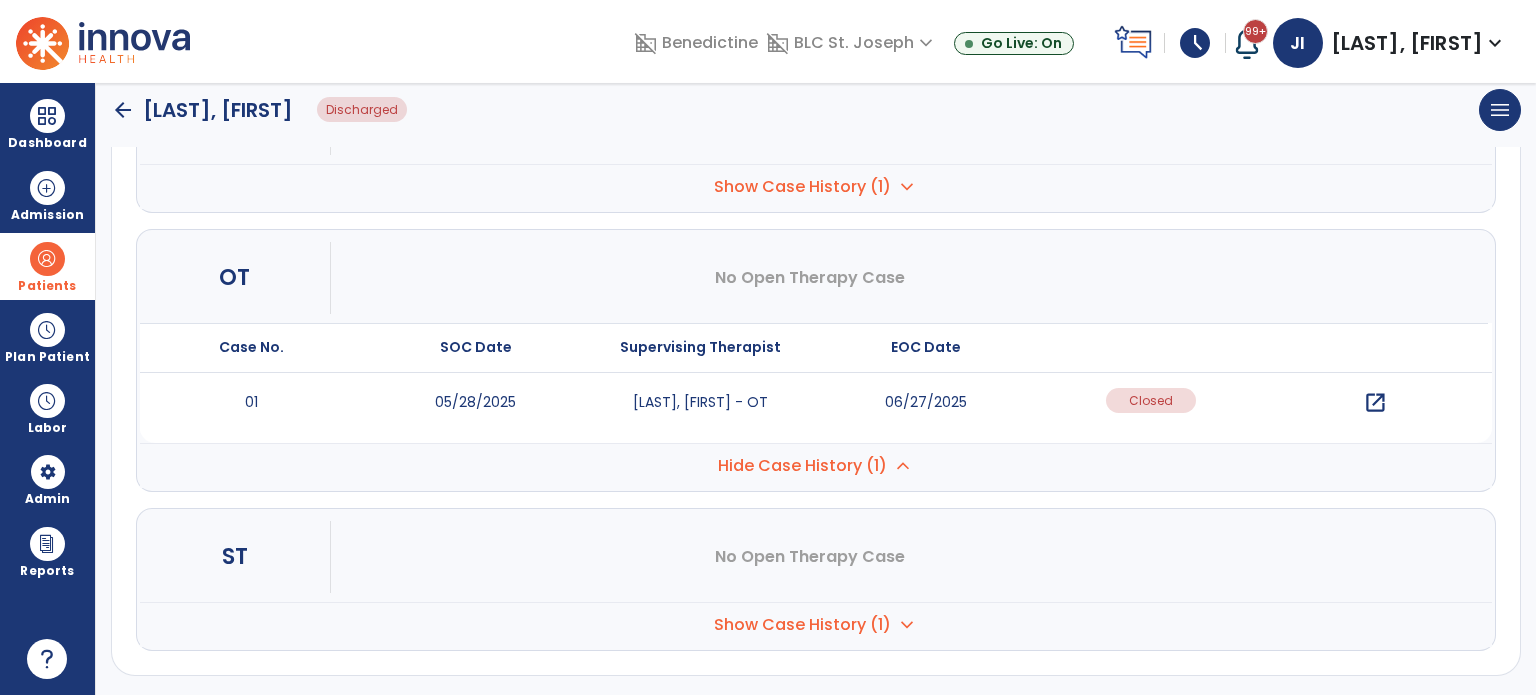click on "open_in_new" at bounding box center (1375, 403) 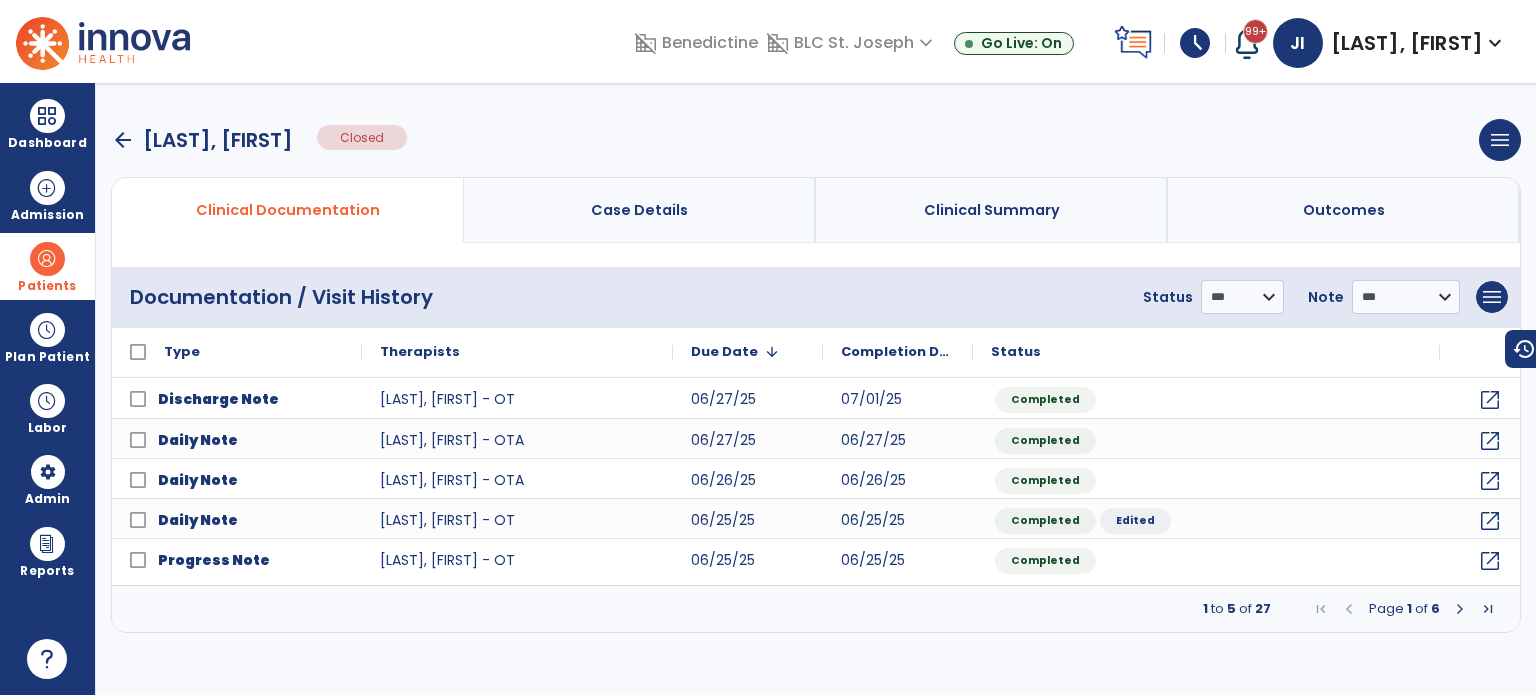 click at bounding box center (1460, 609) 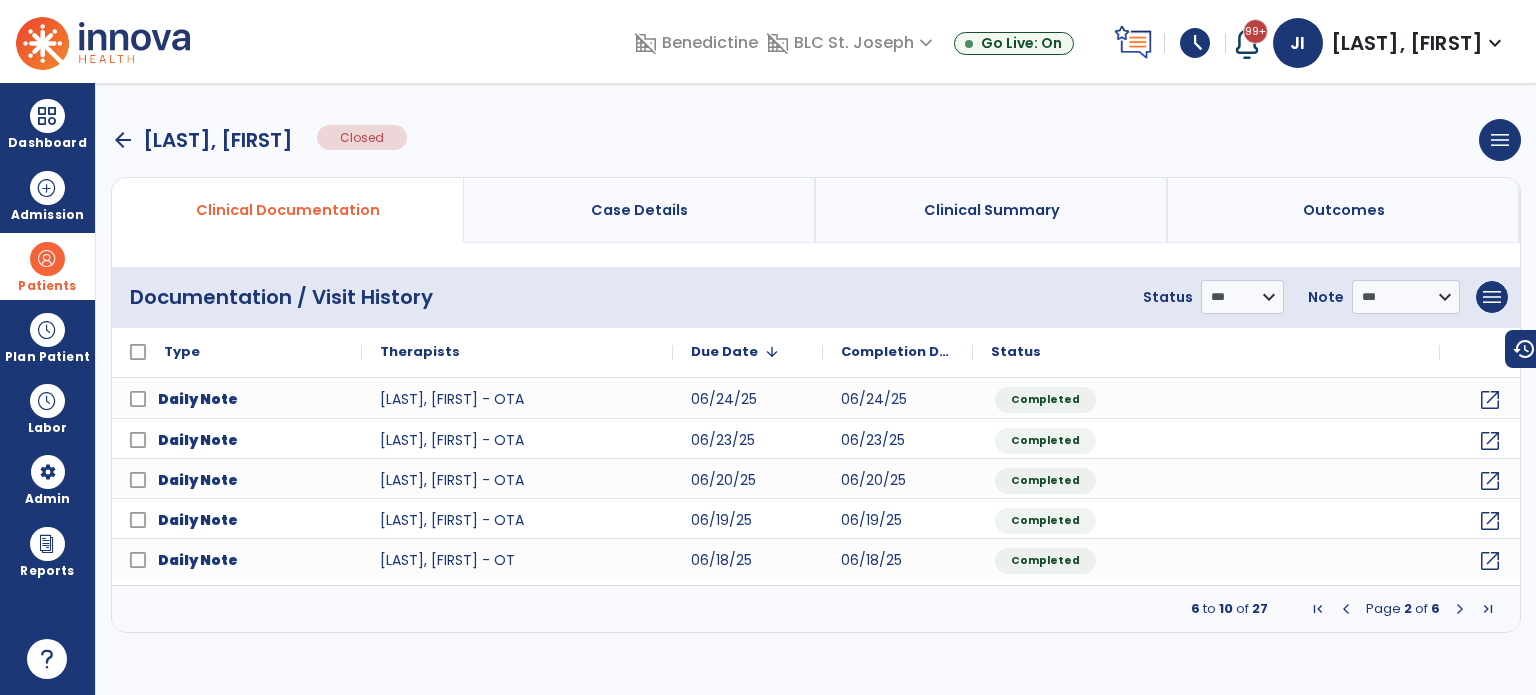 click at bounding box center (1460, 609) 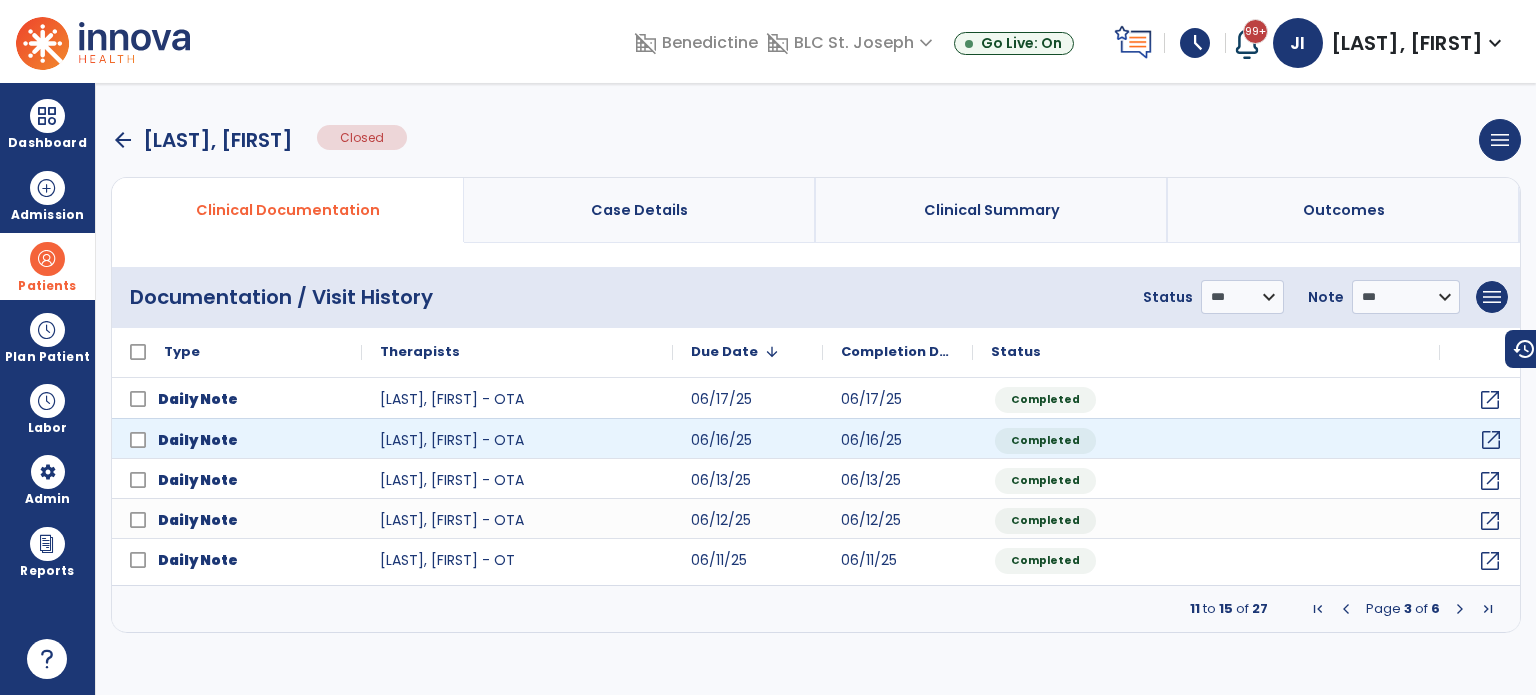 click on "open_in_new" 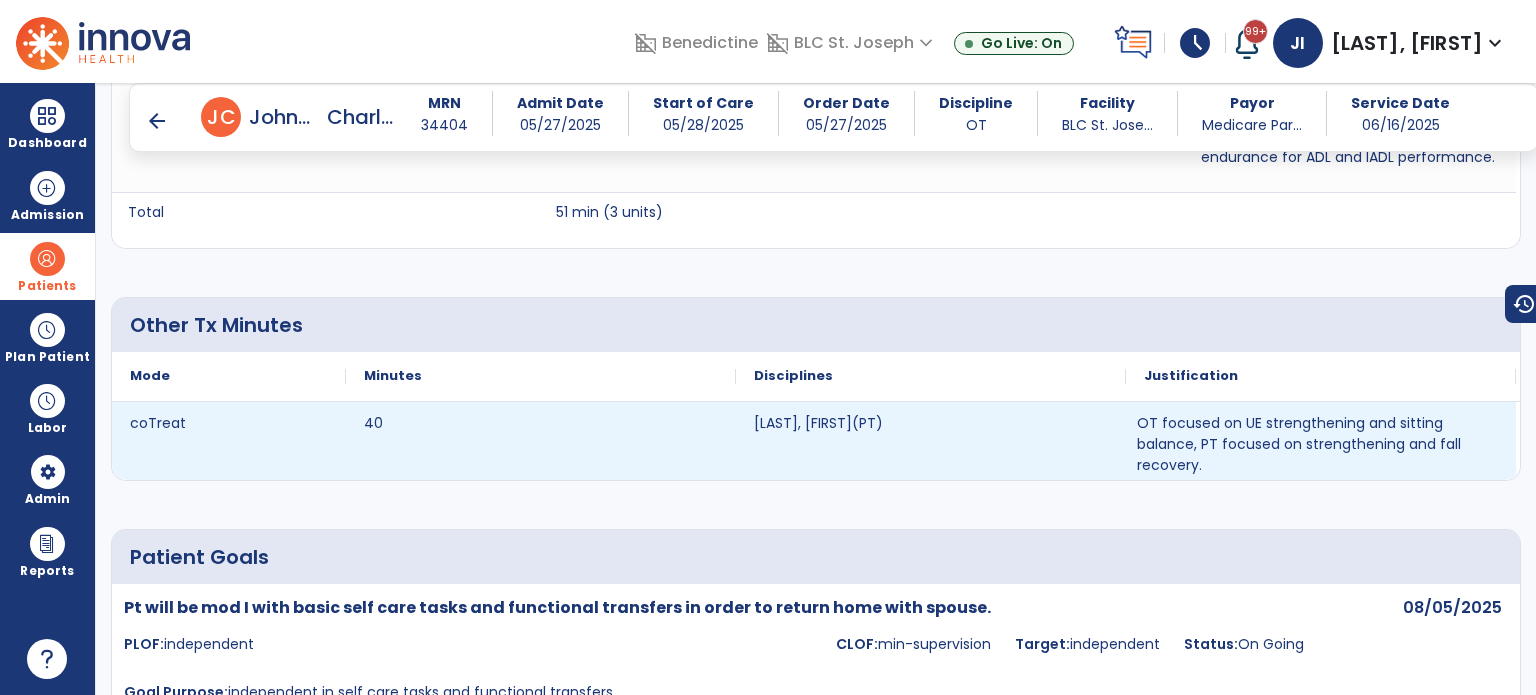 scroll, scrollTop: 2259, scrollLeft: 0, axis: vertical 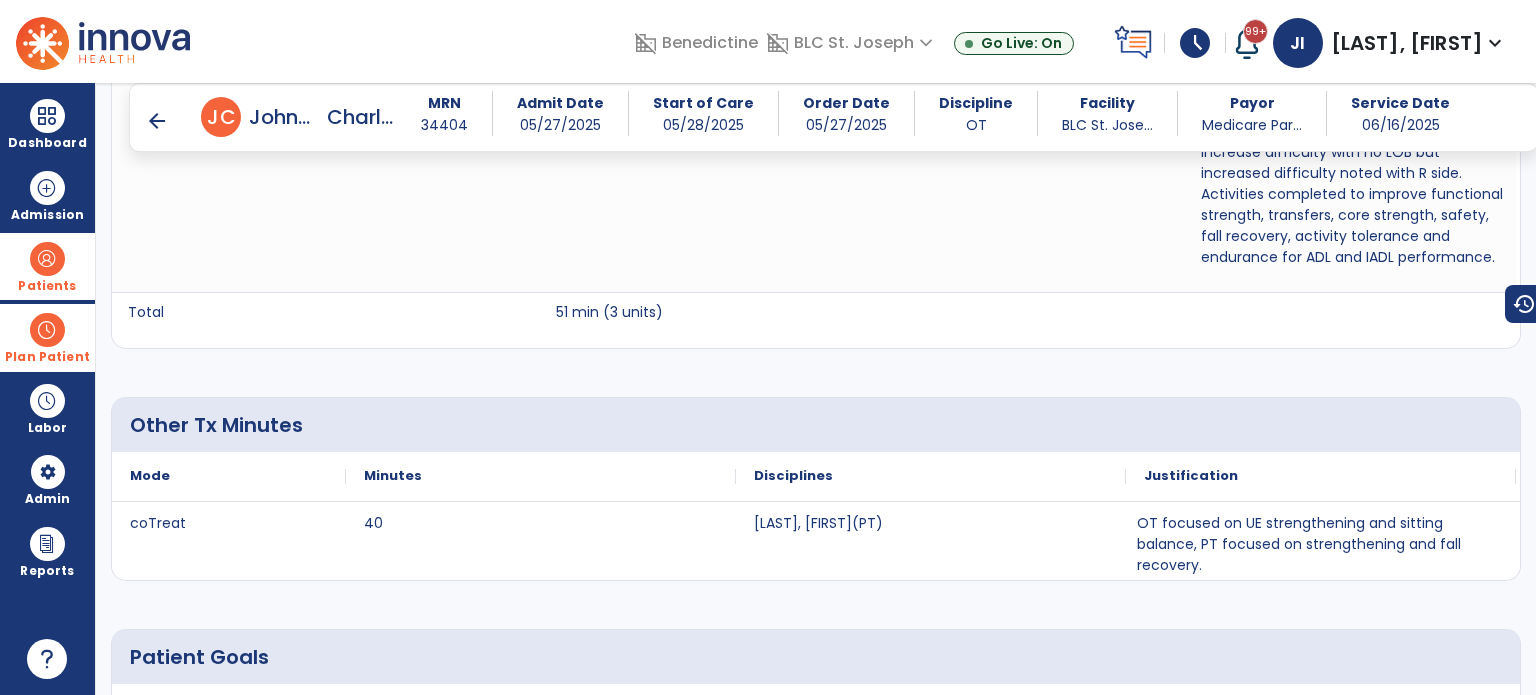 click at bounding box center (47, 330) 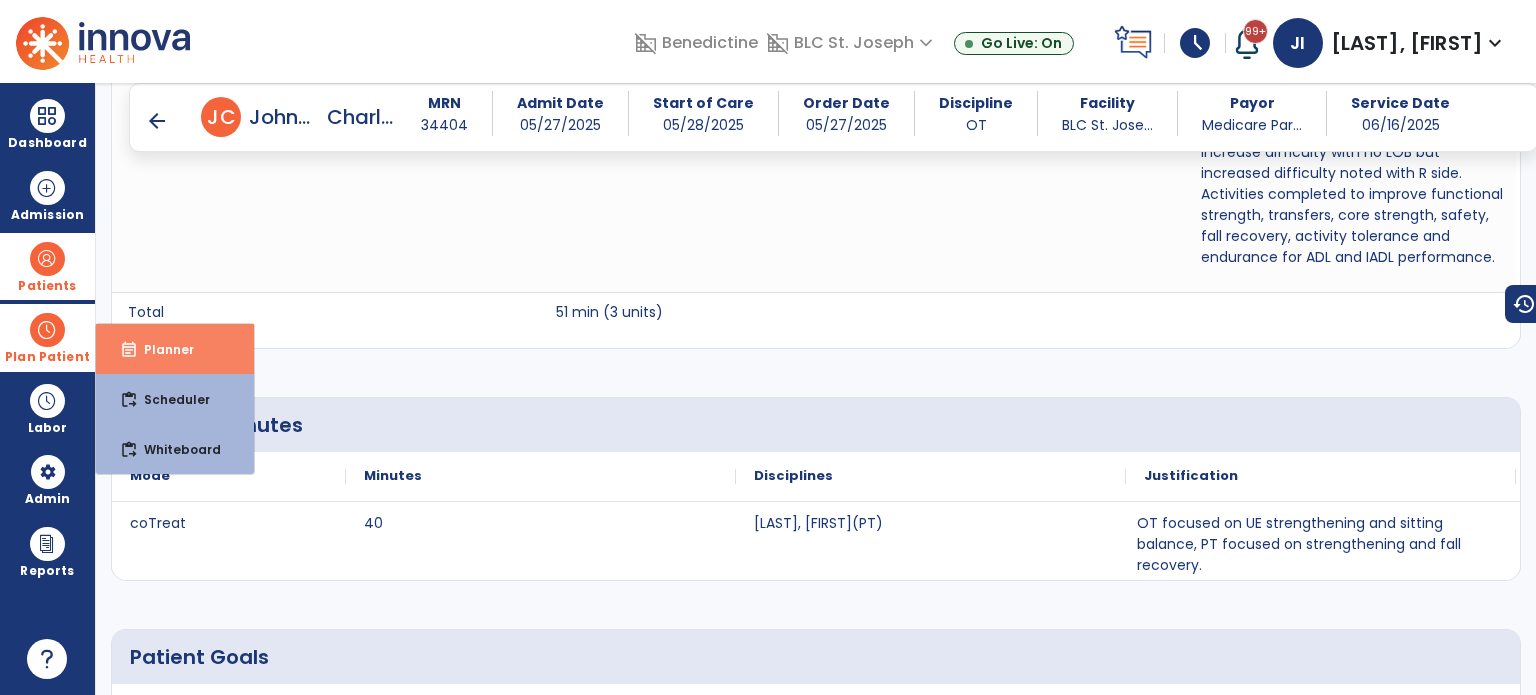 click on "Planner" at bounding box center (161, 349) 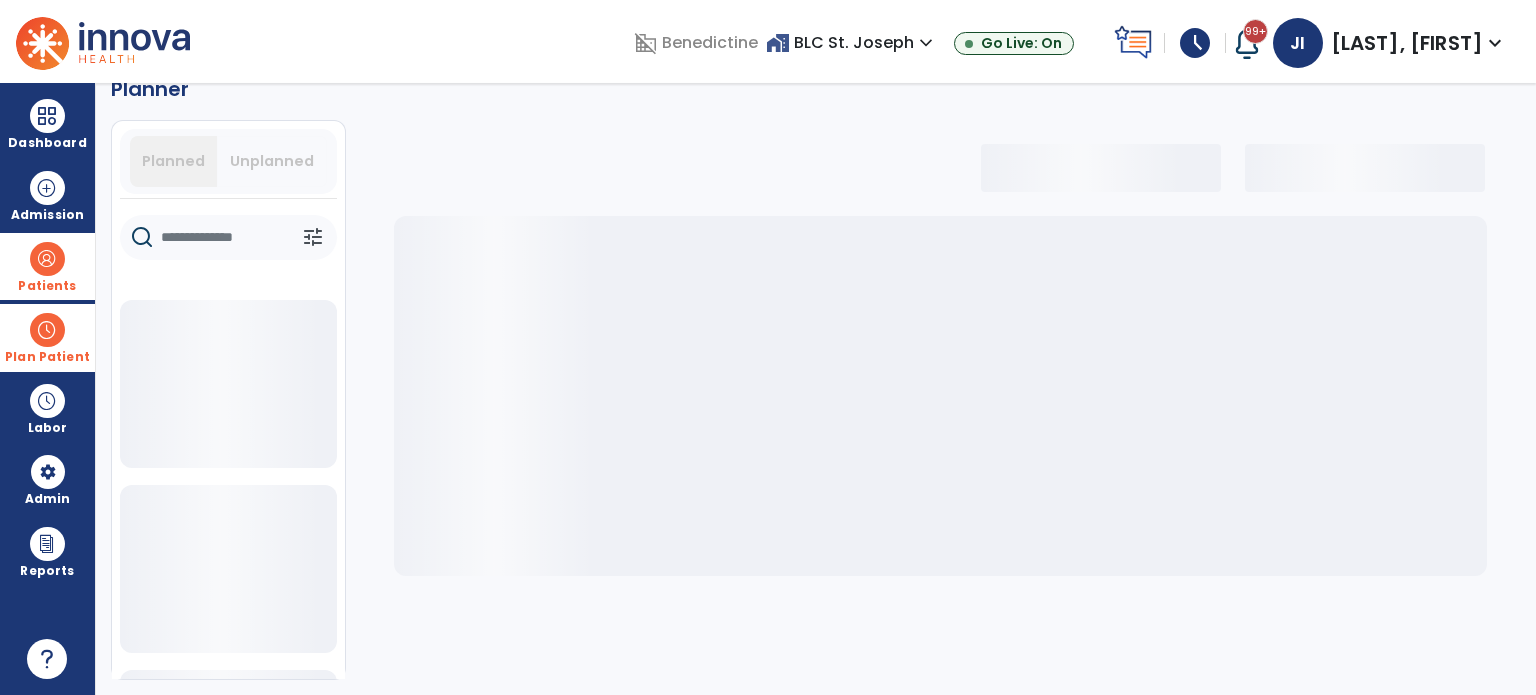 scroll, scrollTop: 36, scrollLeft: 0, axis: vertical 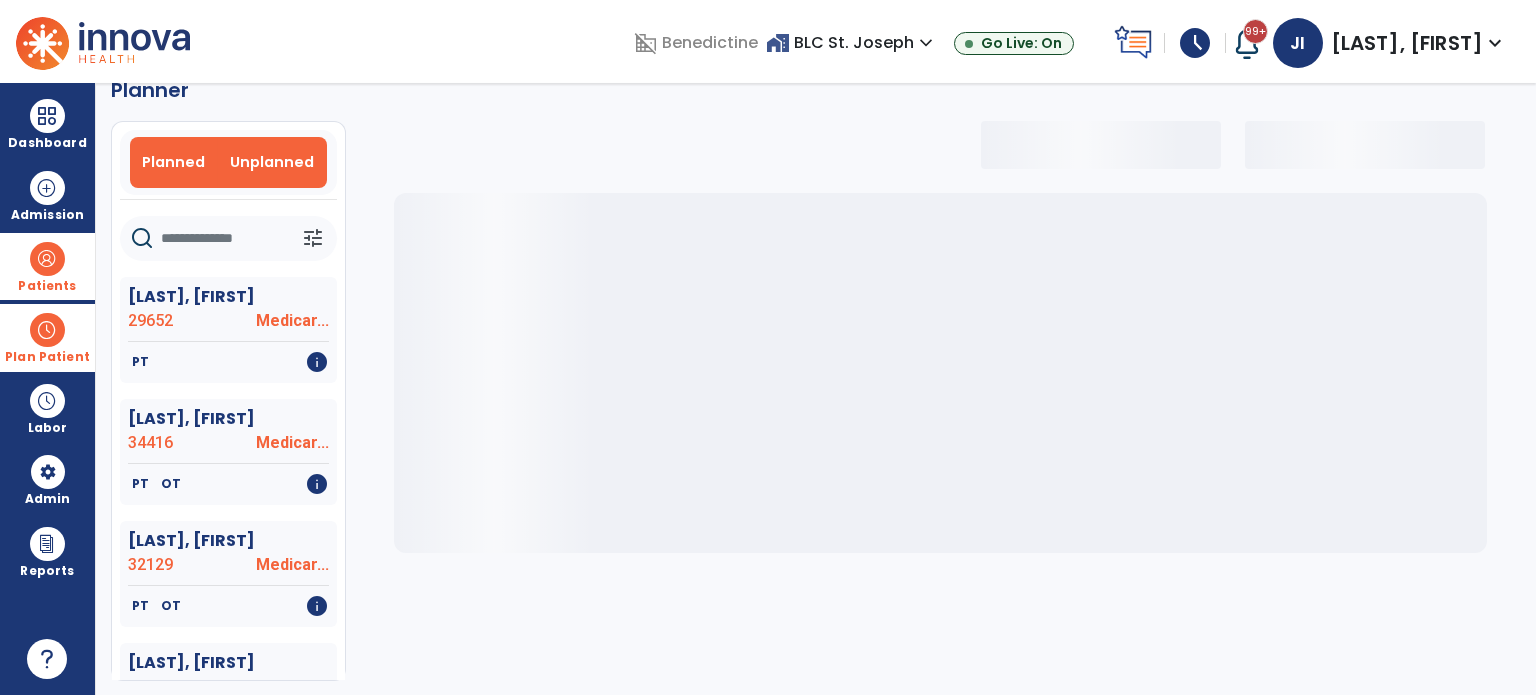click on "Unplanned" at bounding box center (272, 162) 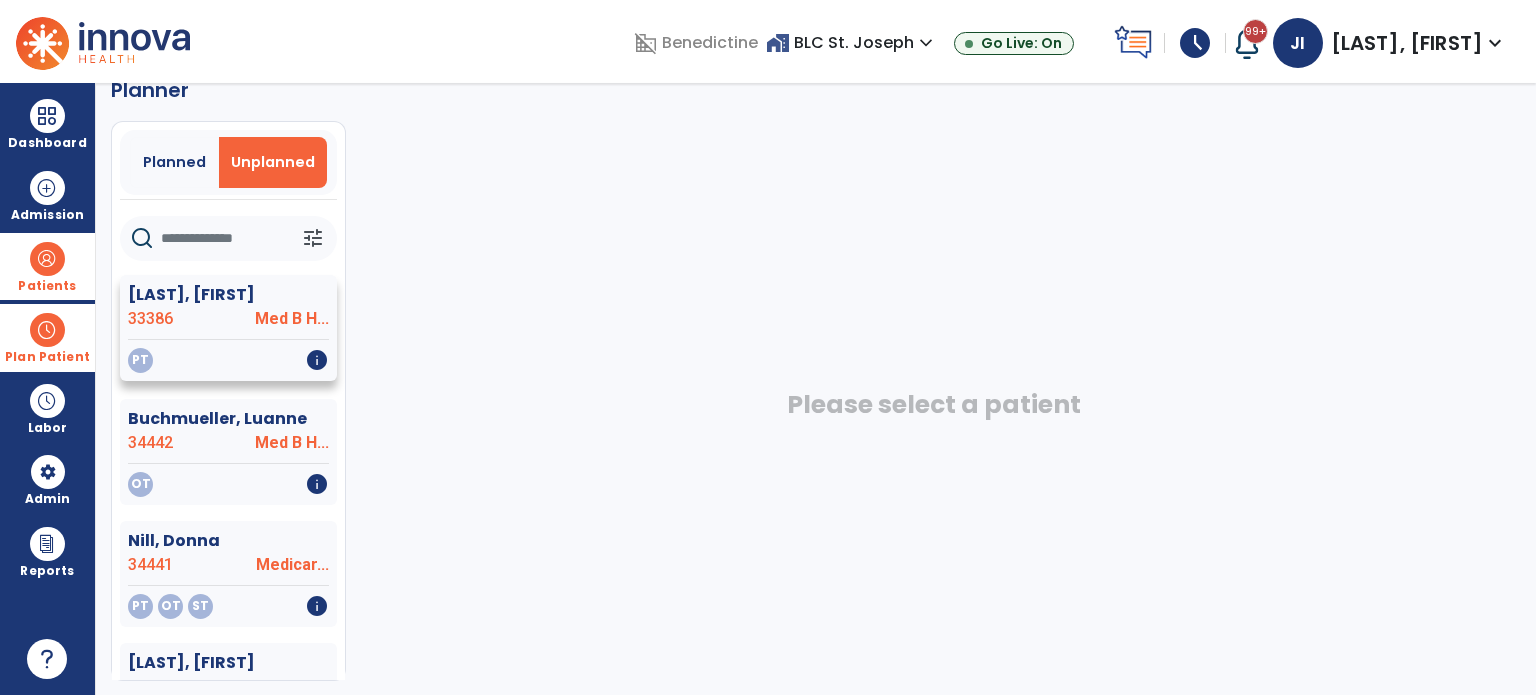 click on "[LAST], [FIRST]" 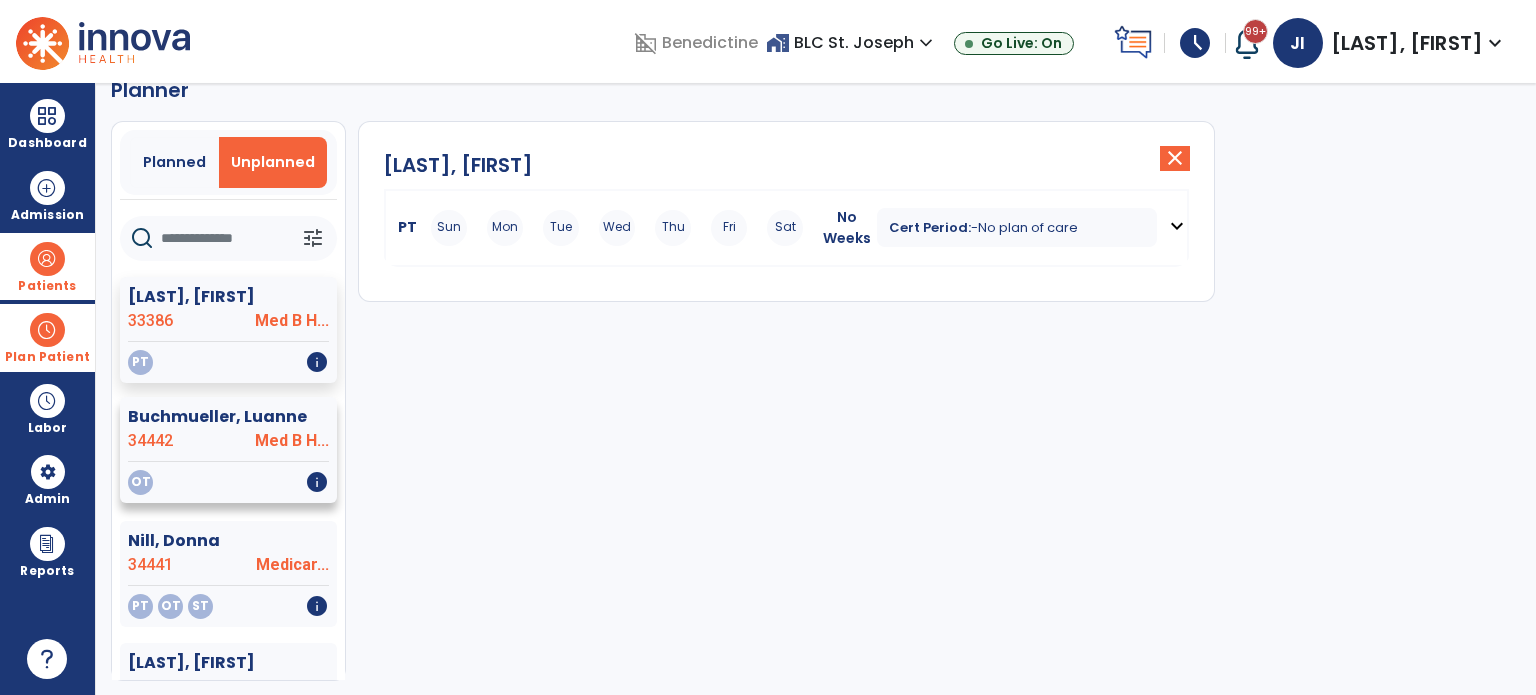 click on "Med B H..." 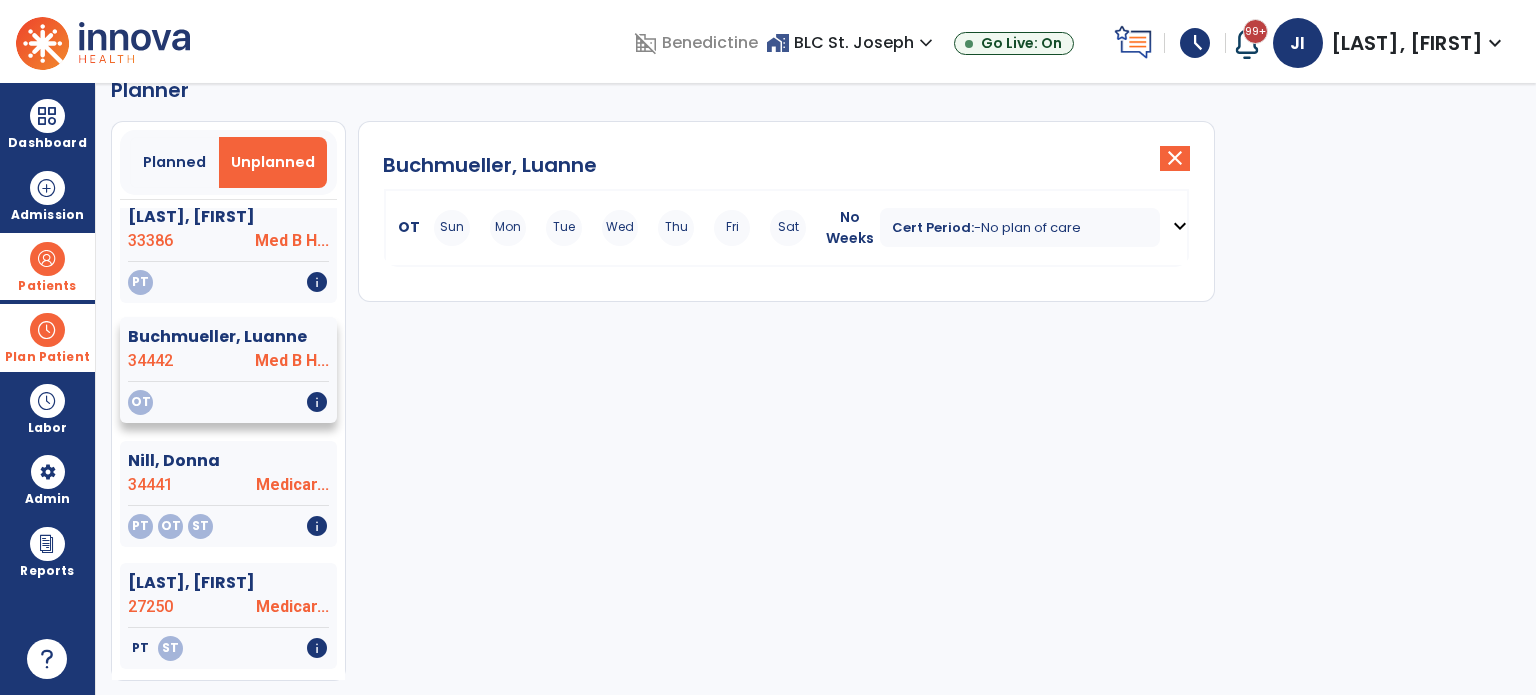 scroll, scrollTop: 189, scrollLeft: 0, axis: vertical 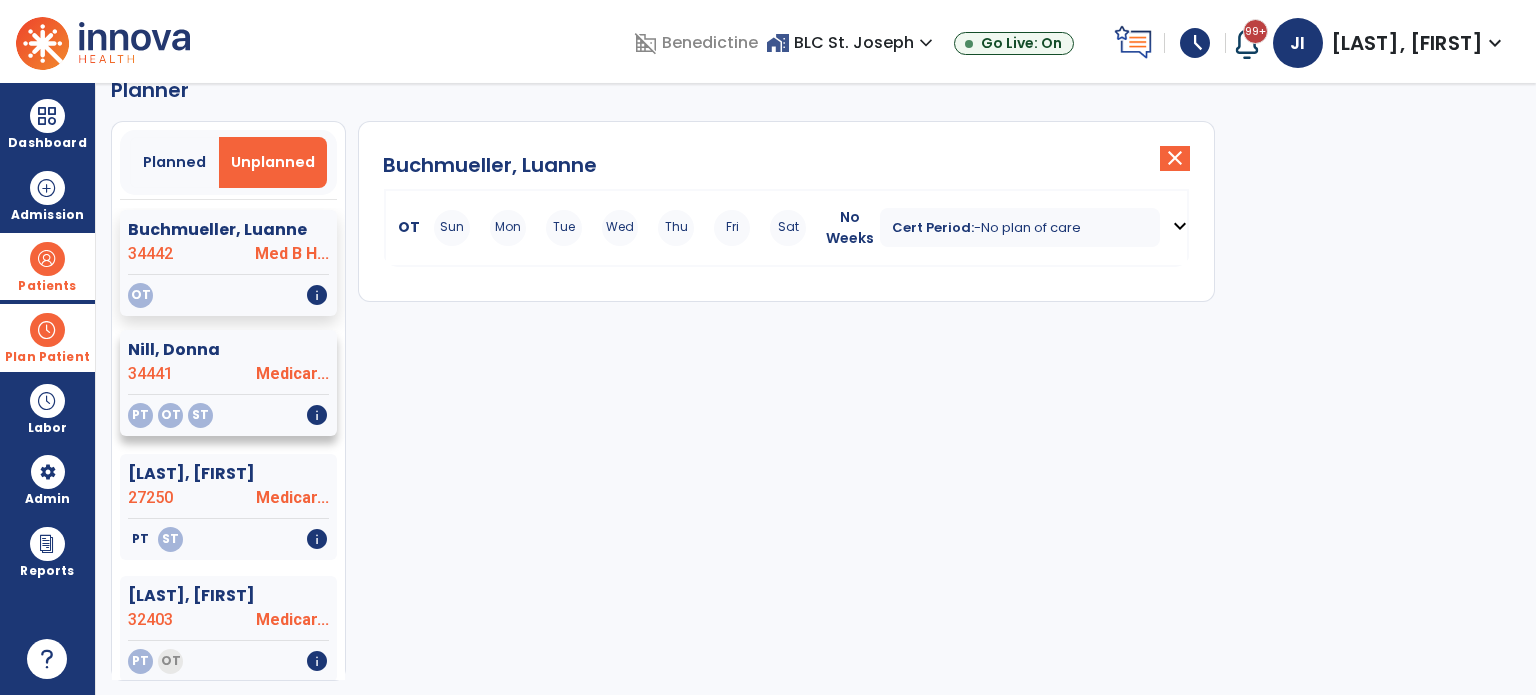 click on "[LAST], [FIRST] [NUMBER] Medicar..." 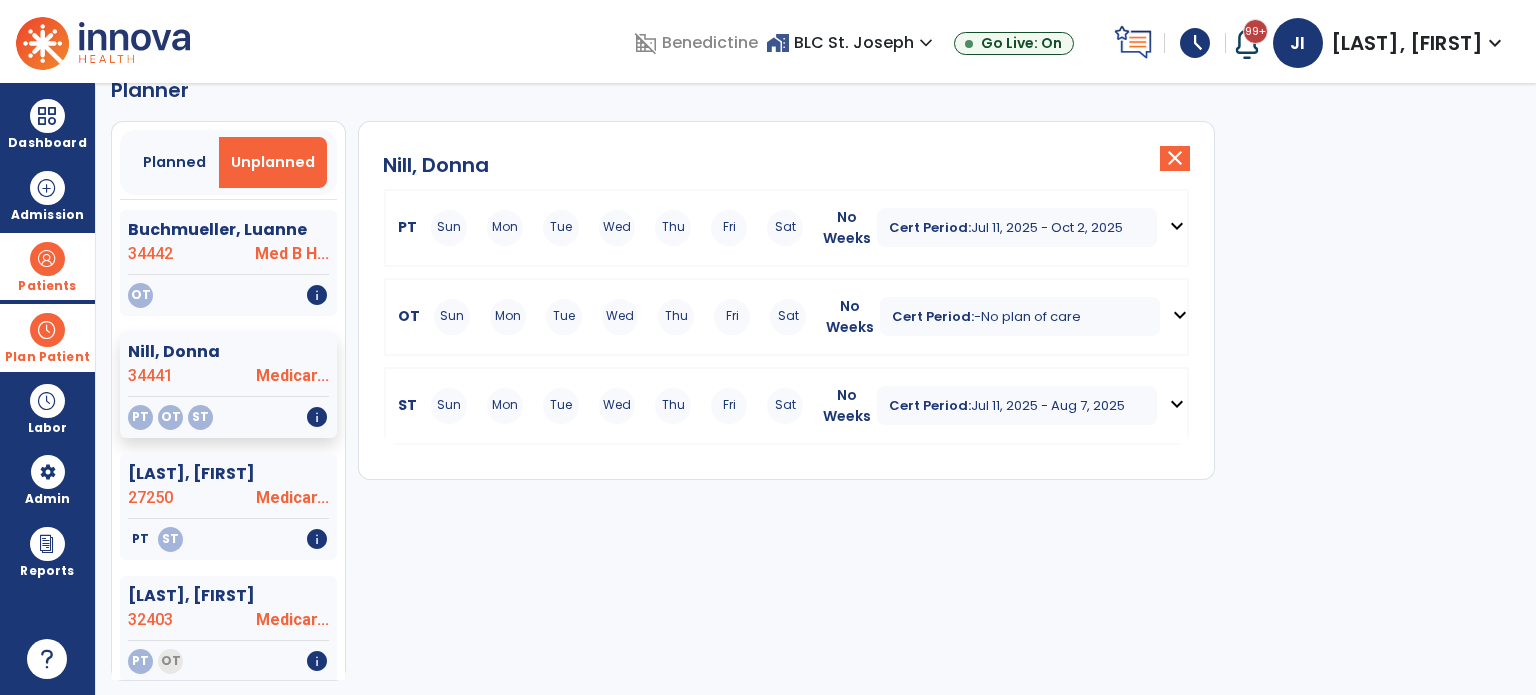click on "Cert Period:  [DATE] - [DATE]" at bounding box center (1017, 227) 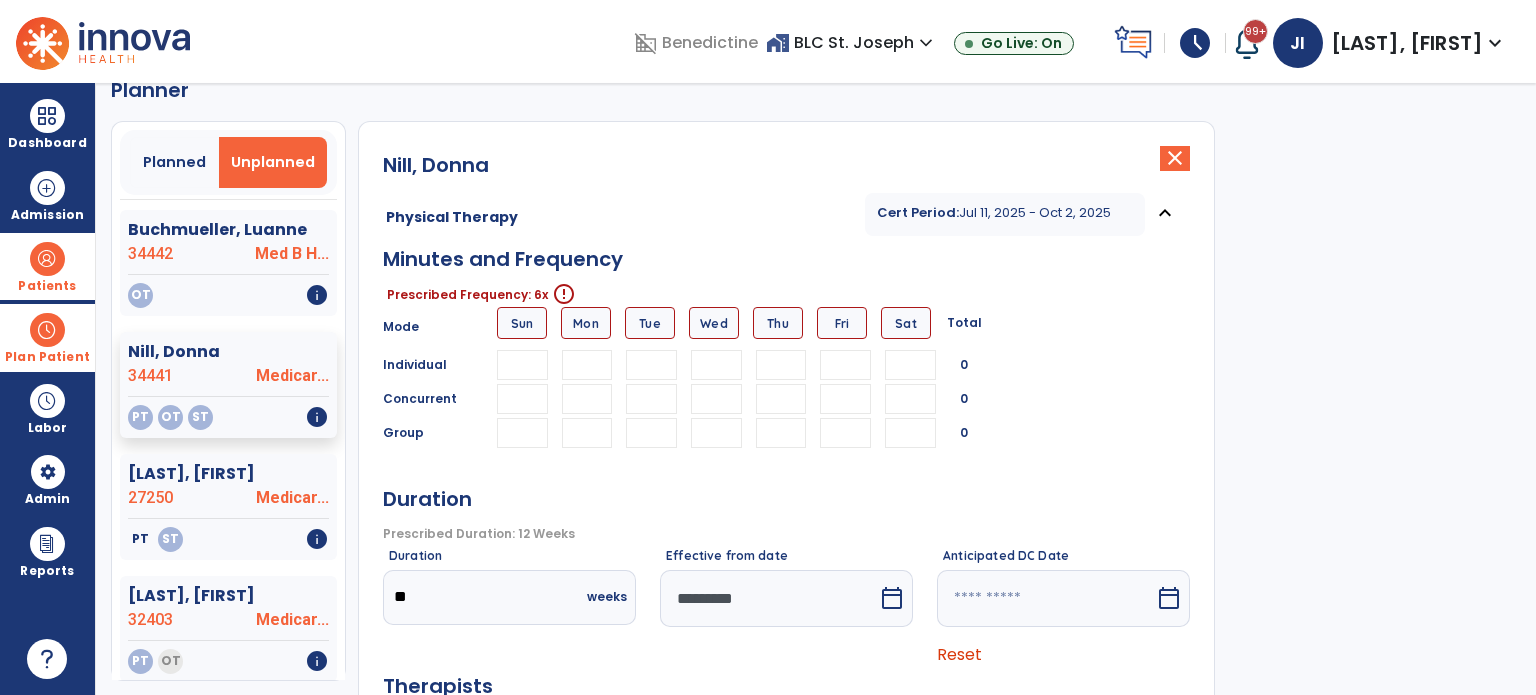 click at bounding box center [587, 365] 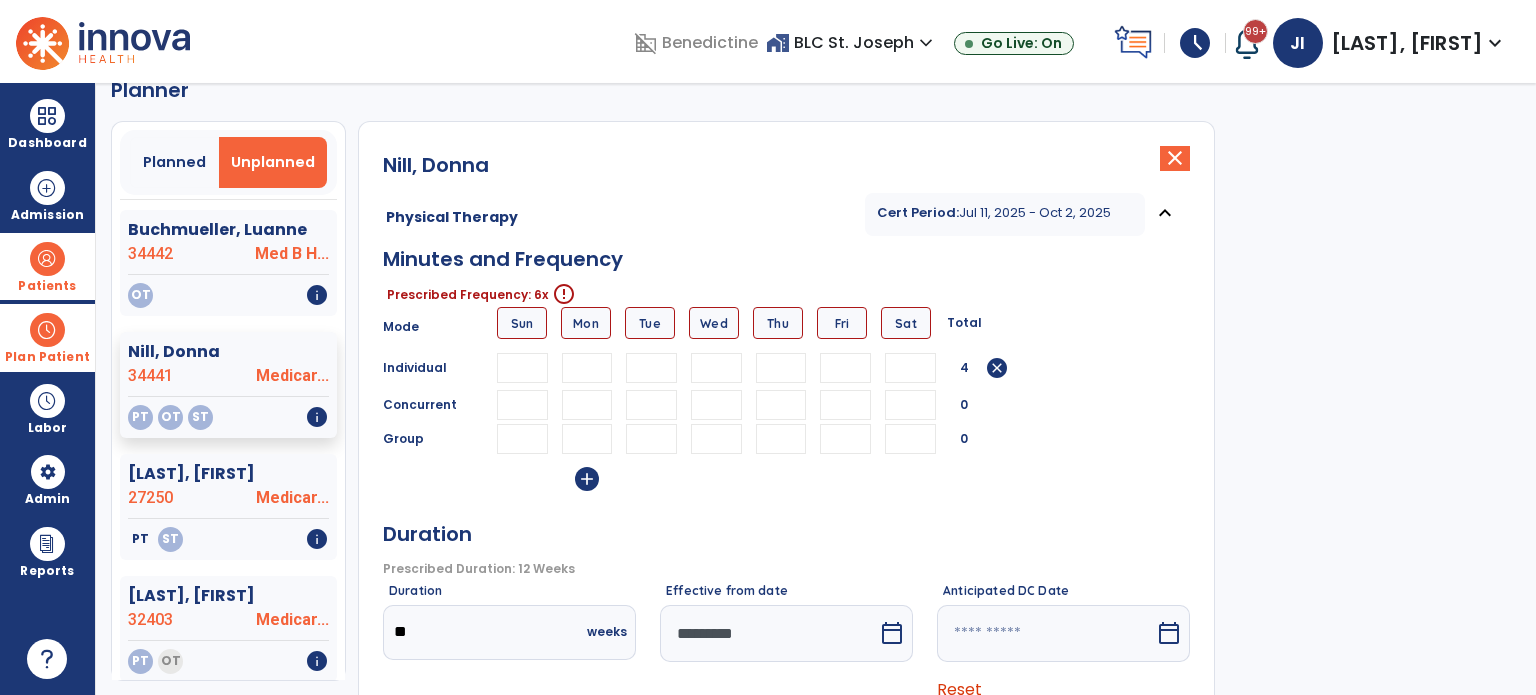type on "**" 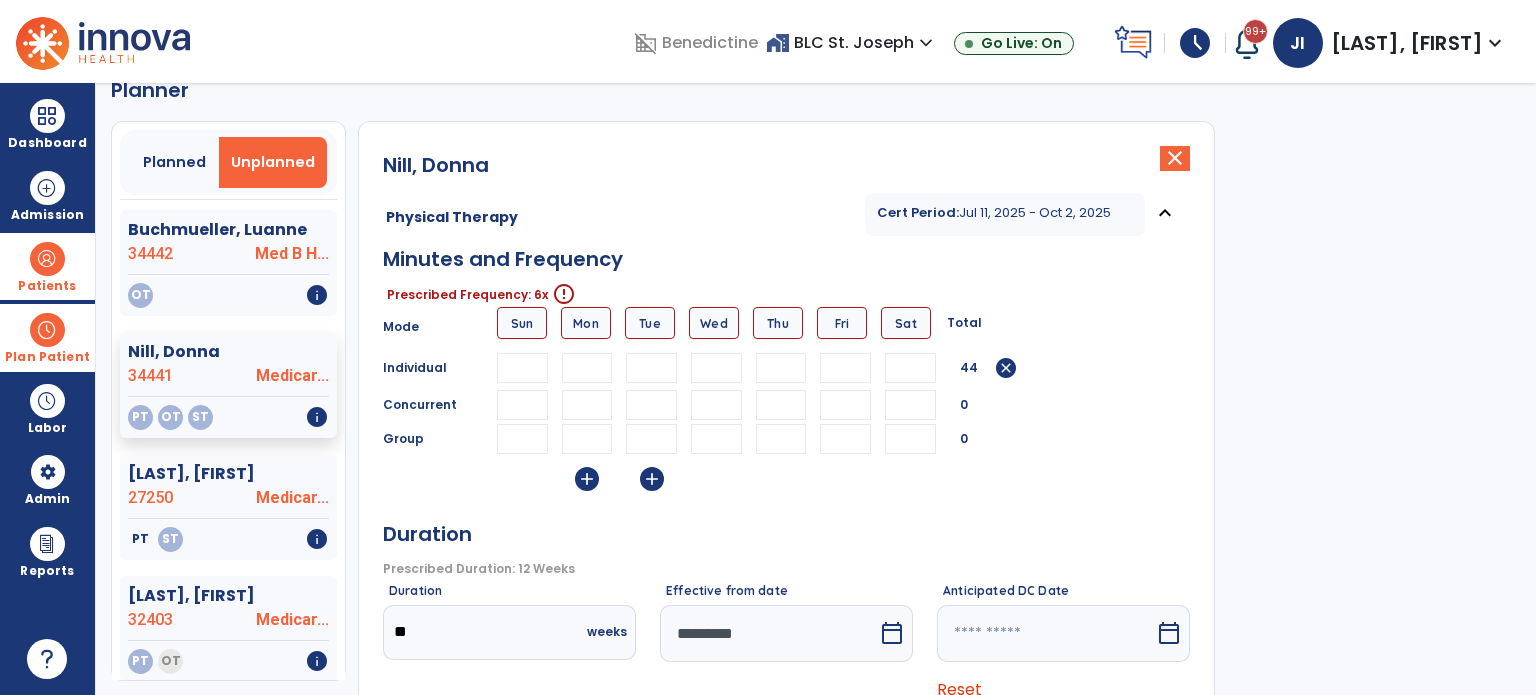 type on "**" 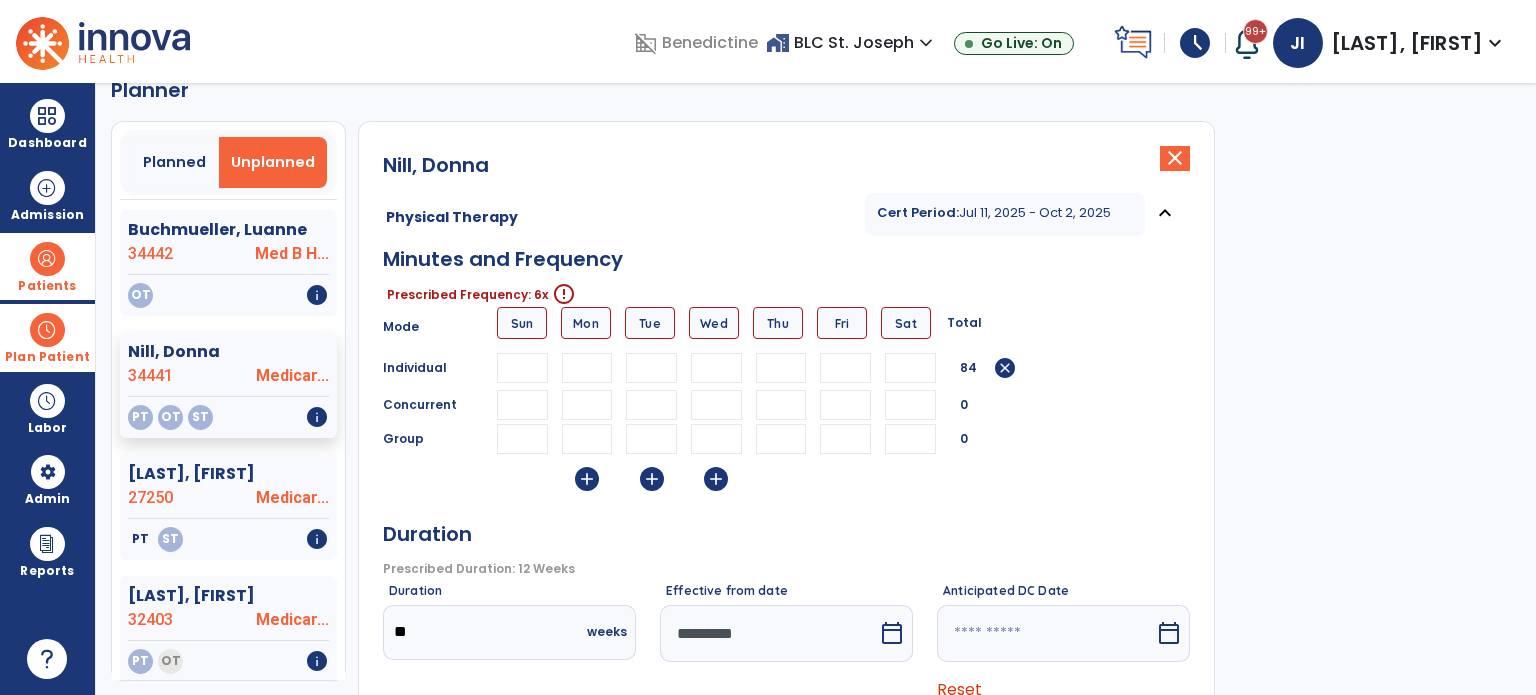 type on "**" 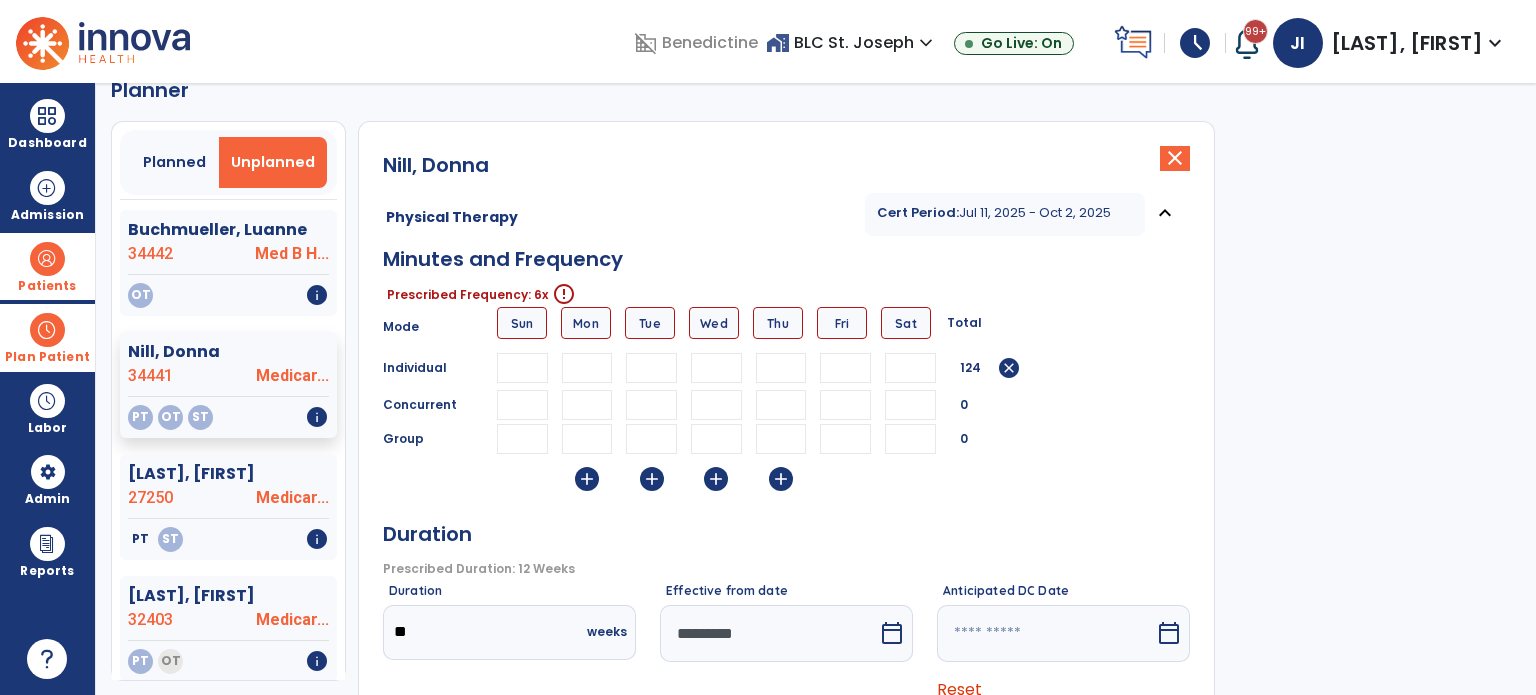 type on "**" 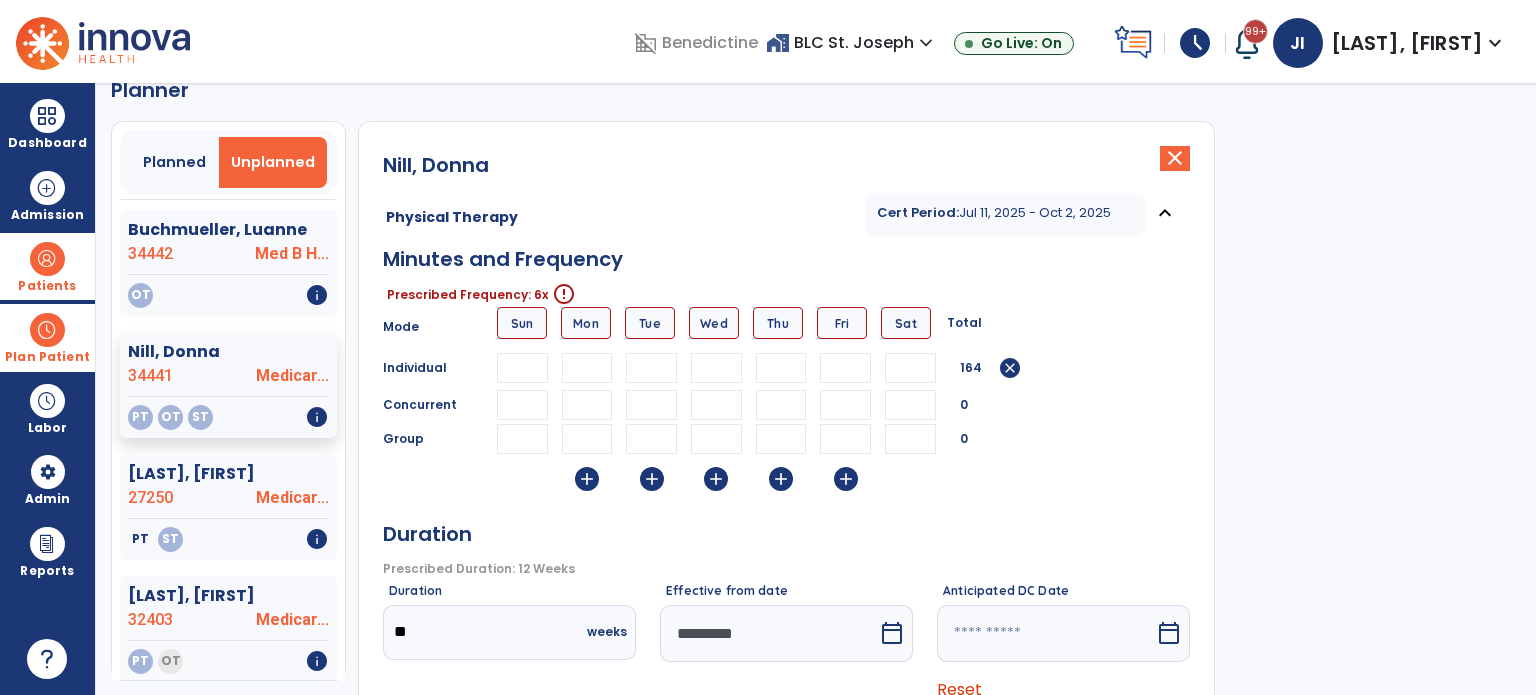 type on "**" 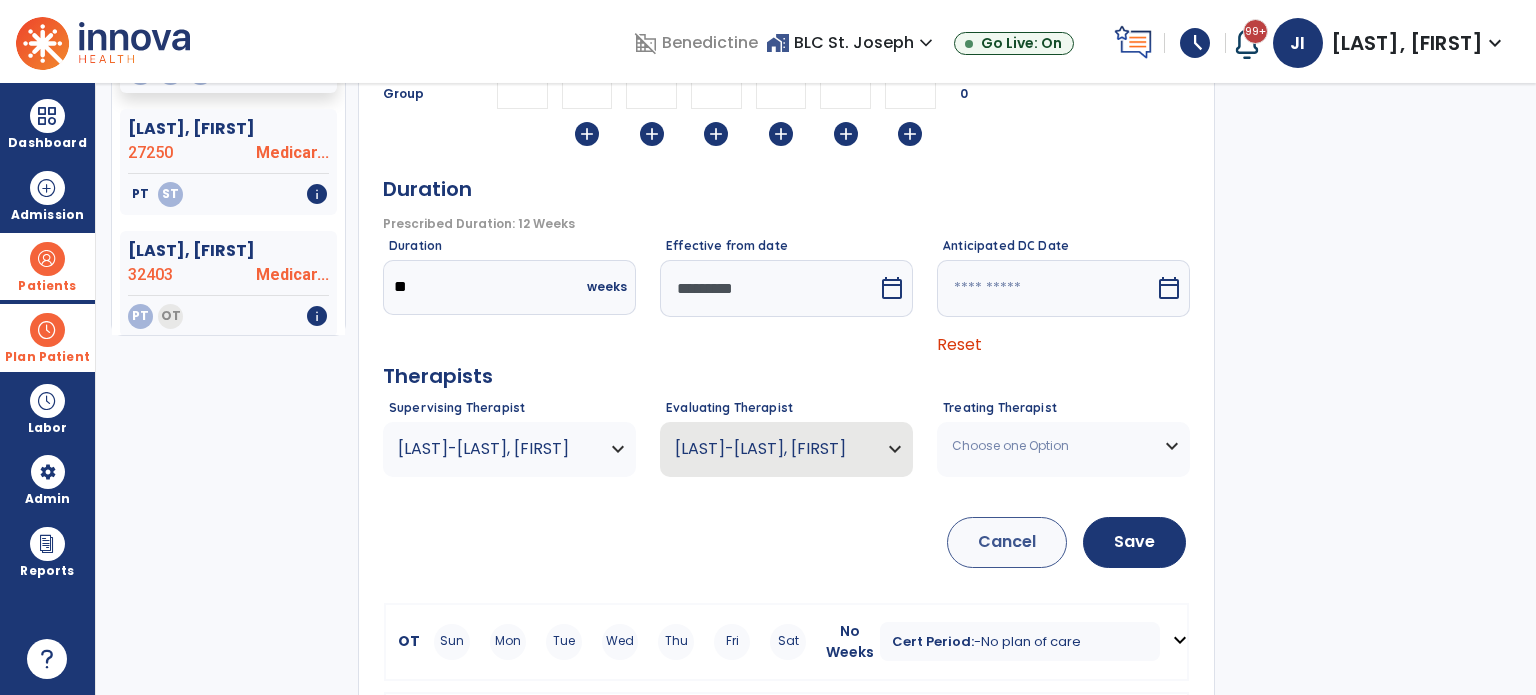 scroll, scrollTop: 486, scrollLeft: 0, axis: vertical 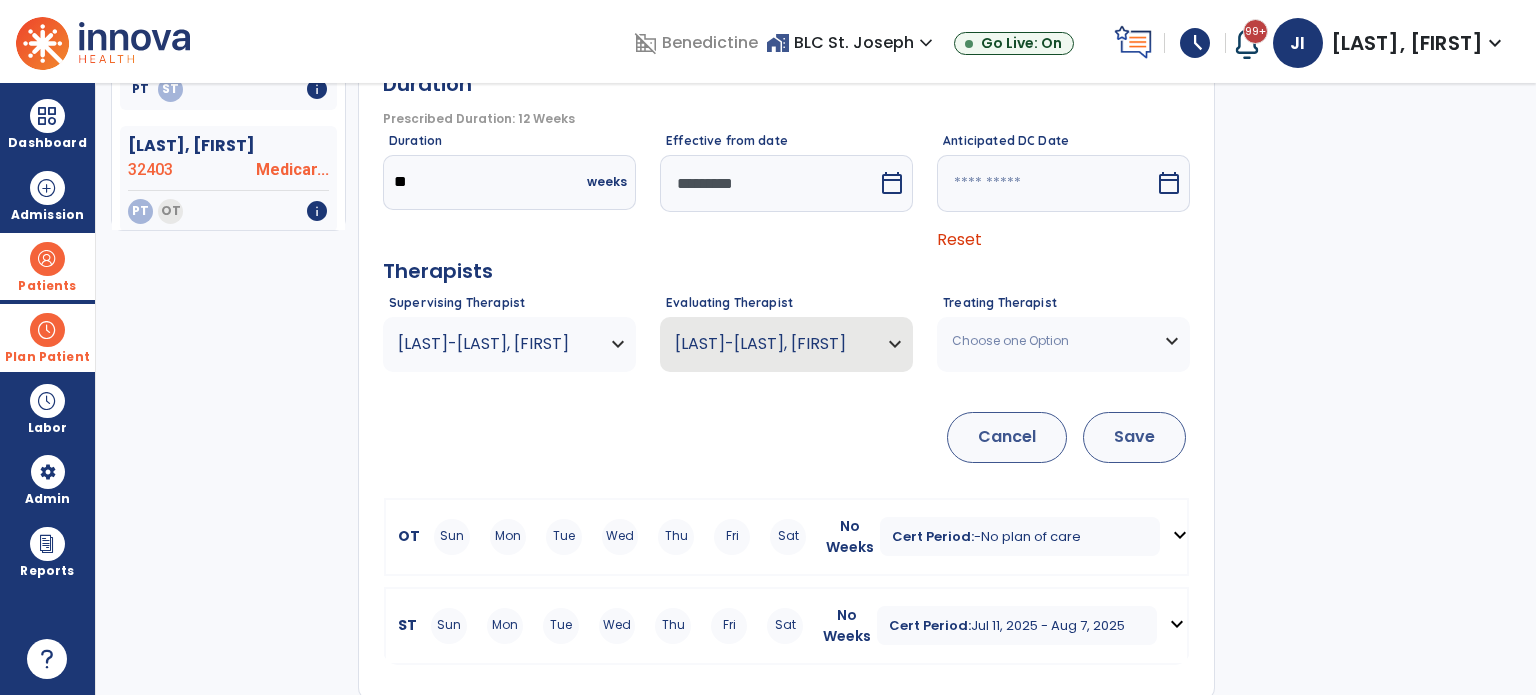 type on "**" 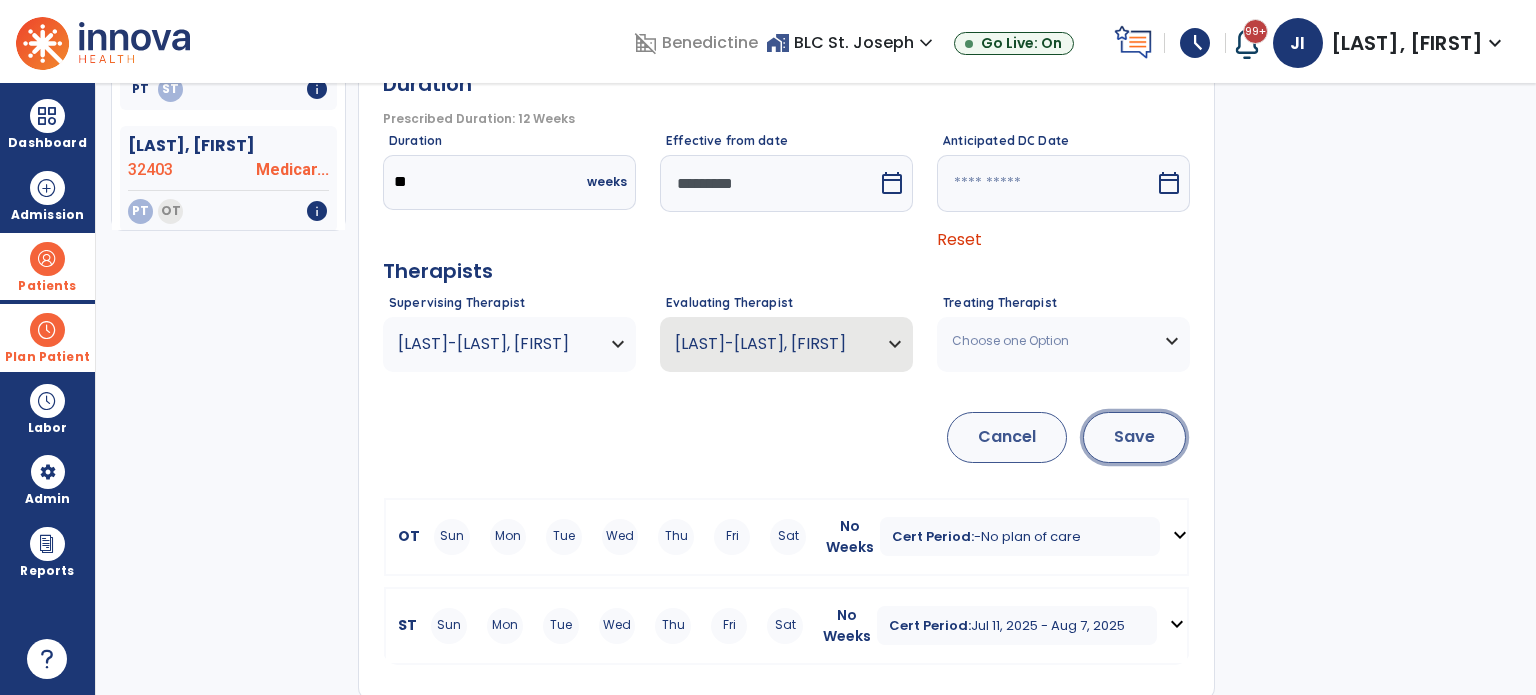 click on "Save" at bounding box center (1134, 437) 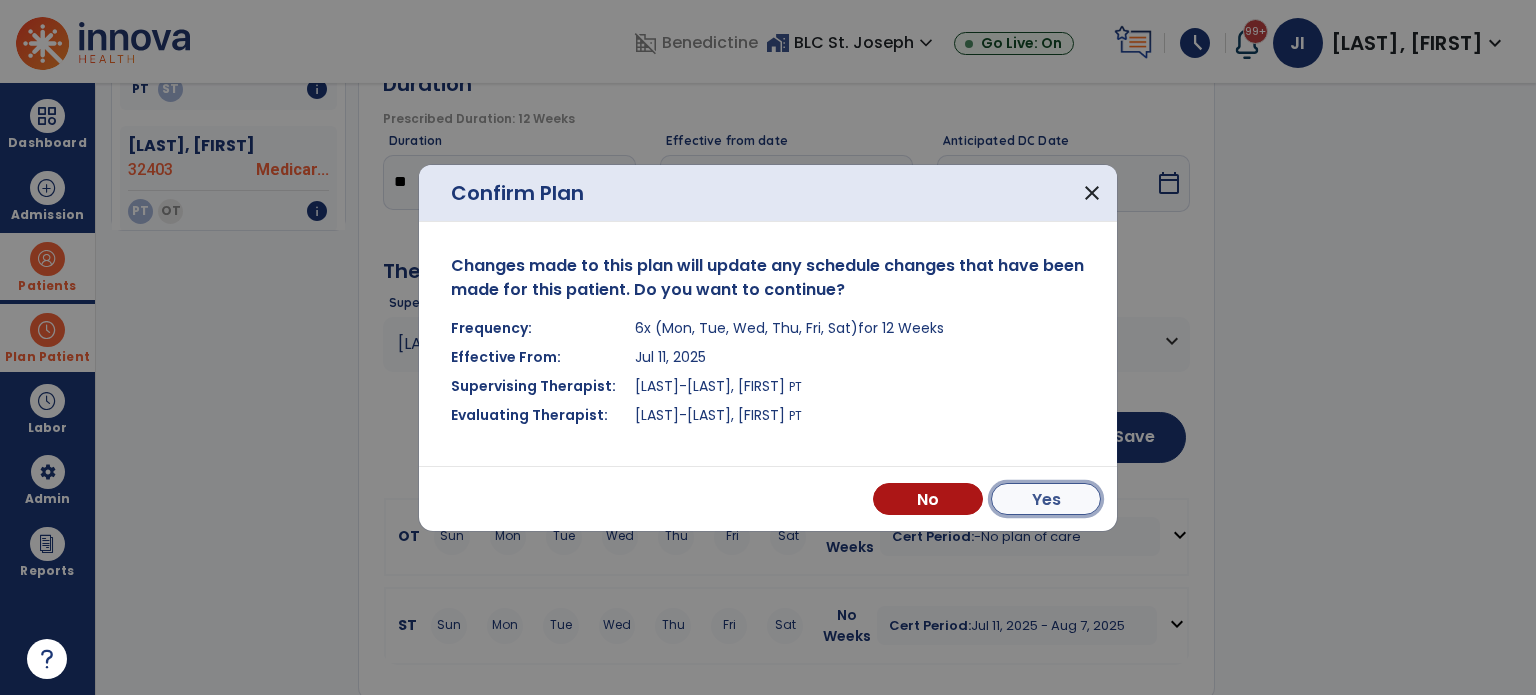 click on "Yes" at bounding box center [1046, 499] 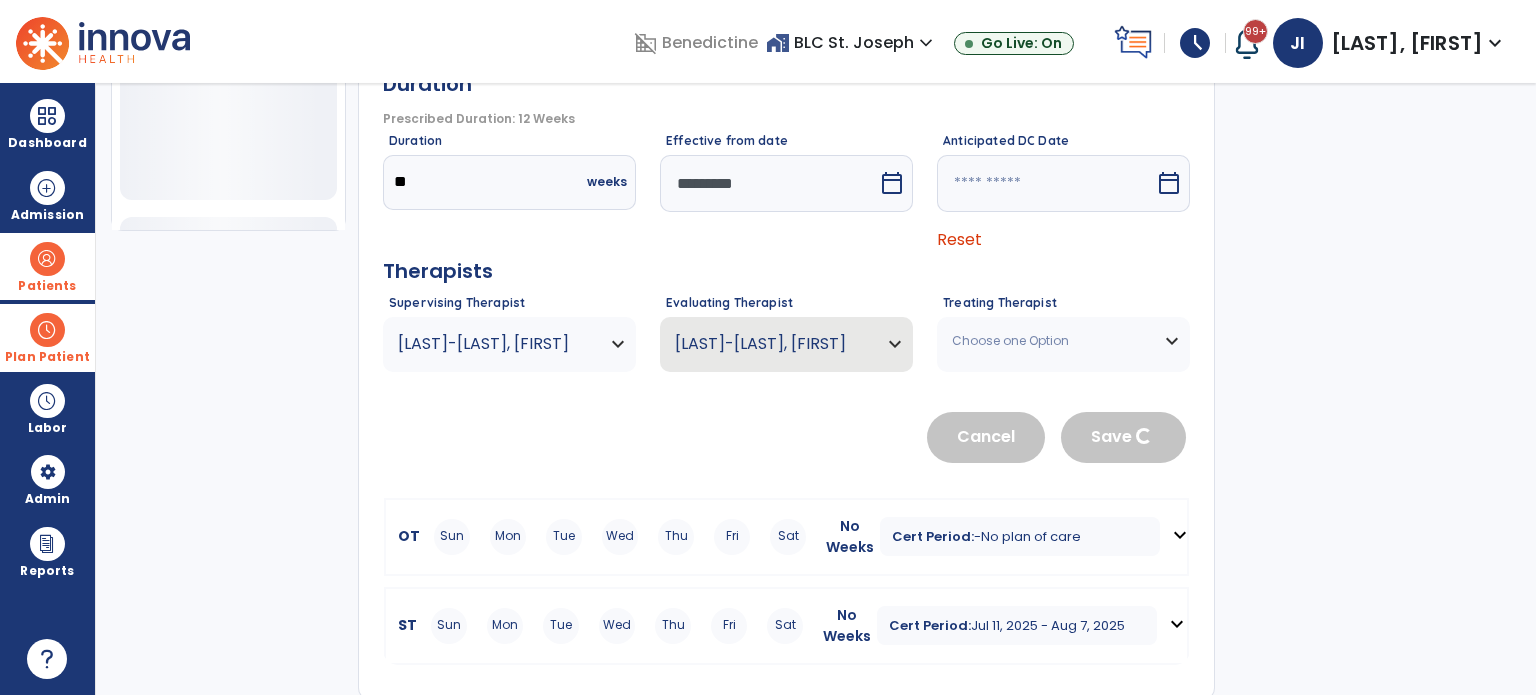 click on "Jul 11, 2025 - Aug 7, 2025" at bounding box center [1048, 625] 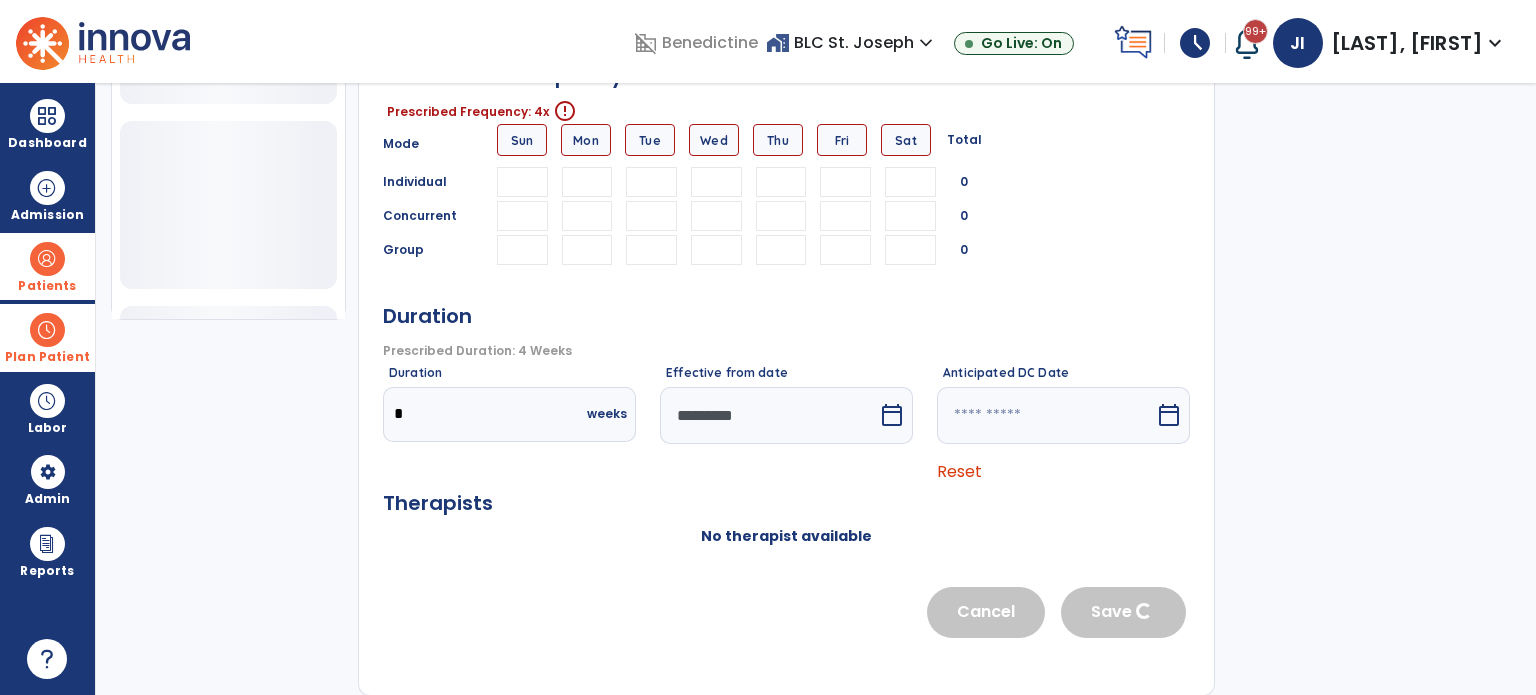 scroll, scrollTop: 396, scrollLeft: 0, axis: vertical 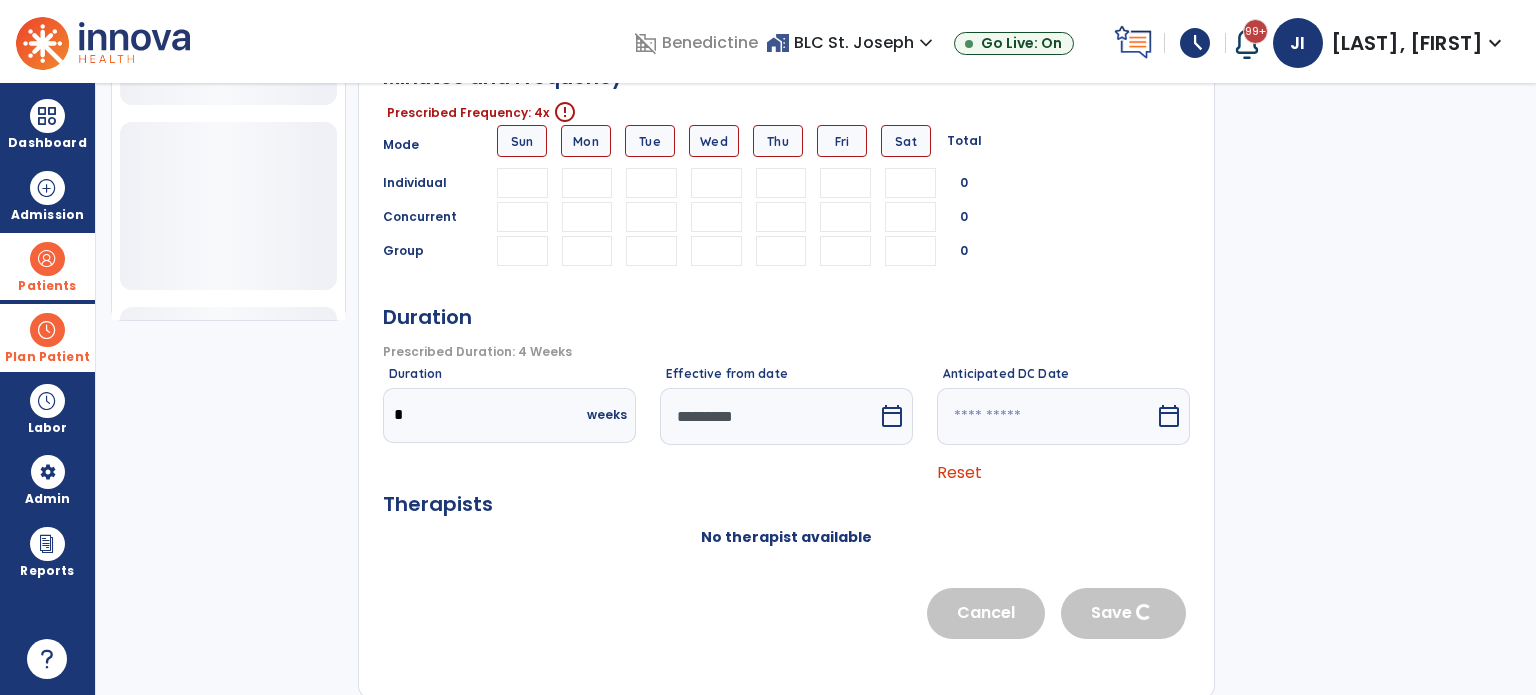 click at bounding box center (587, 183) 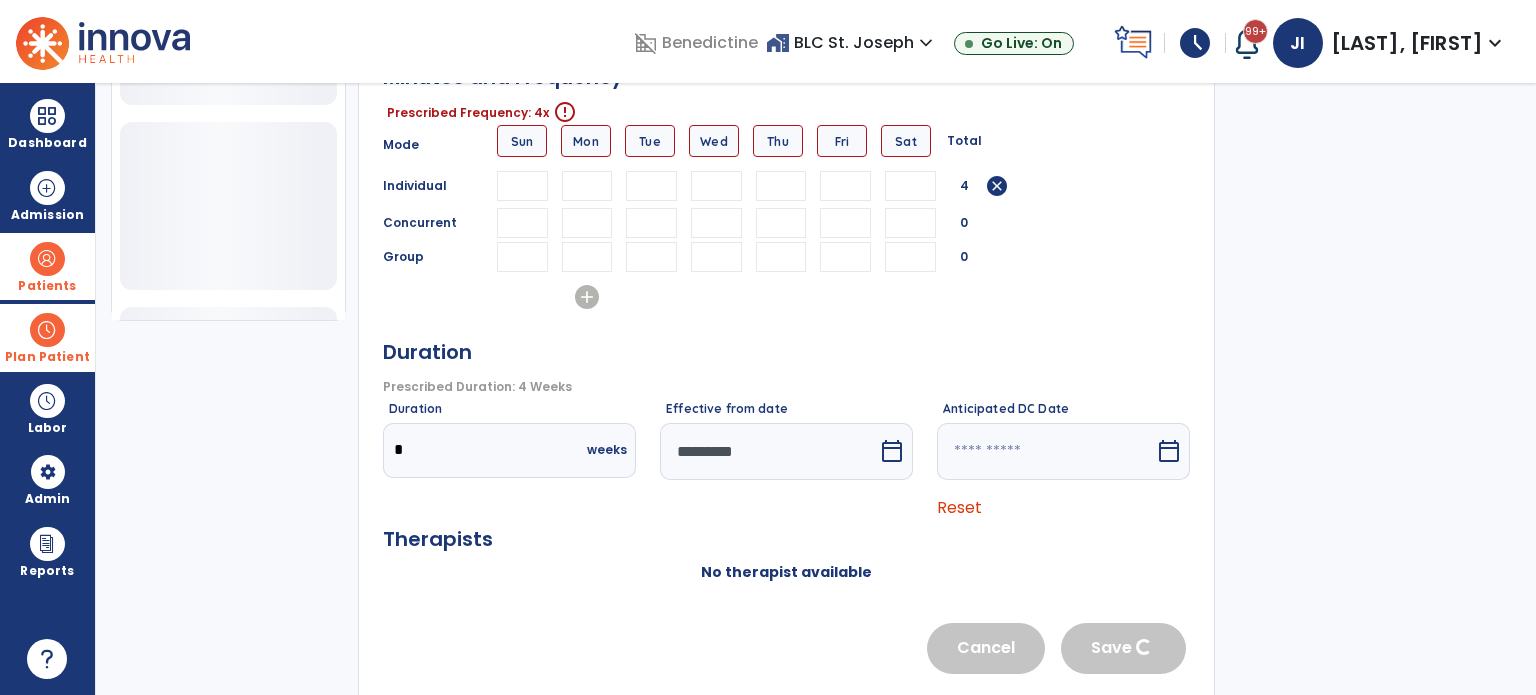 type on "**" 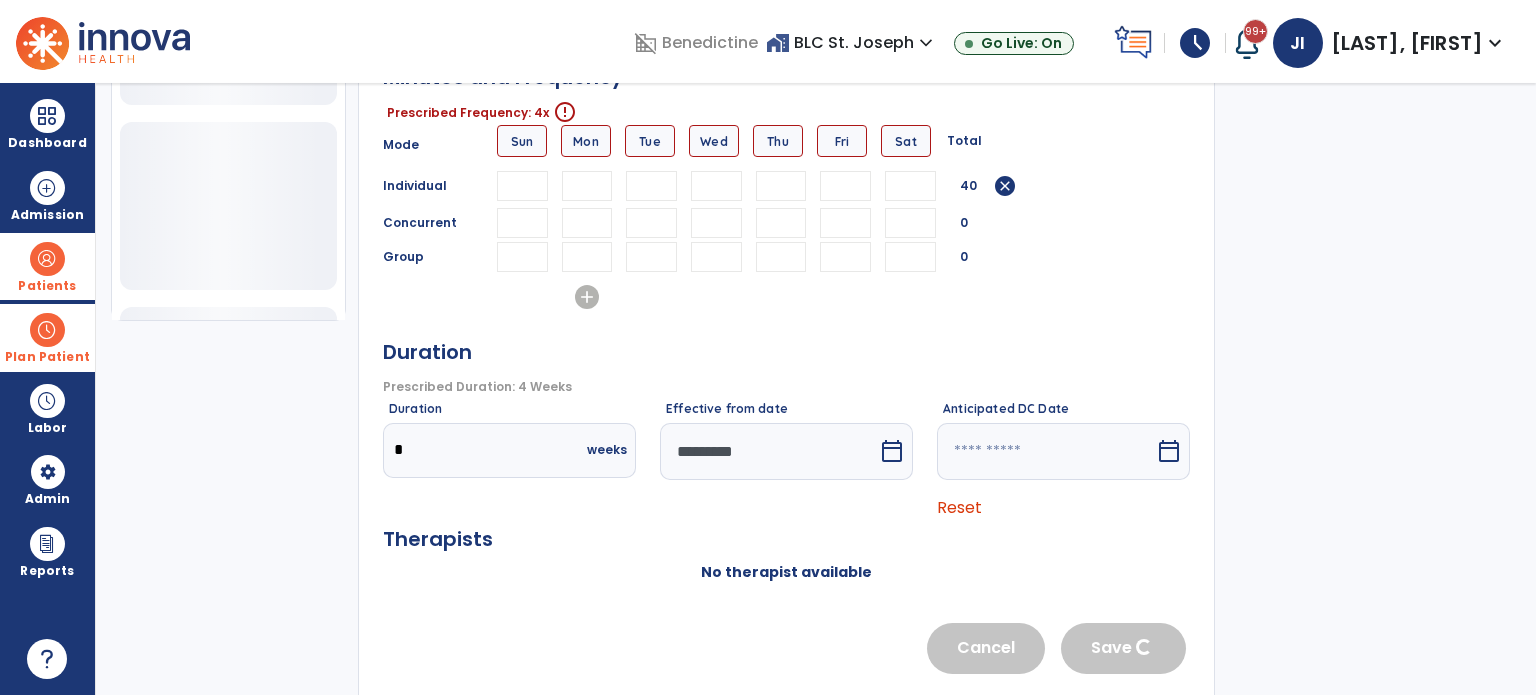 type on "**" 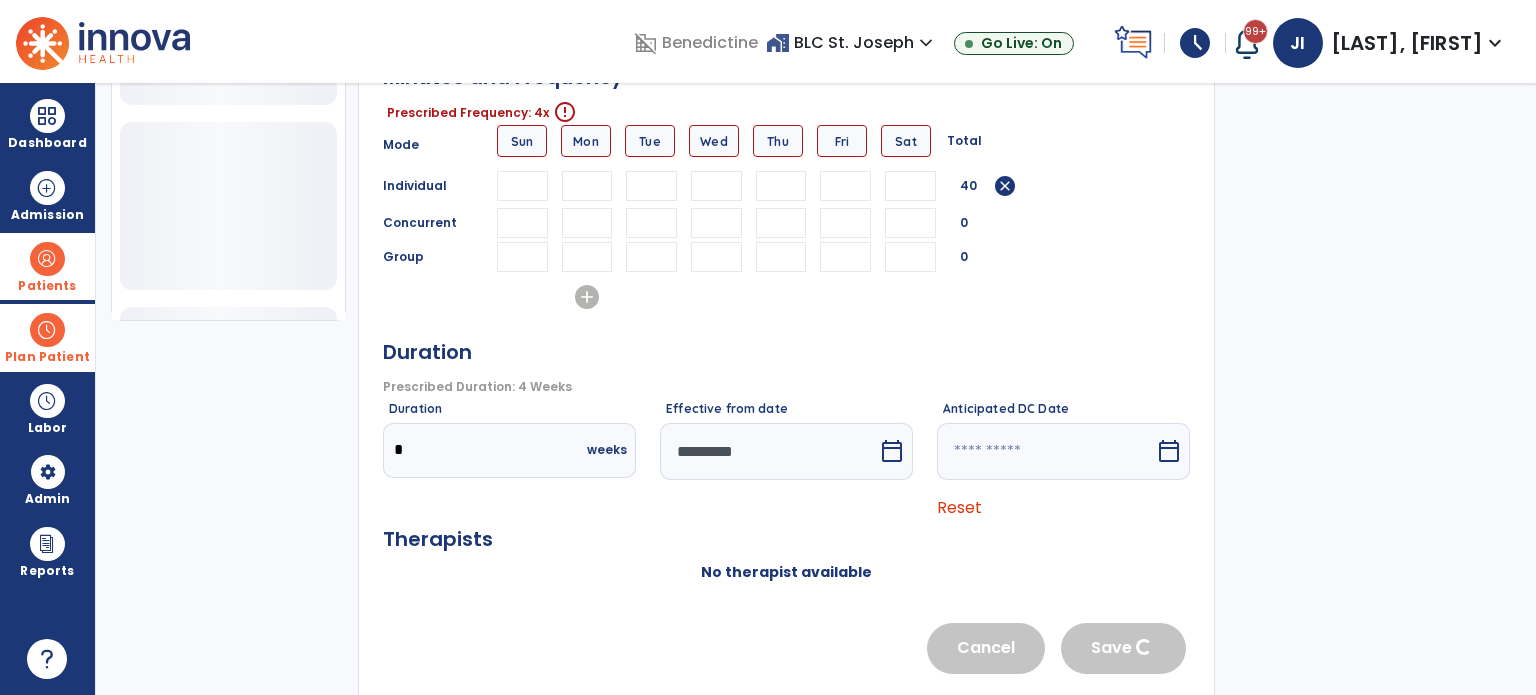 type on "**" 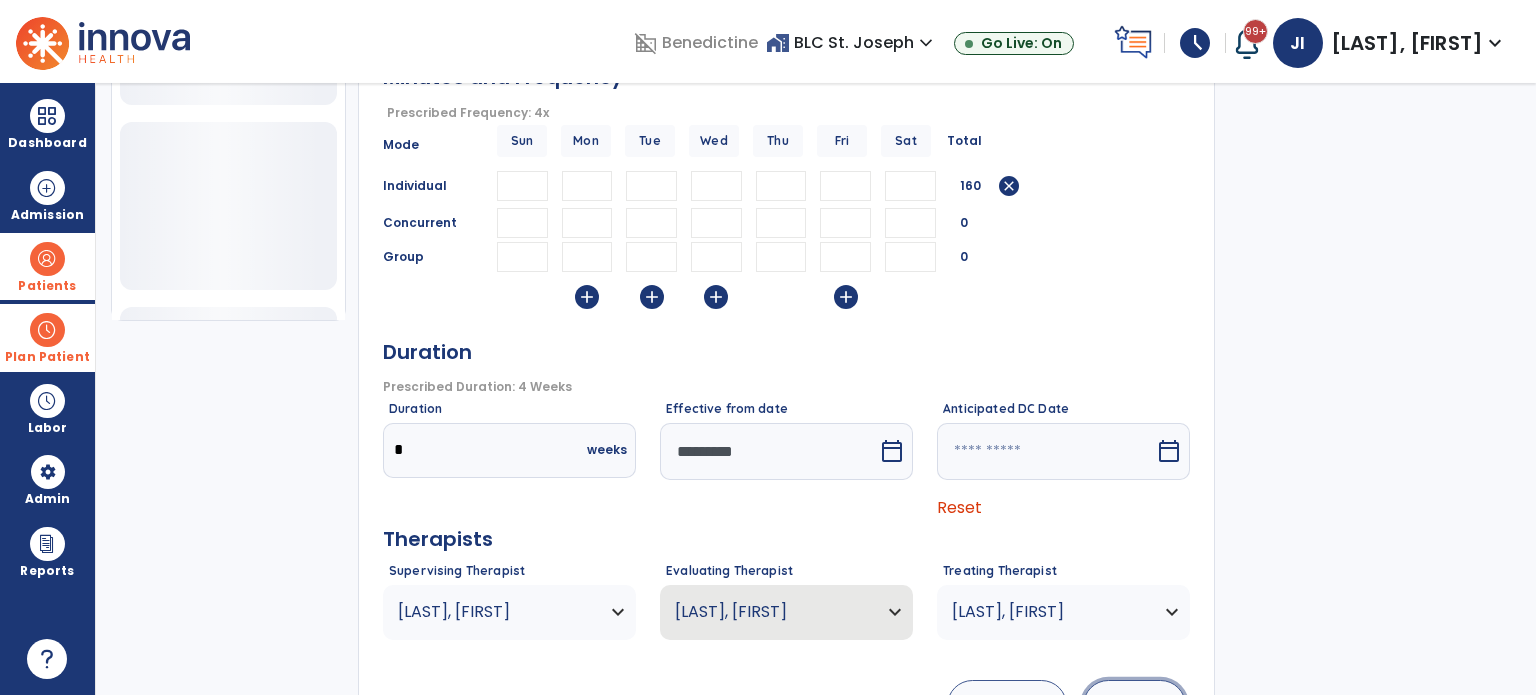 click on "Save" at bounding box center [1134, 705] 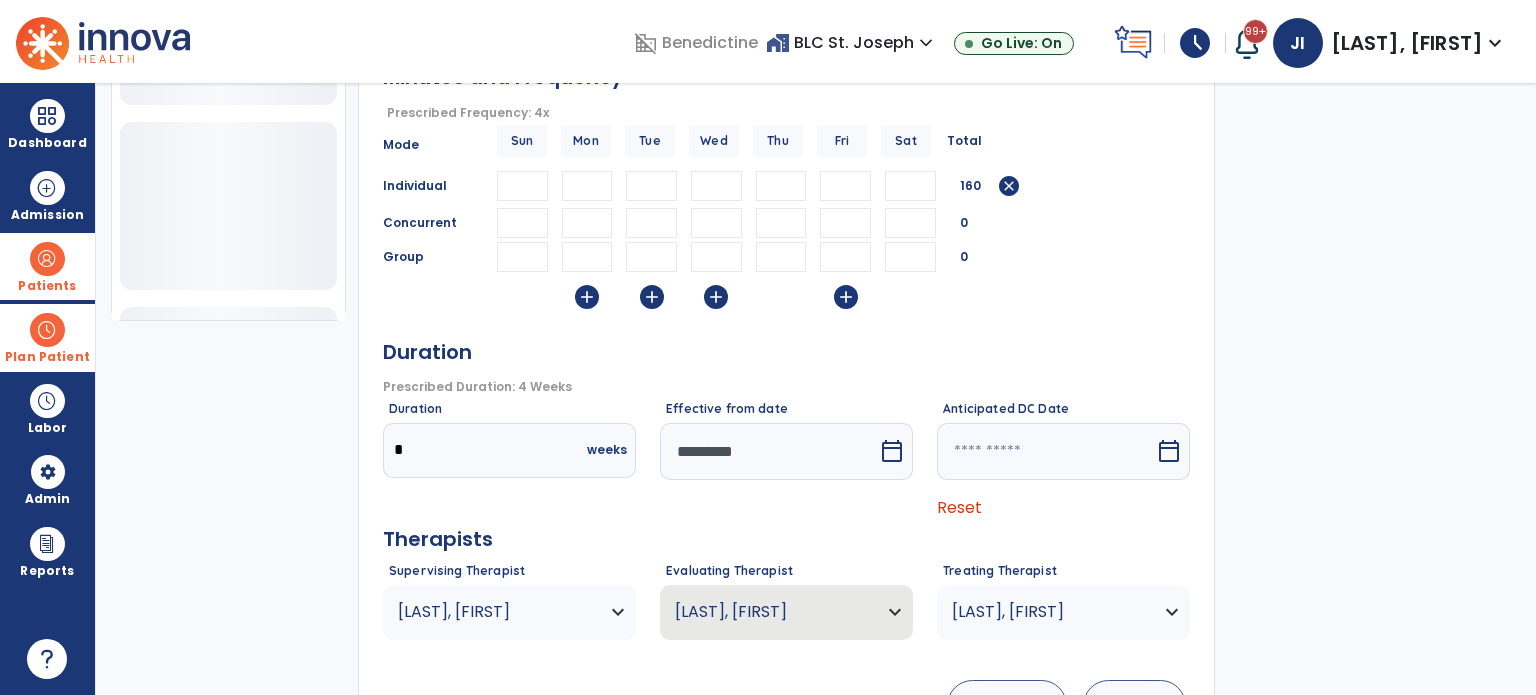 scroll, scrollTop: 486, scrollLeft: 0, axis: vertical 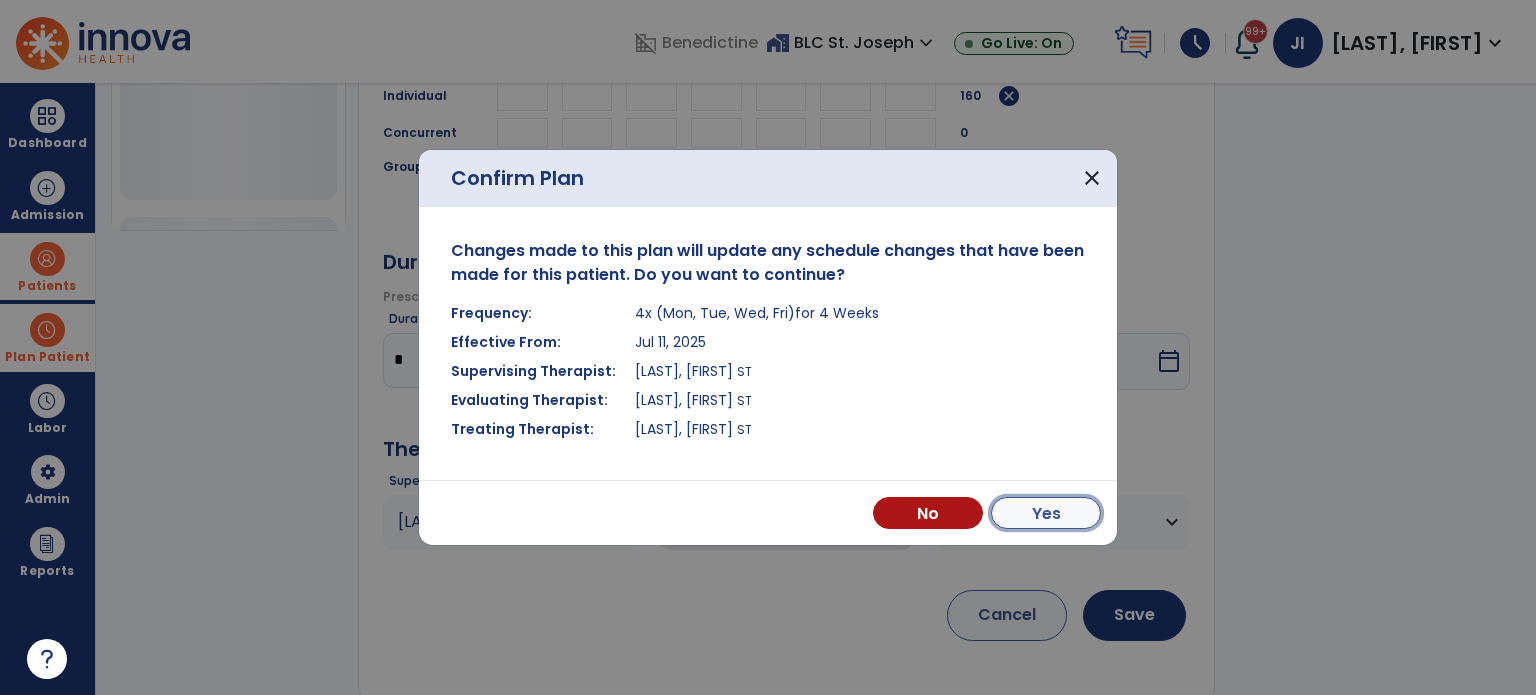 click on "Yes" at bounding box center (1046, 513) 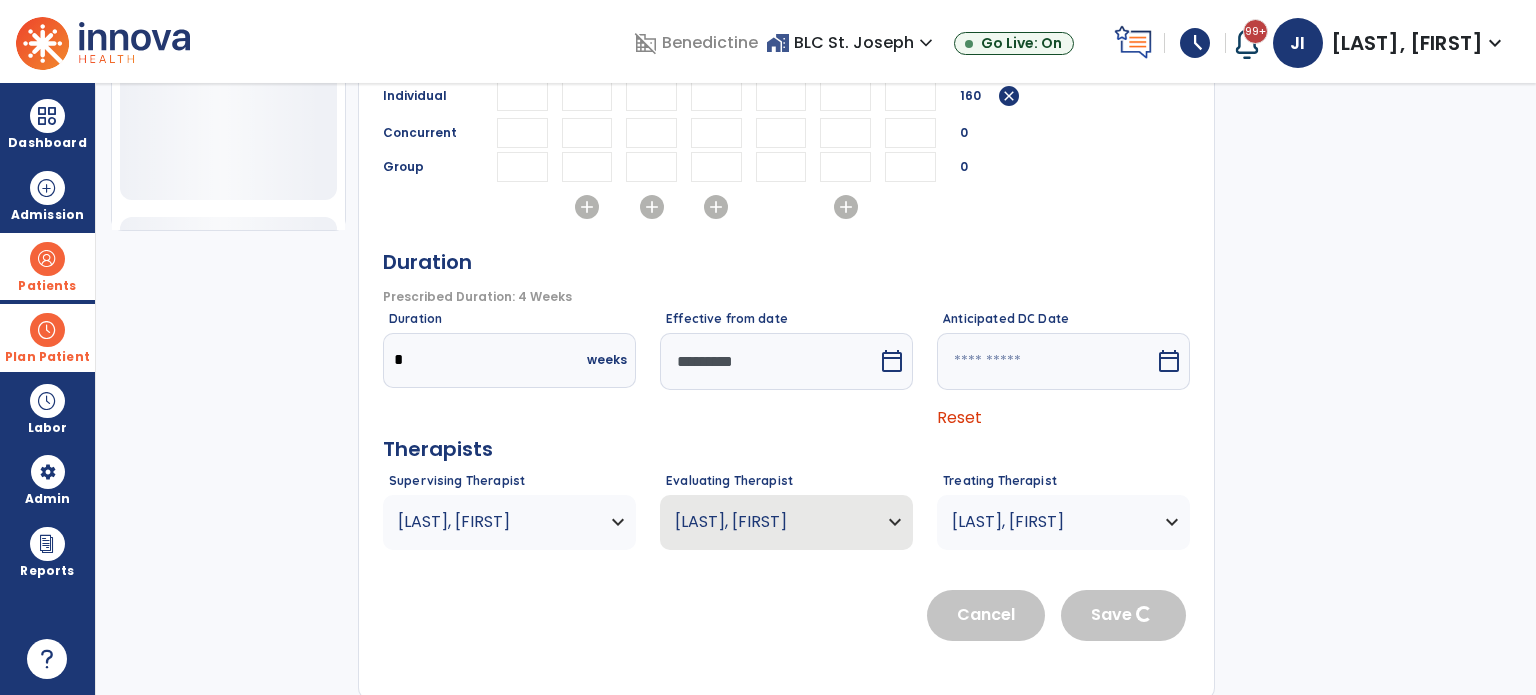 type 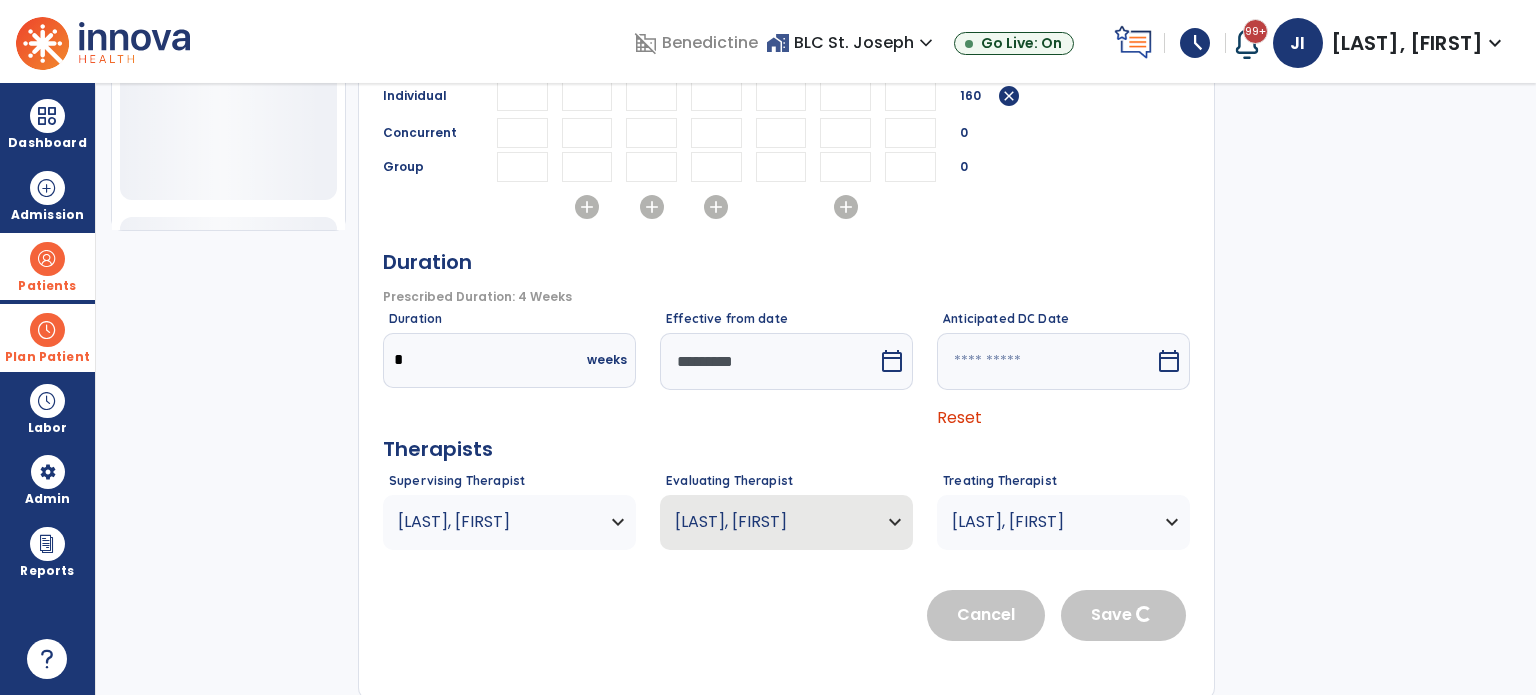 type 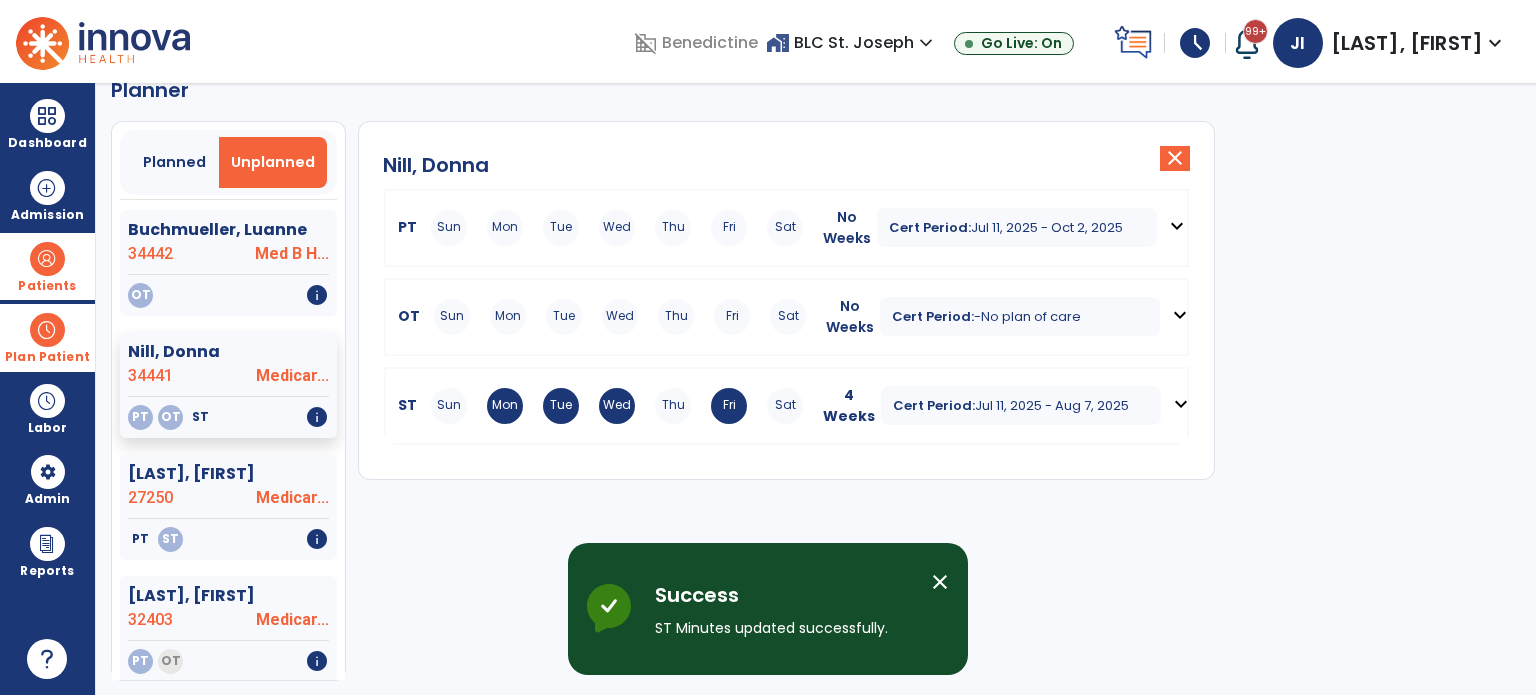 scroll, scrollTop: 0, scrollLeft: 0, axis: both 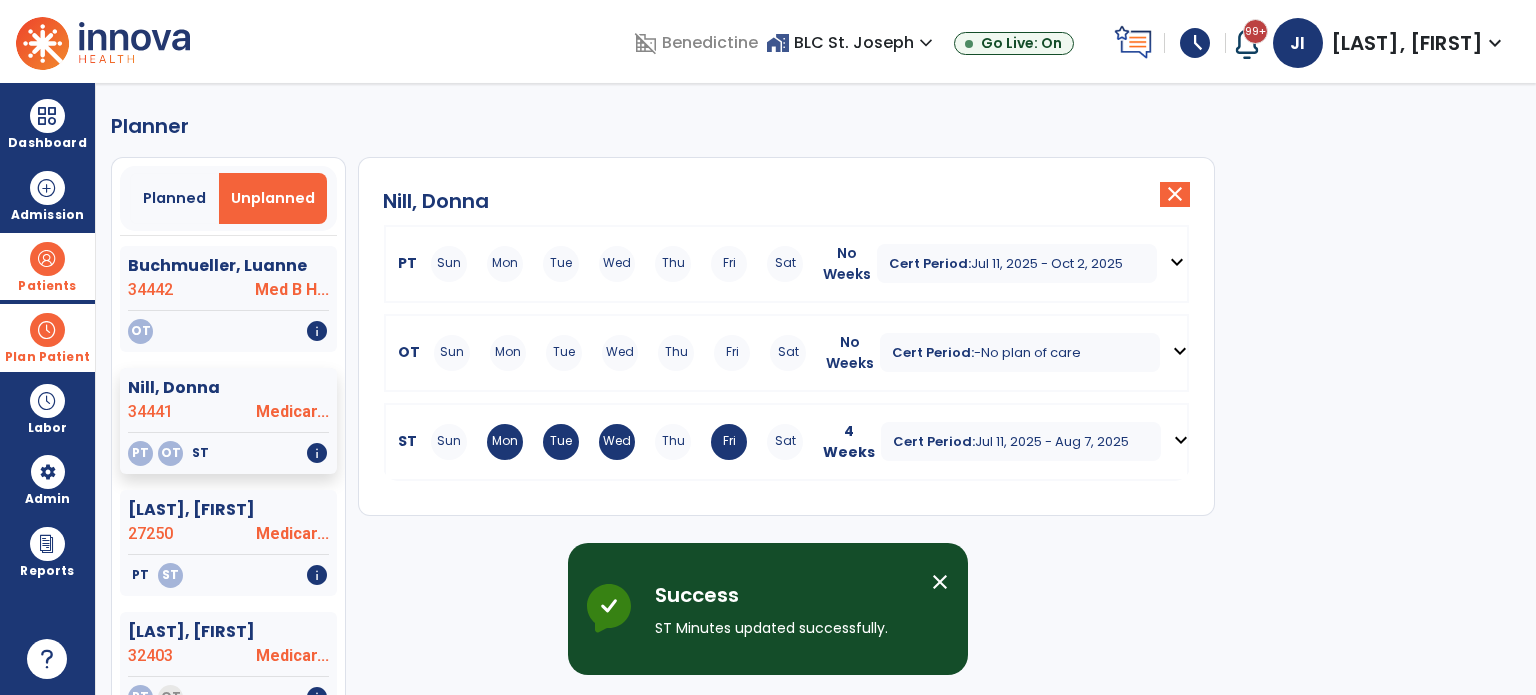 click on "Jul 11, 2025 - Oct 2, 2025" at bounding box center (1047, 263) 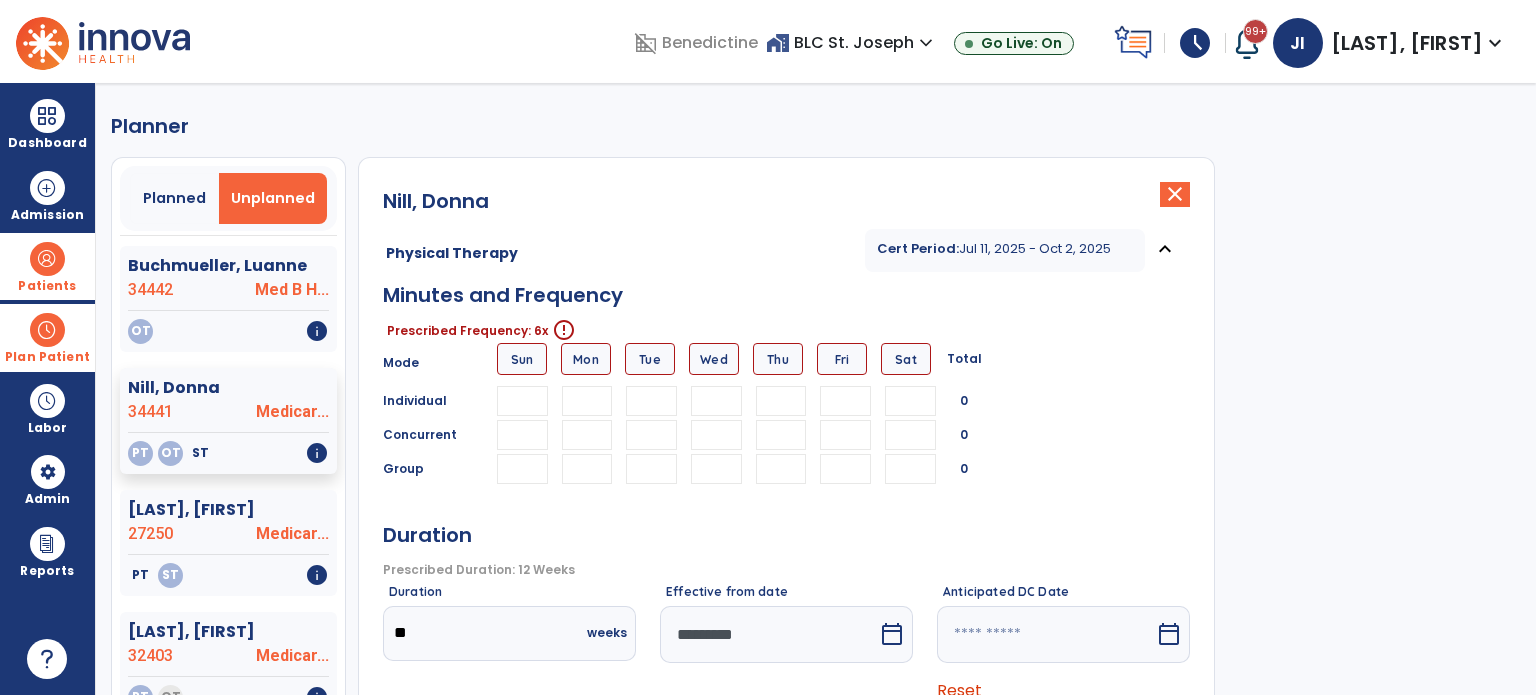 click at bounding box center [587, 401] 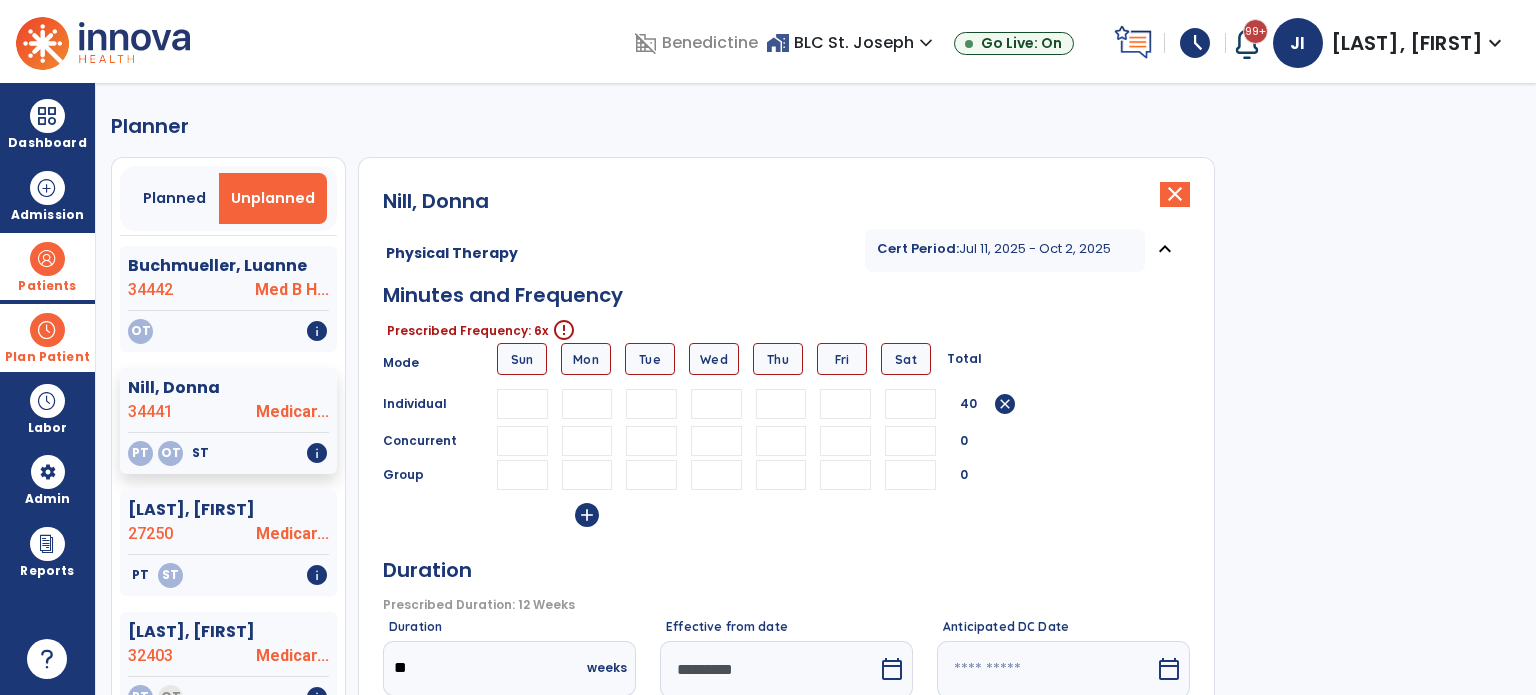 type on "**" 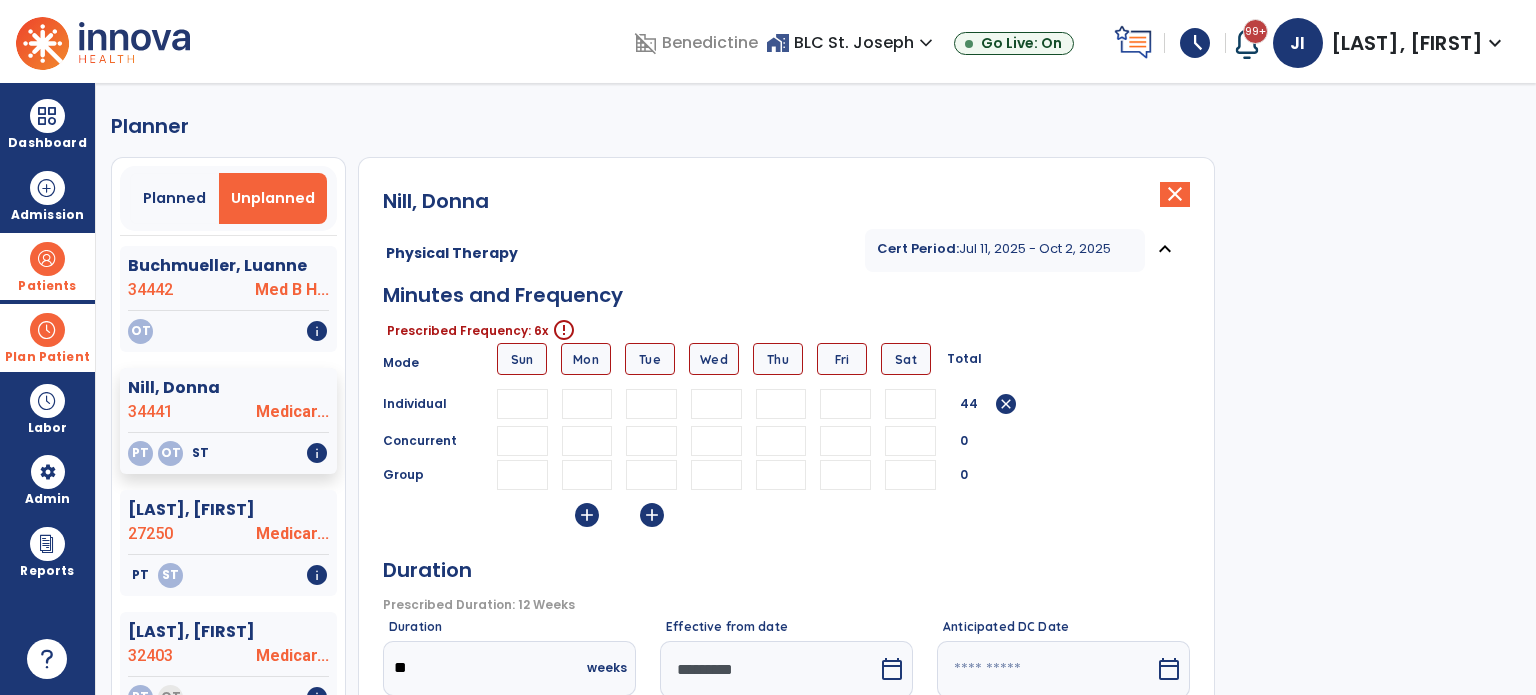 type on "**" 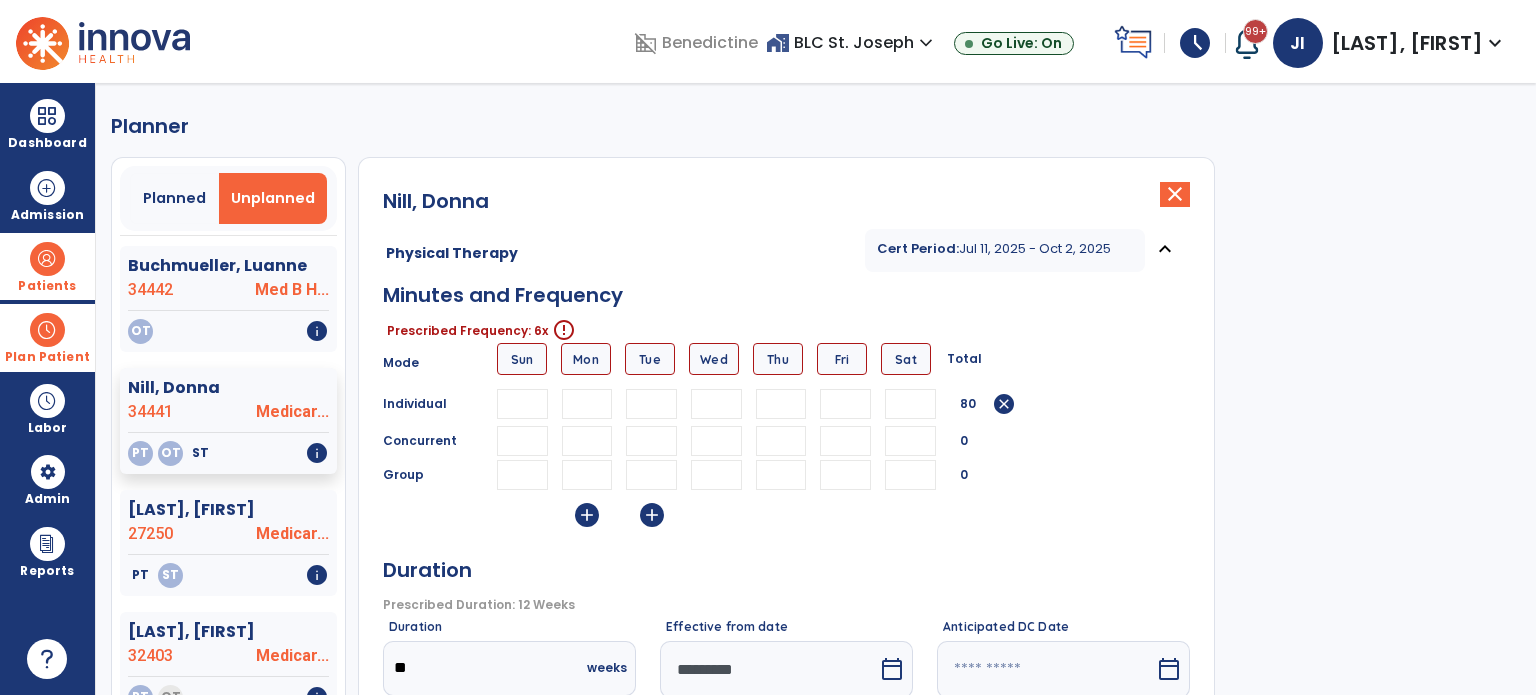 type on "**" 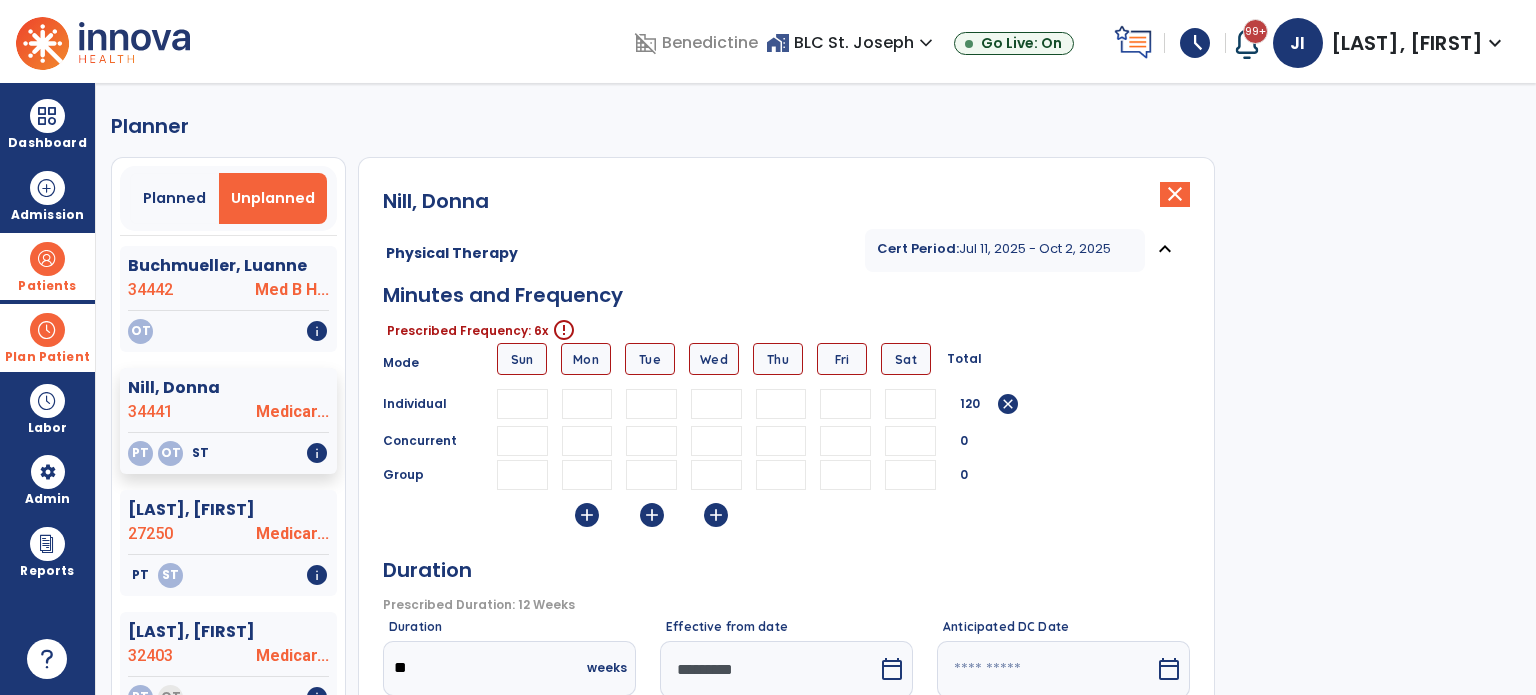 type on "**" 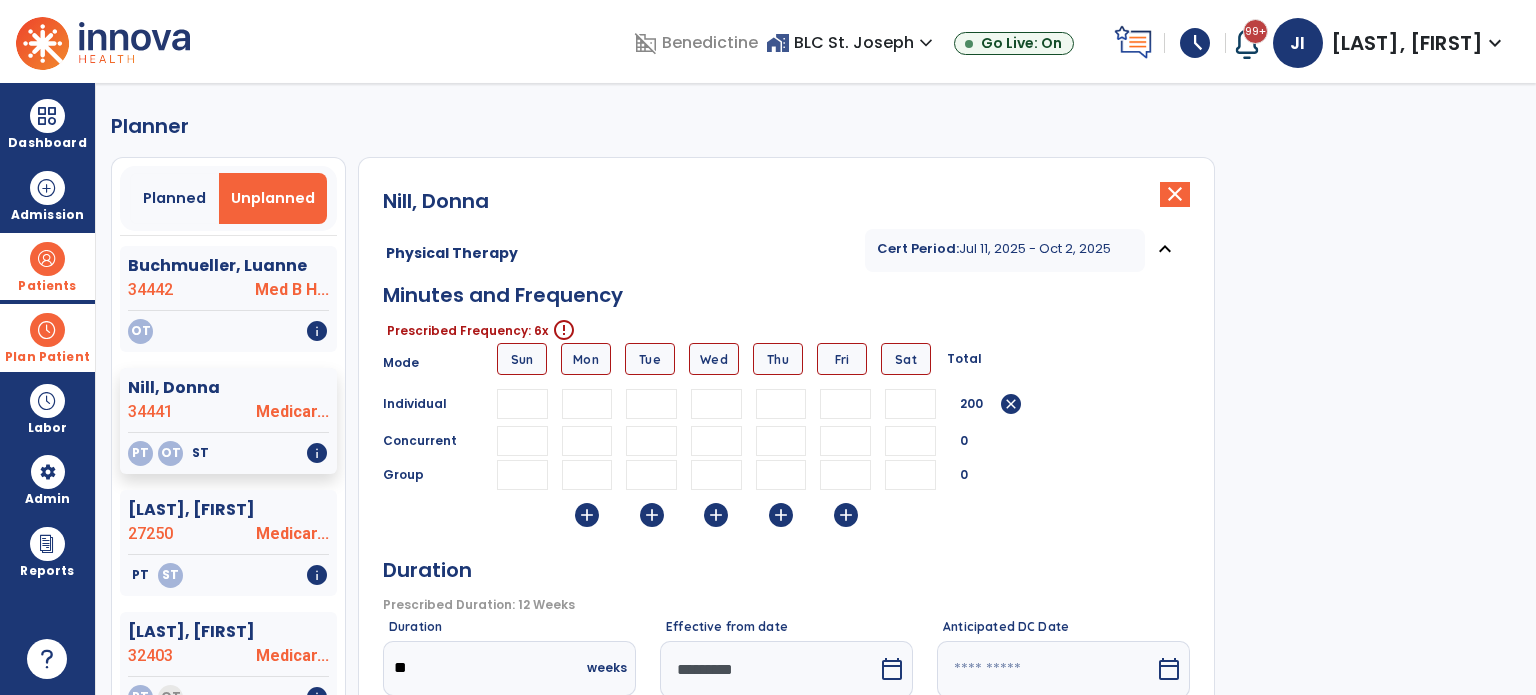 type on "**" 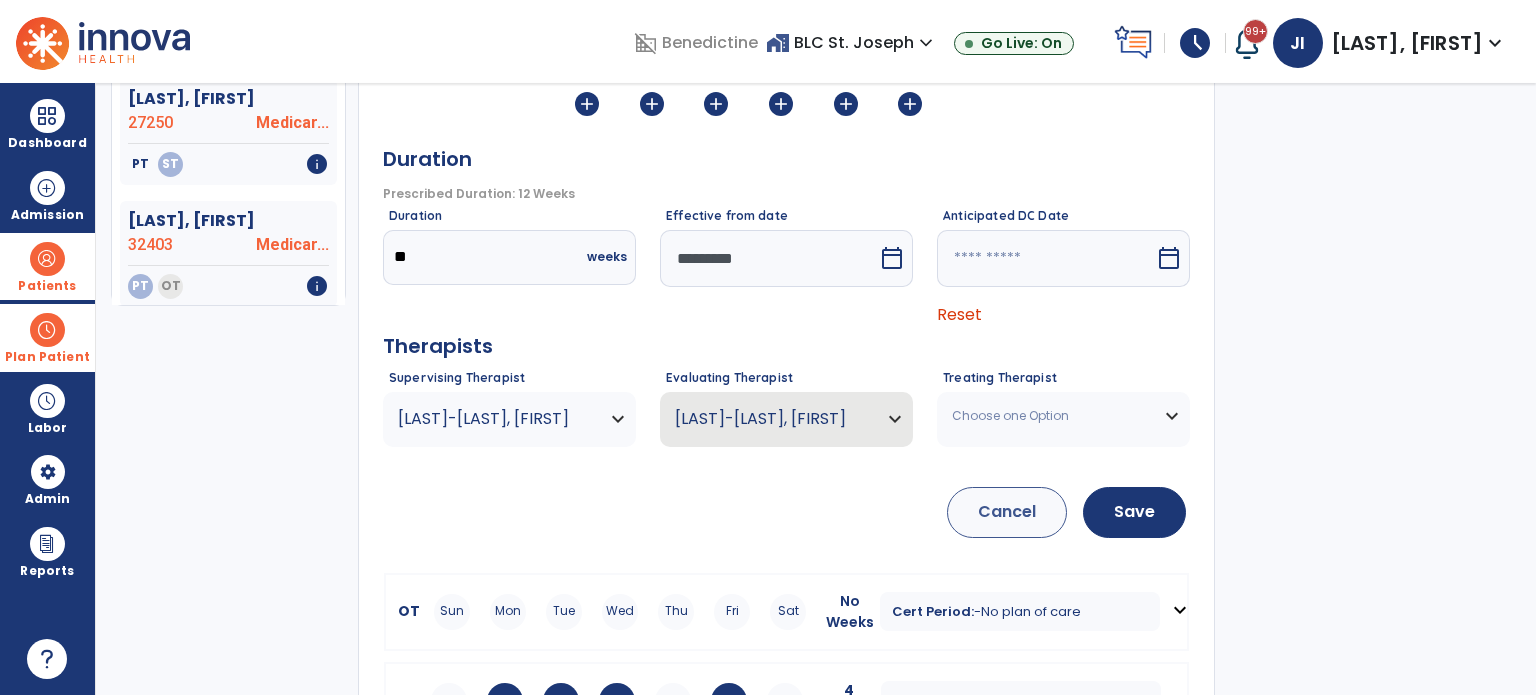 scroll, scrollTop: 486, scrollLeft: 0, axis: vertical 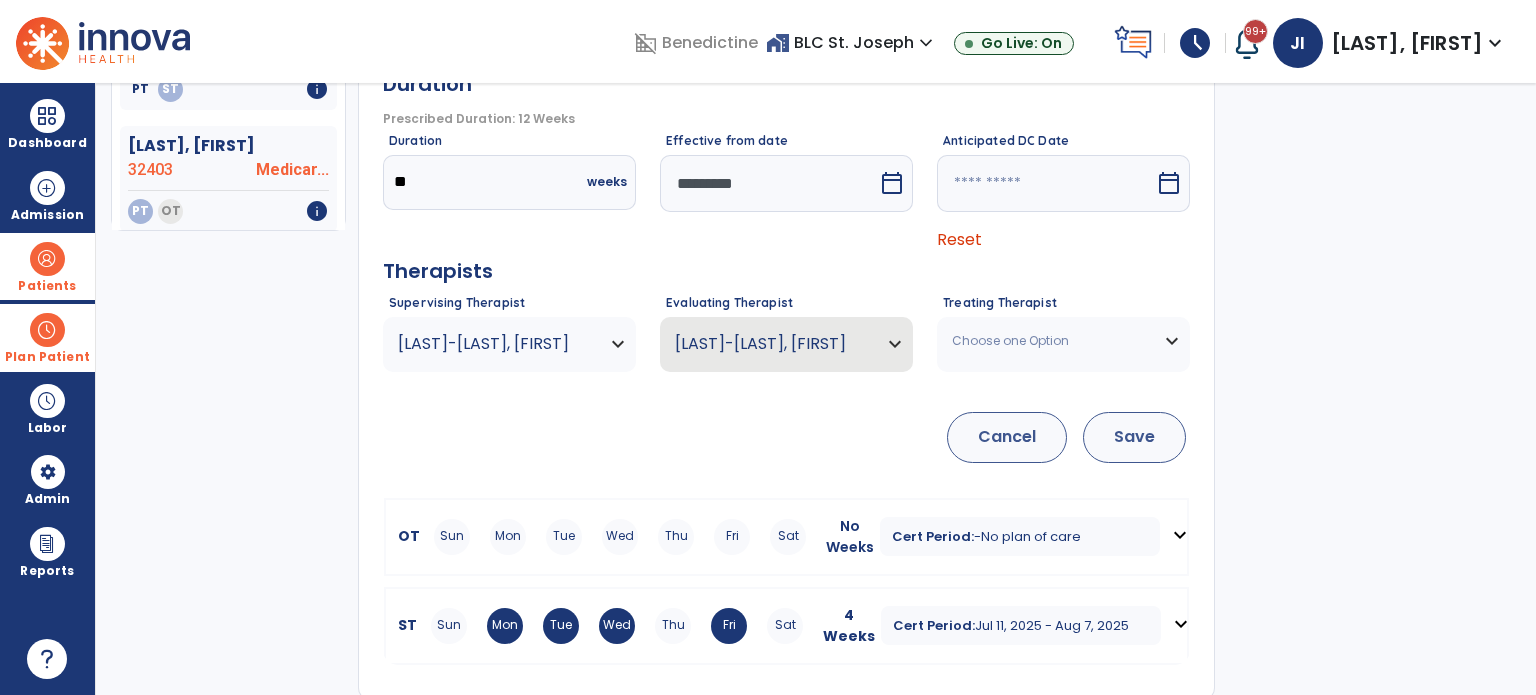 type on "**" 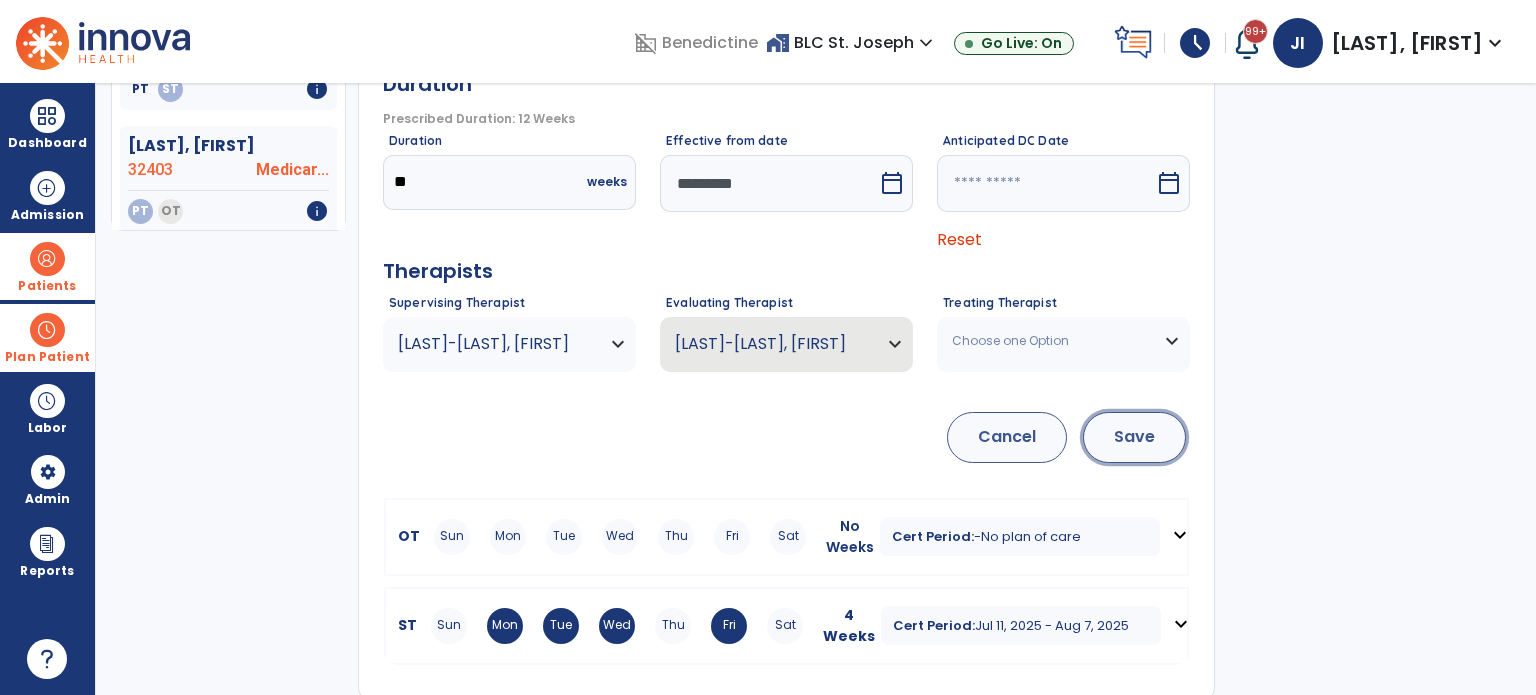 click on "Save" at bounding box center (1134, 437) 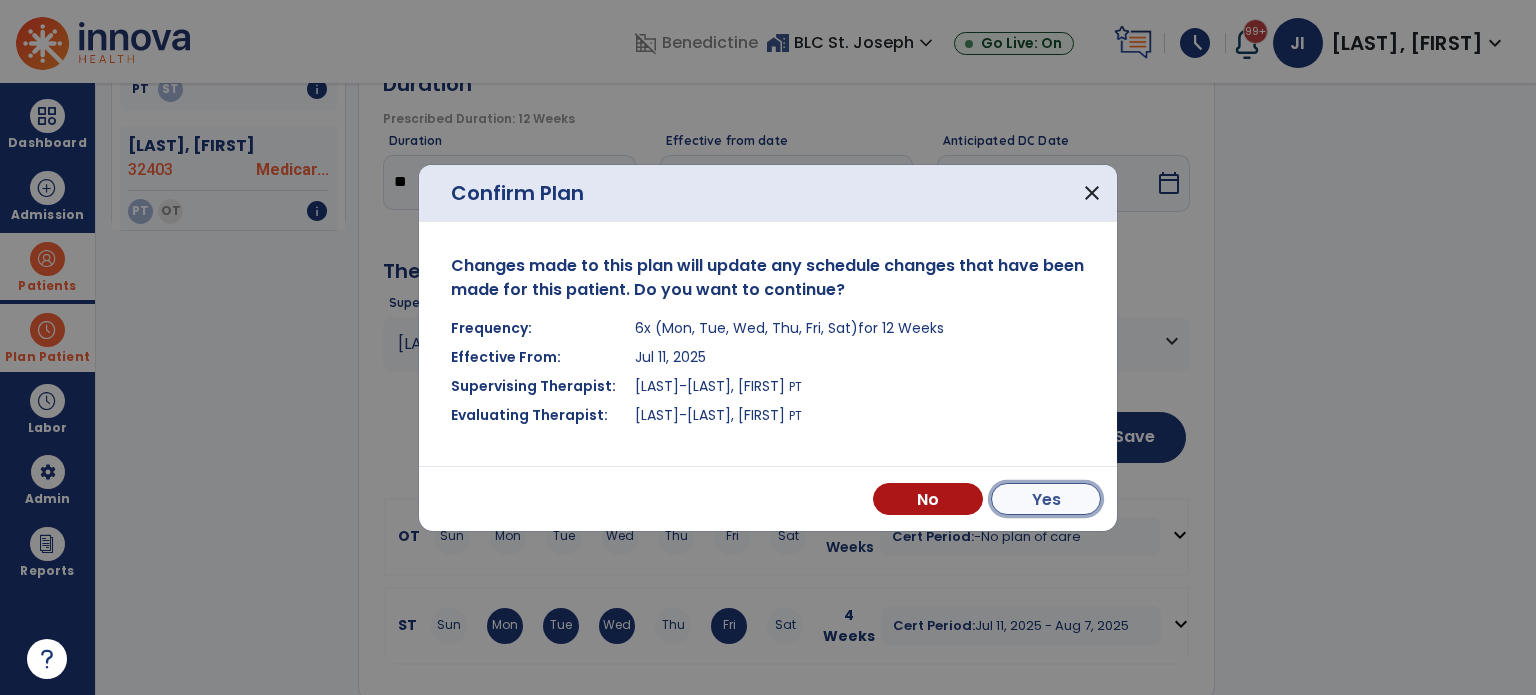 click on "Yes" at bounding box center (1046, 499) 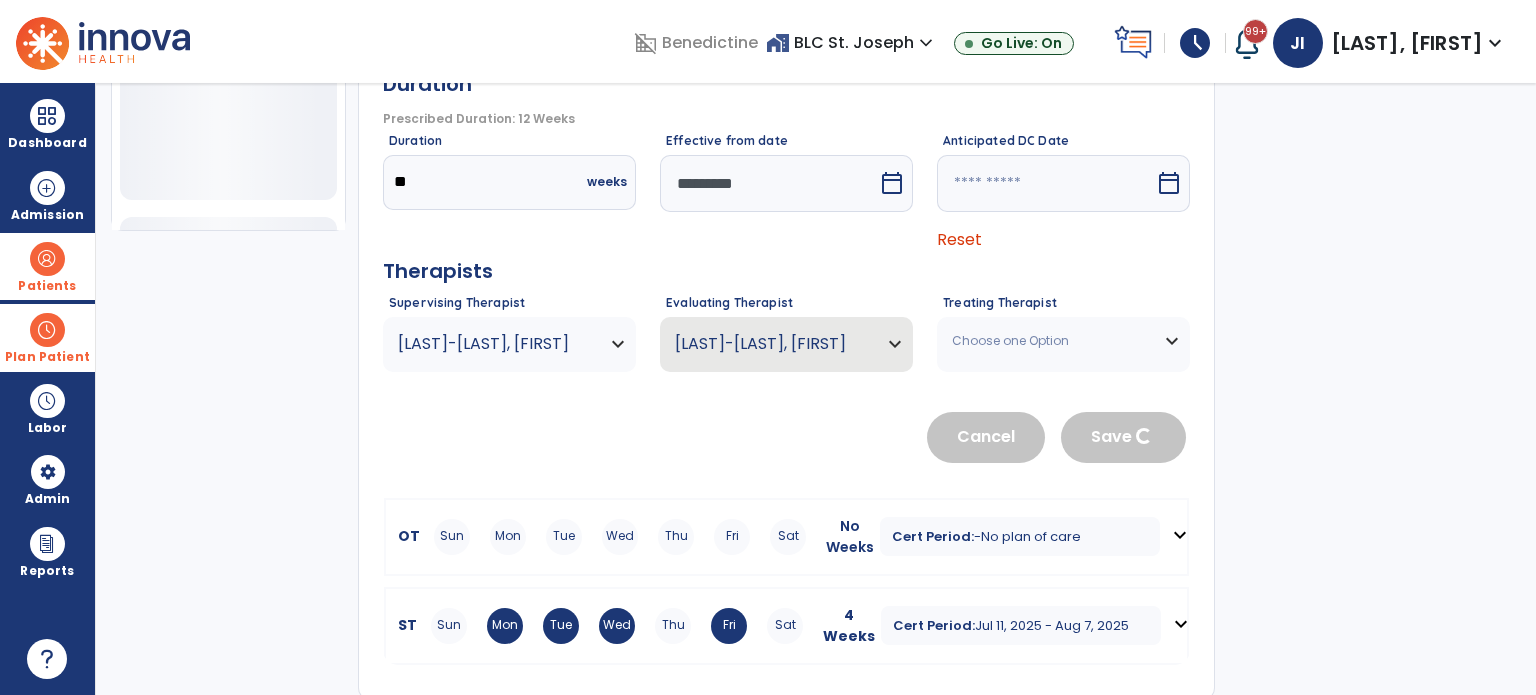 type 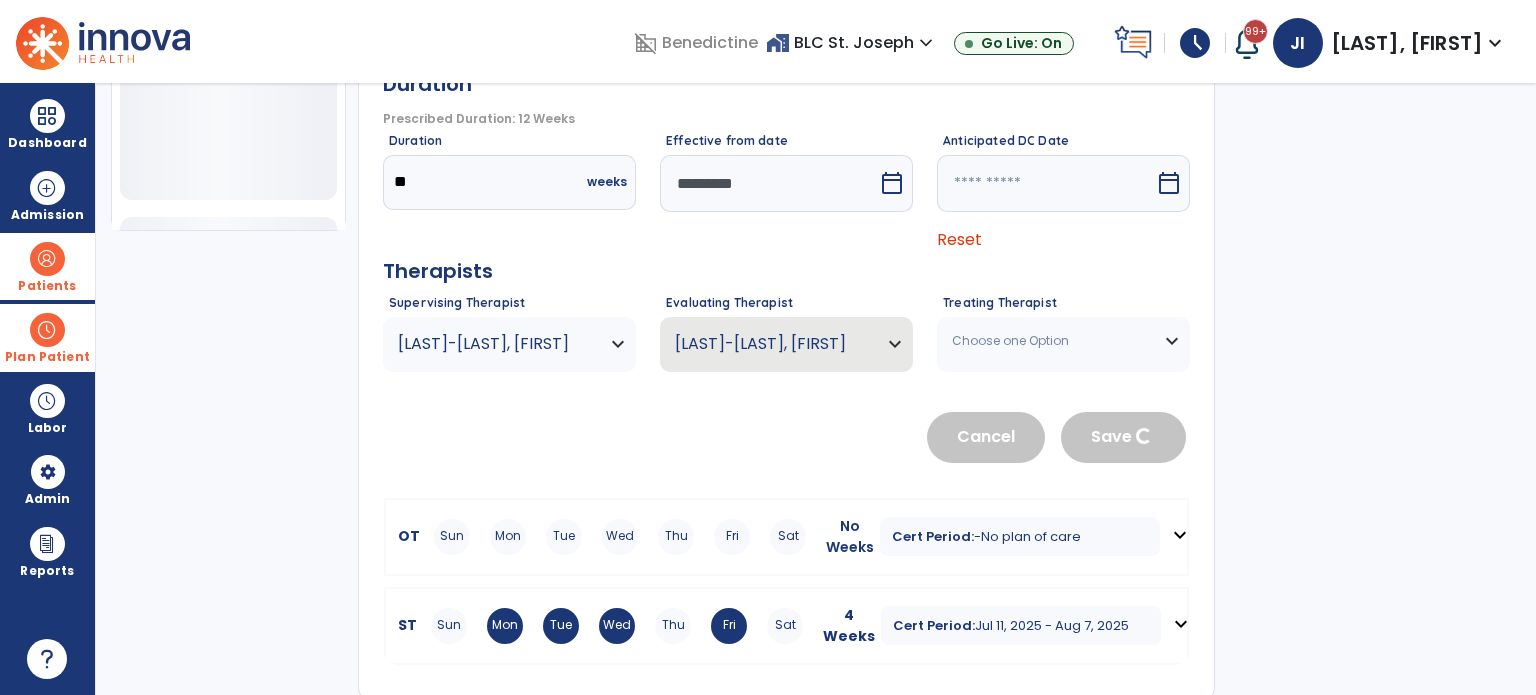 type 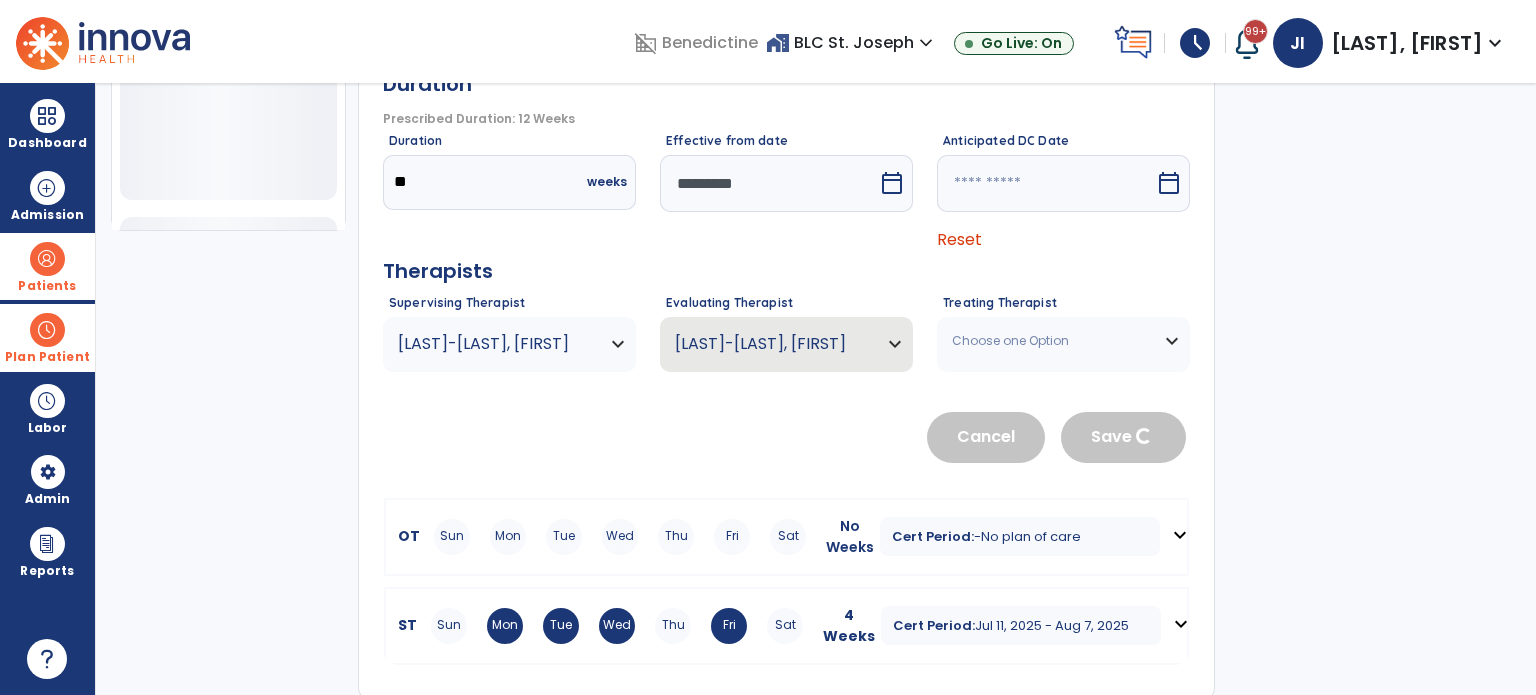 type 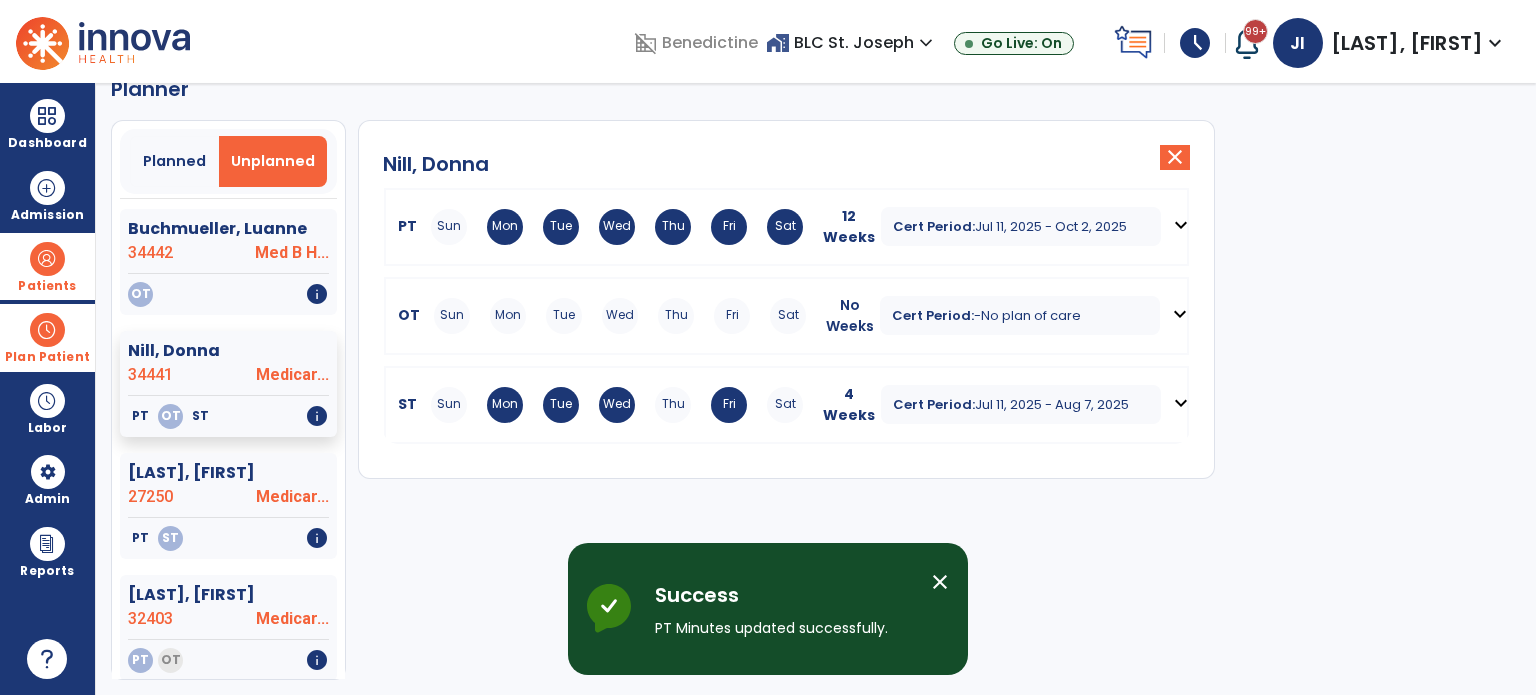 scroll, scrollTop: 36, scrollLeft: 0, axis: vertical 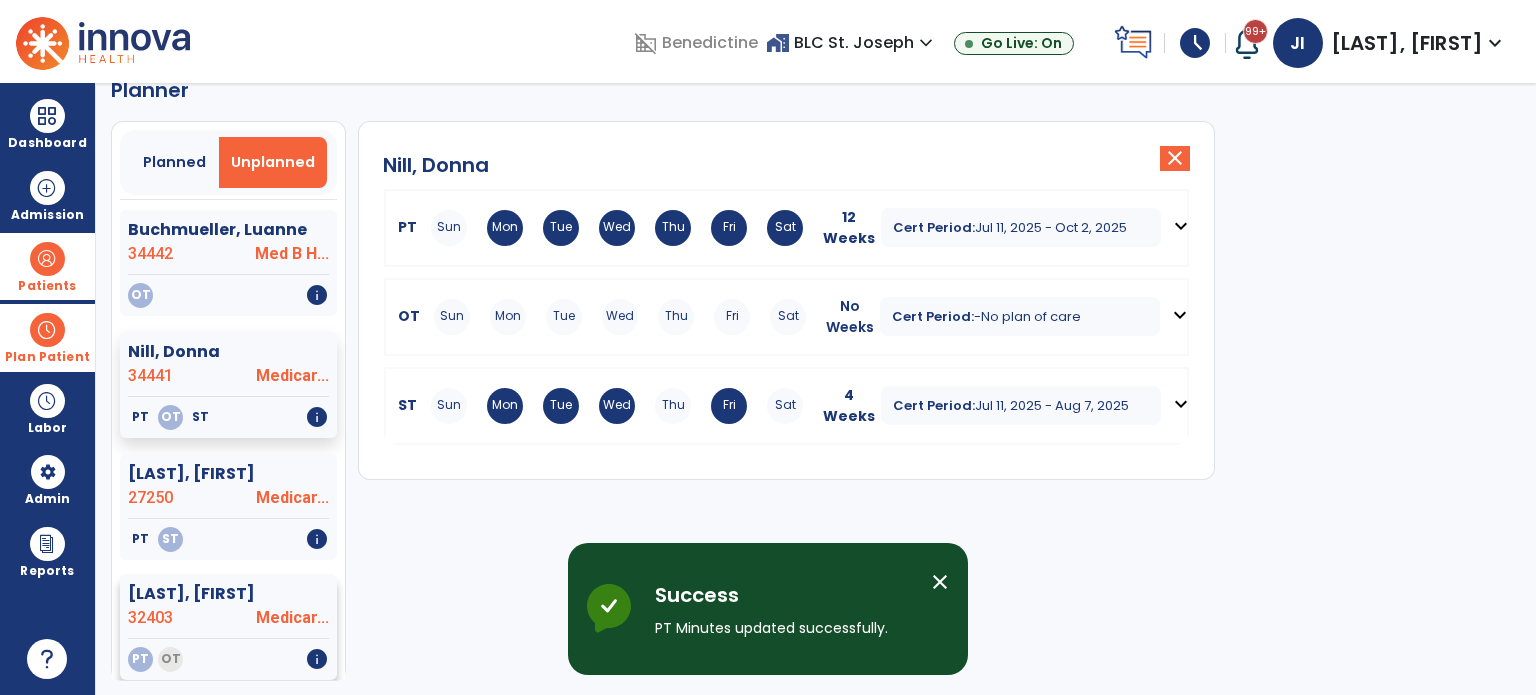 click on "Medicar..." 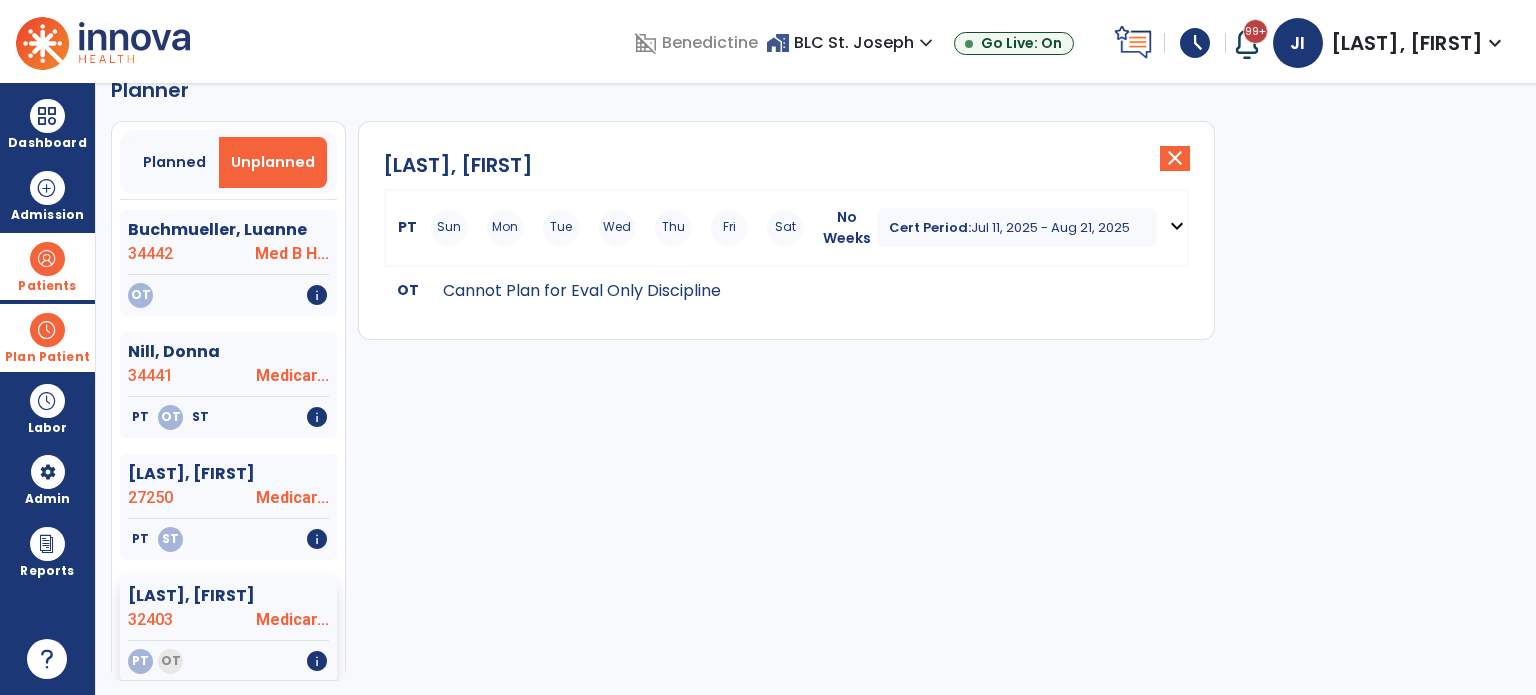 click on "Cert Period:  [DATE] - [DATE]" at bounding box center (1017, 227) 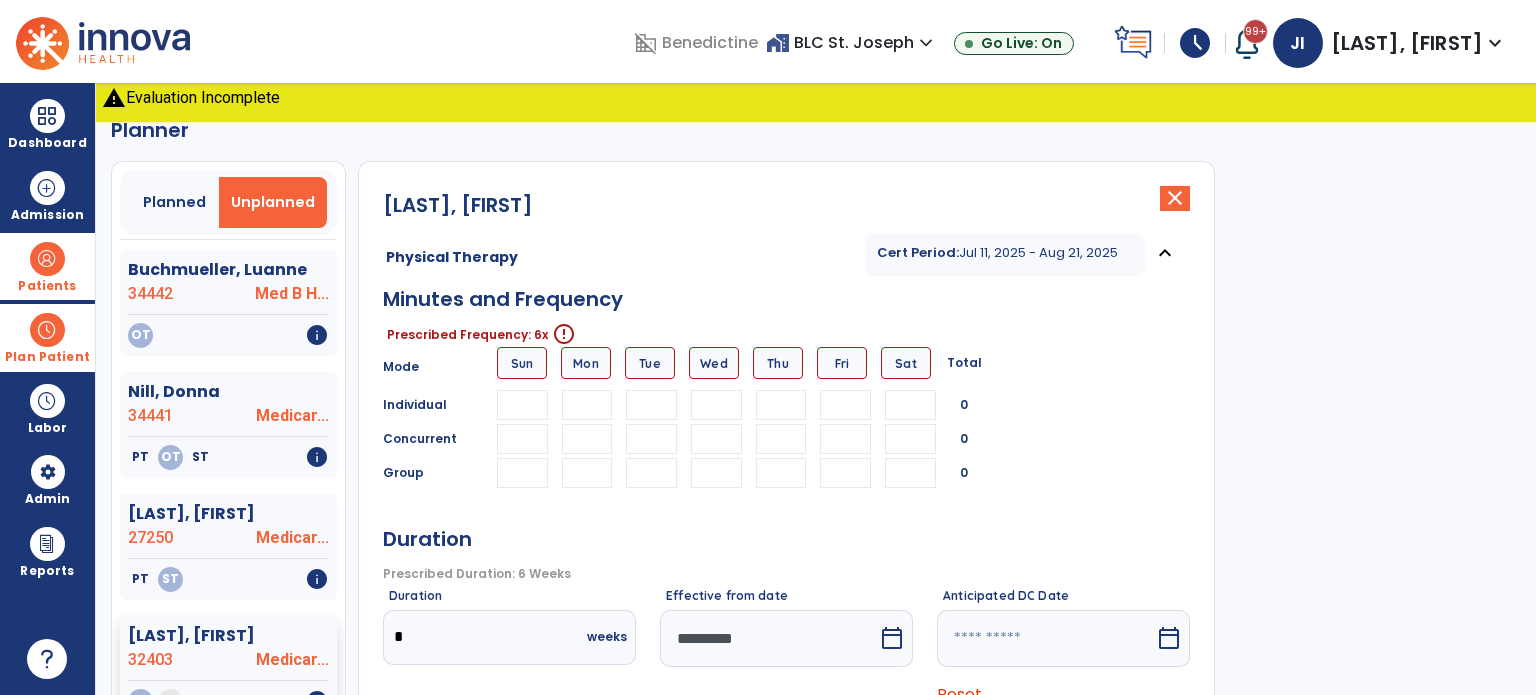 click at bounding box center (587, 405) 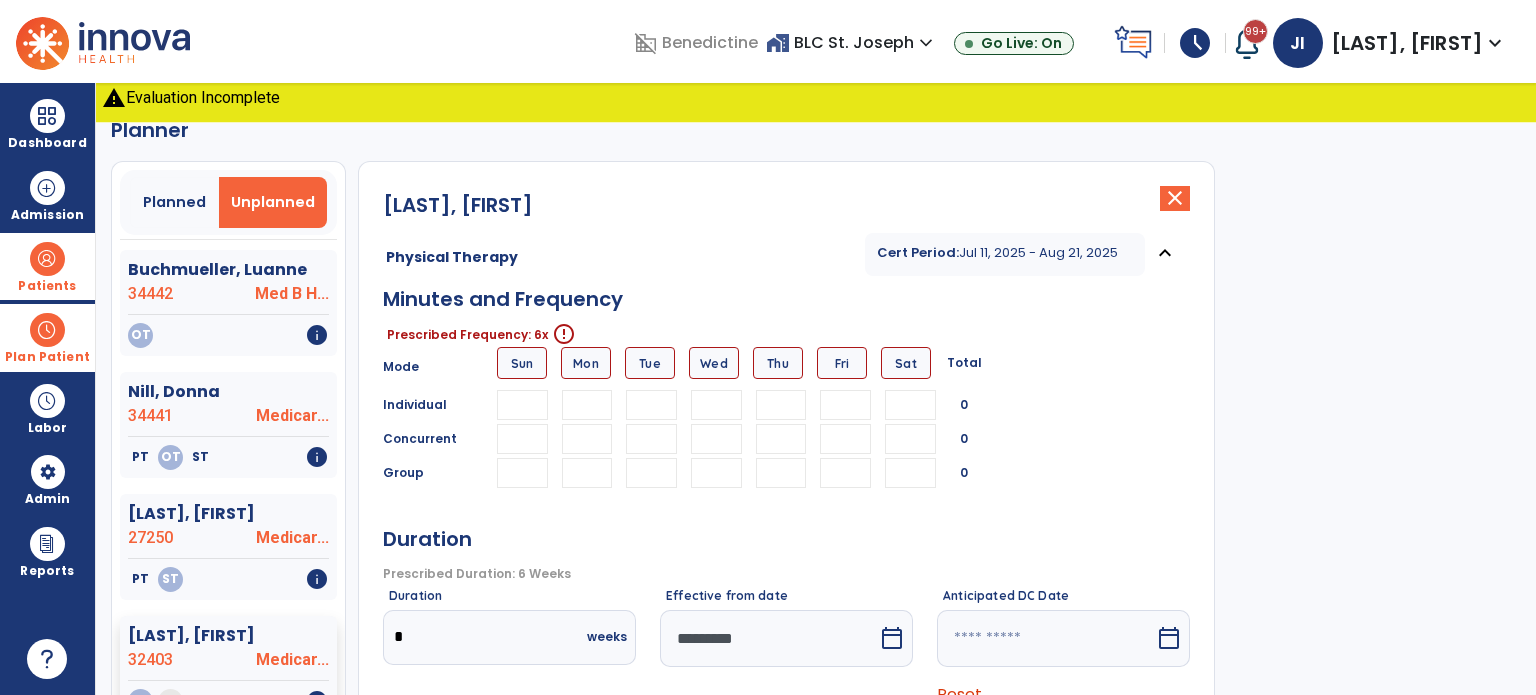 type on "*" 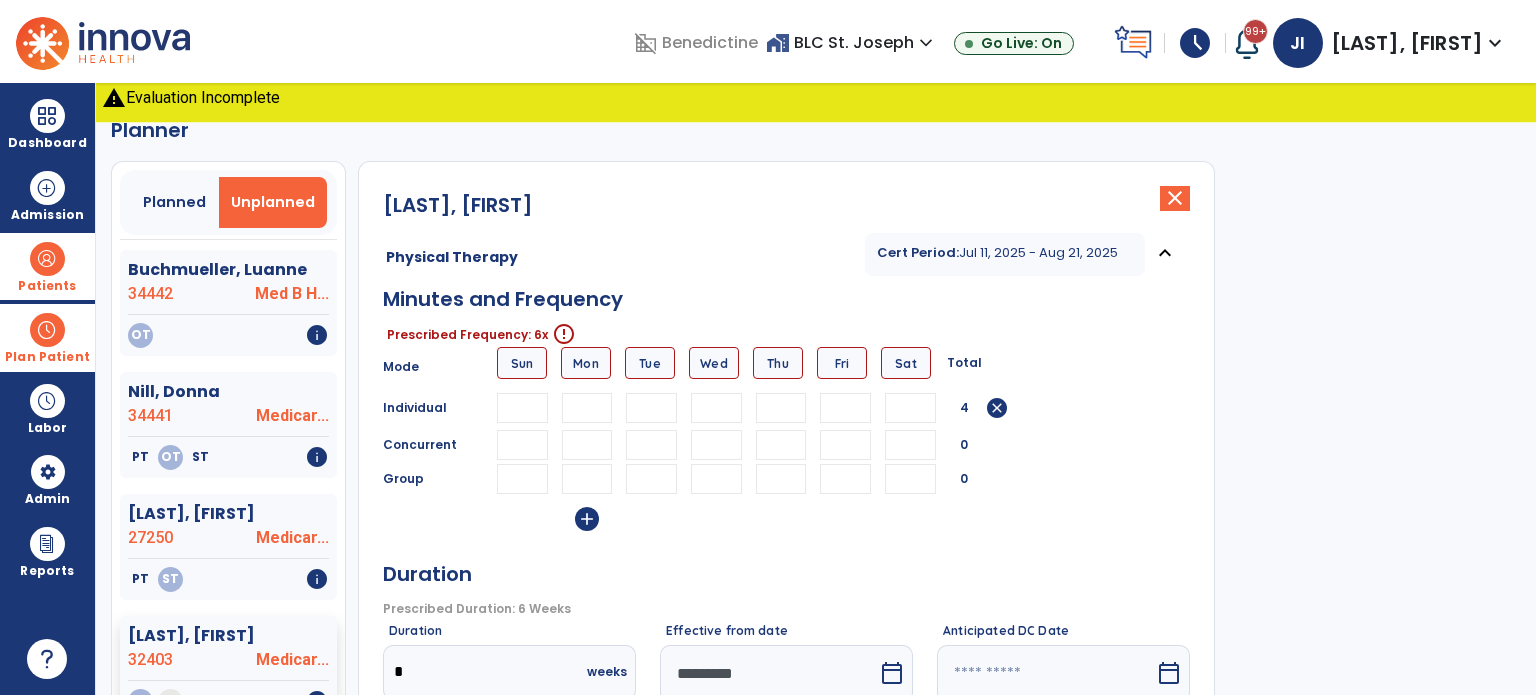 type on "**" 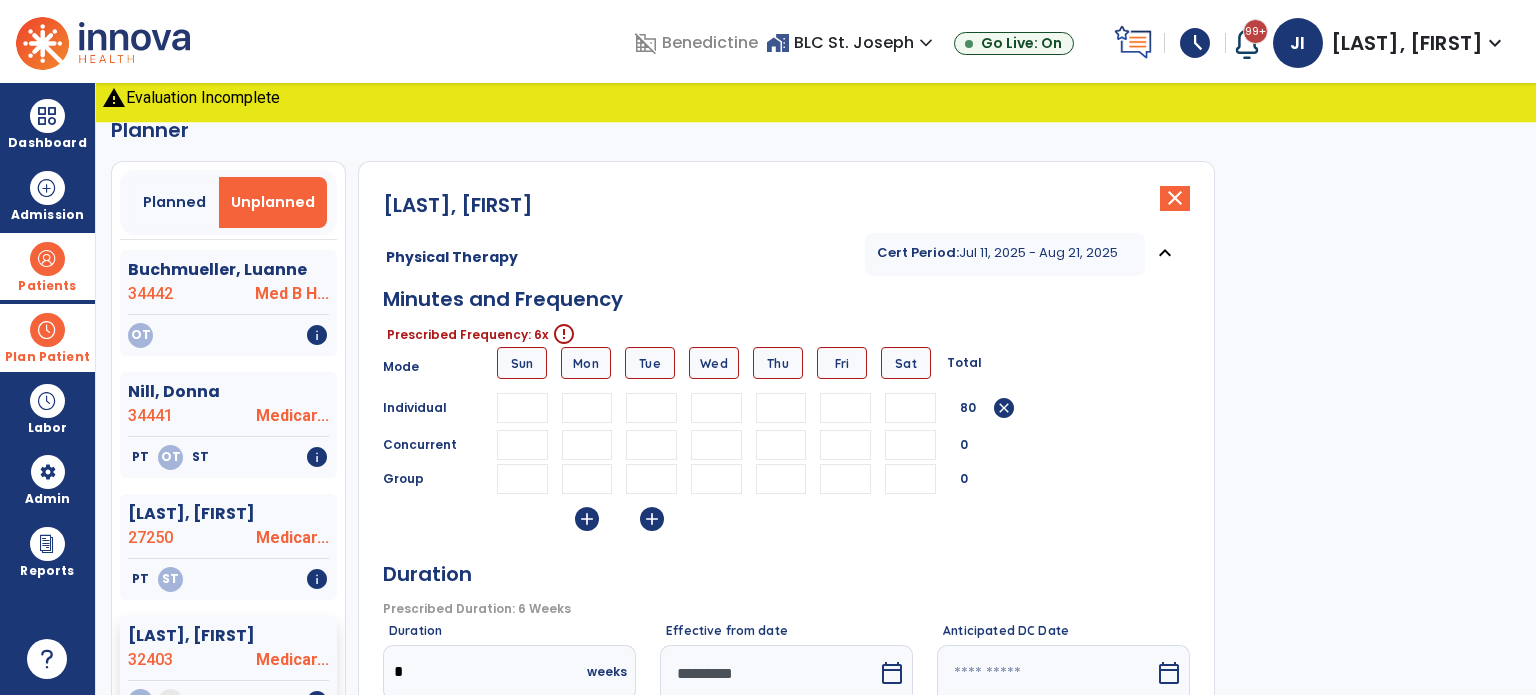 type on "**" 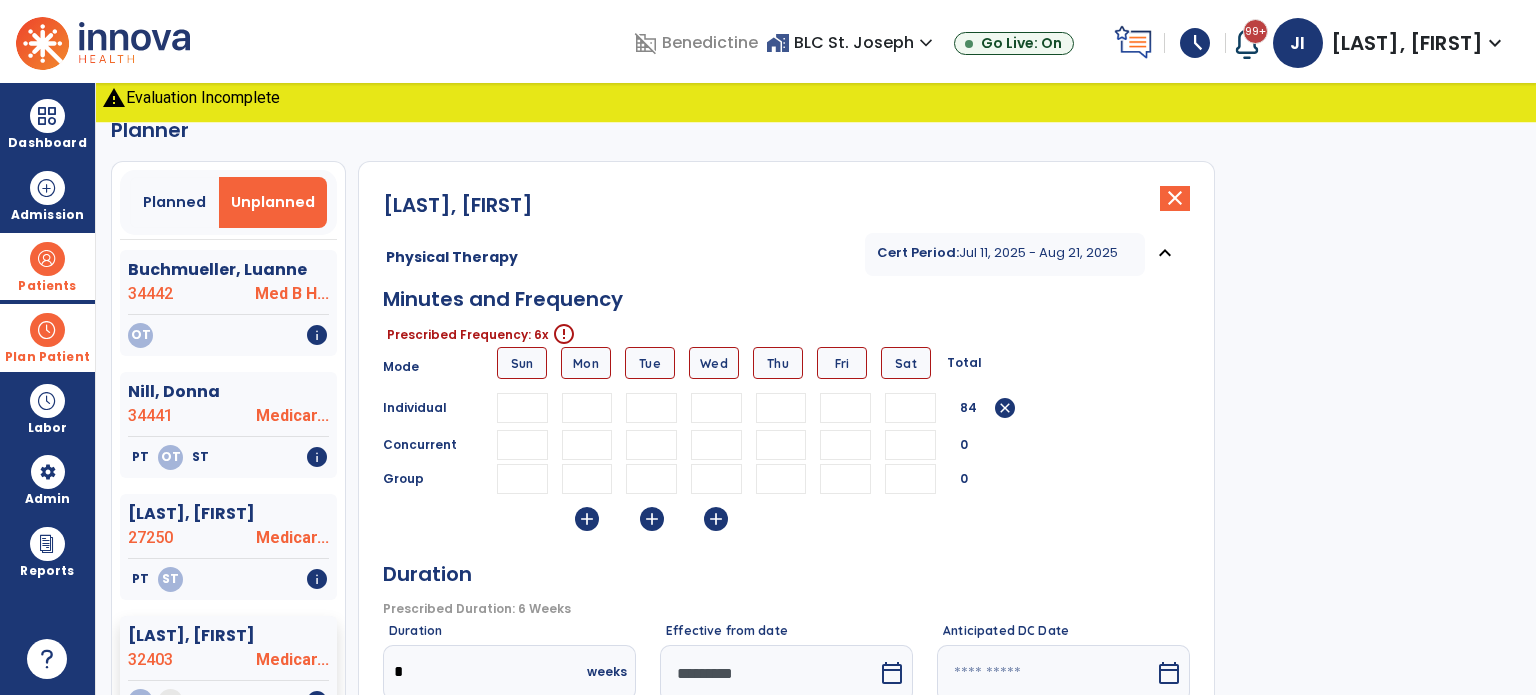 type on "**" 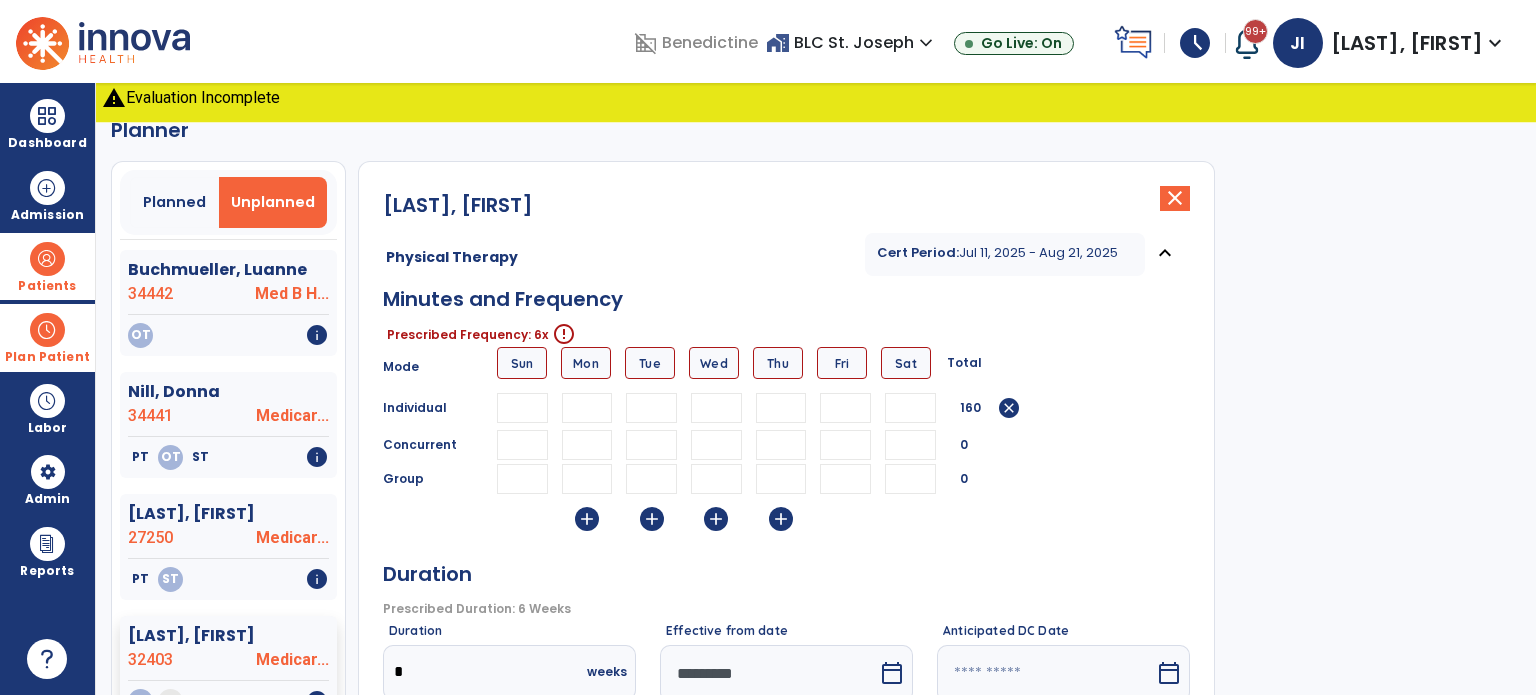 type on "**" 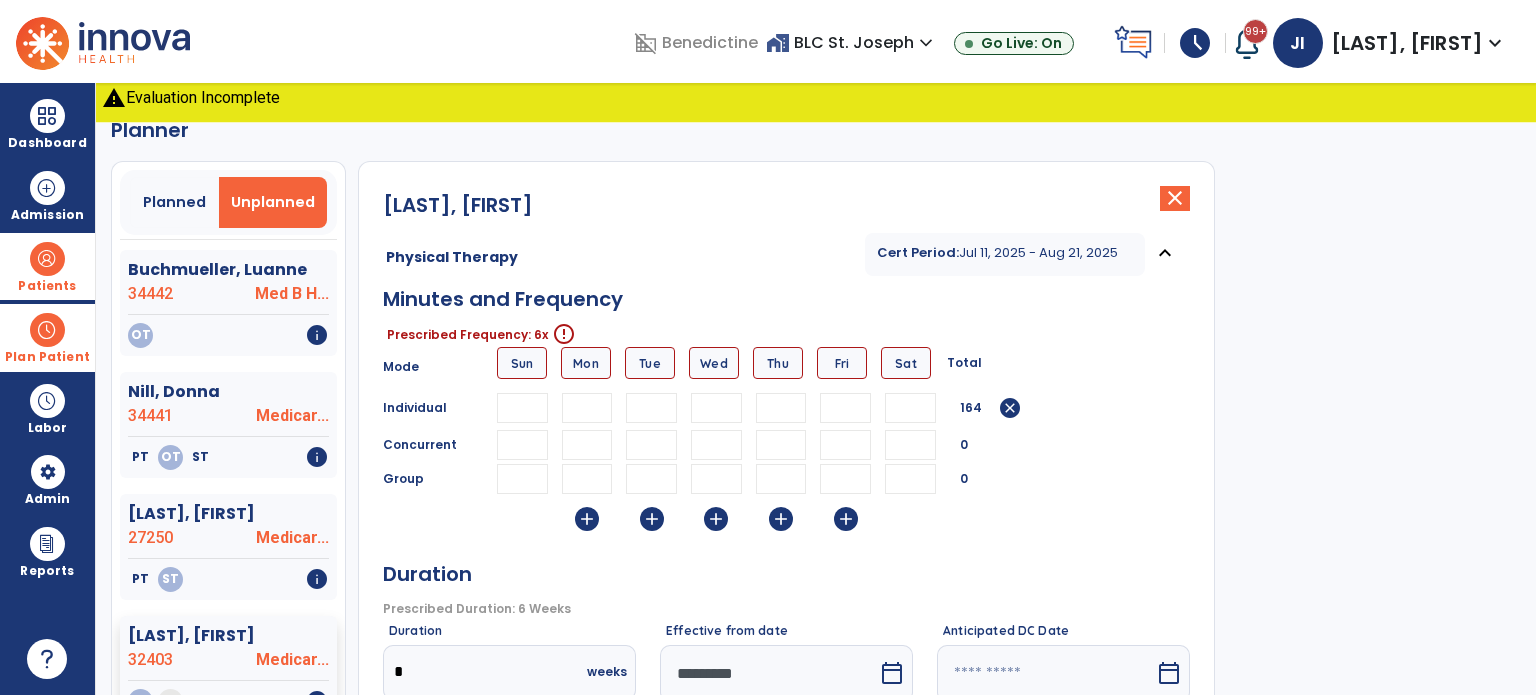 type on "**" 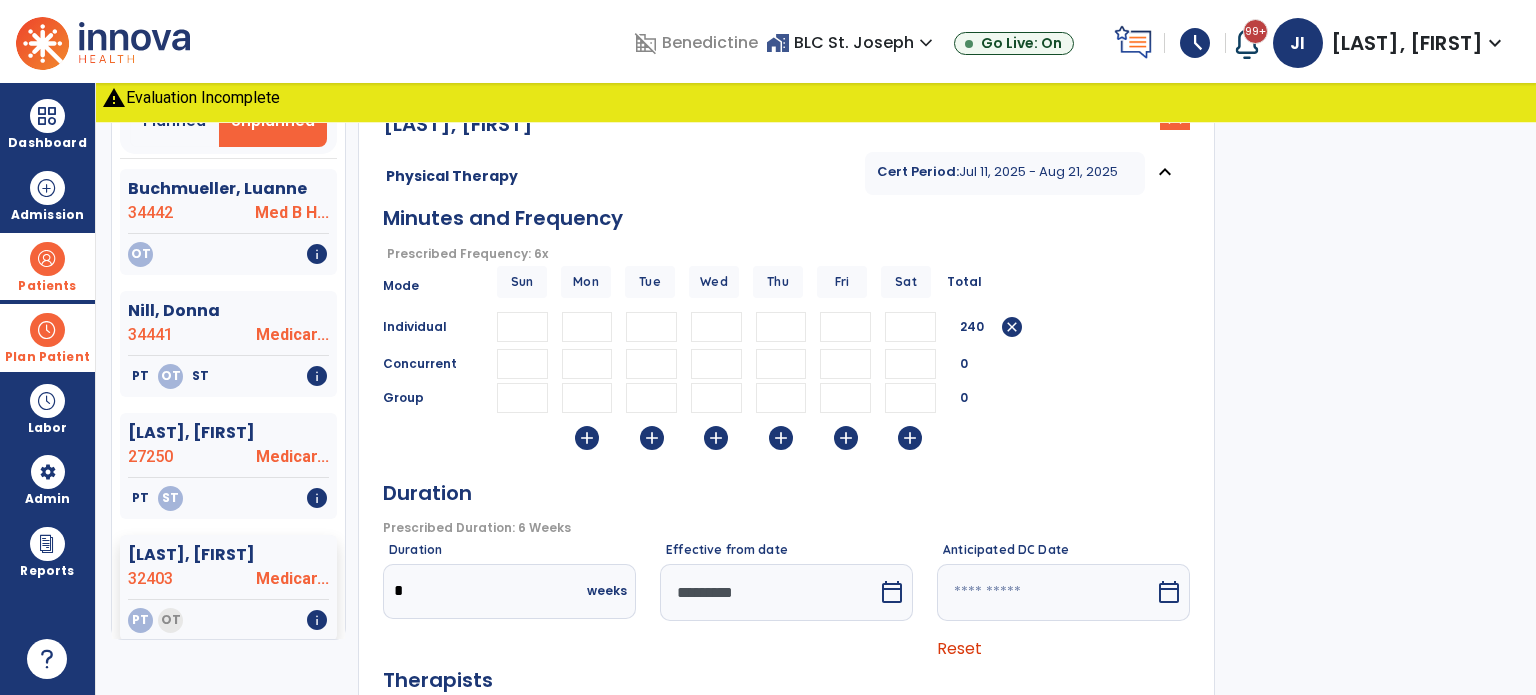 scroll, scrollTop: 388, scrollLeft: 0, axis: vertical 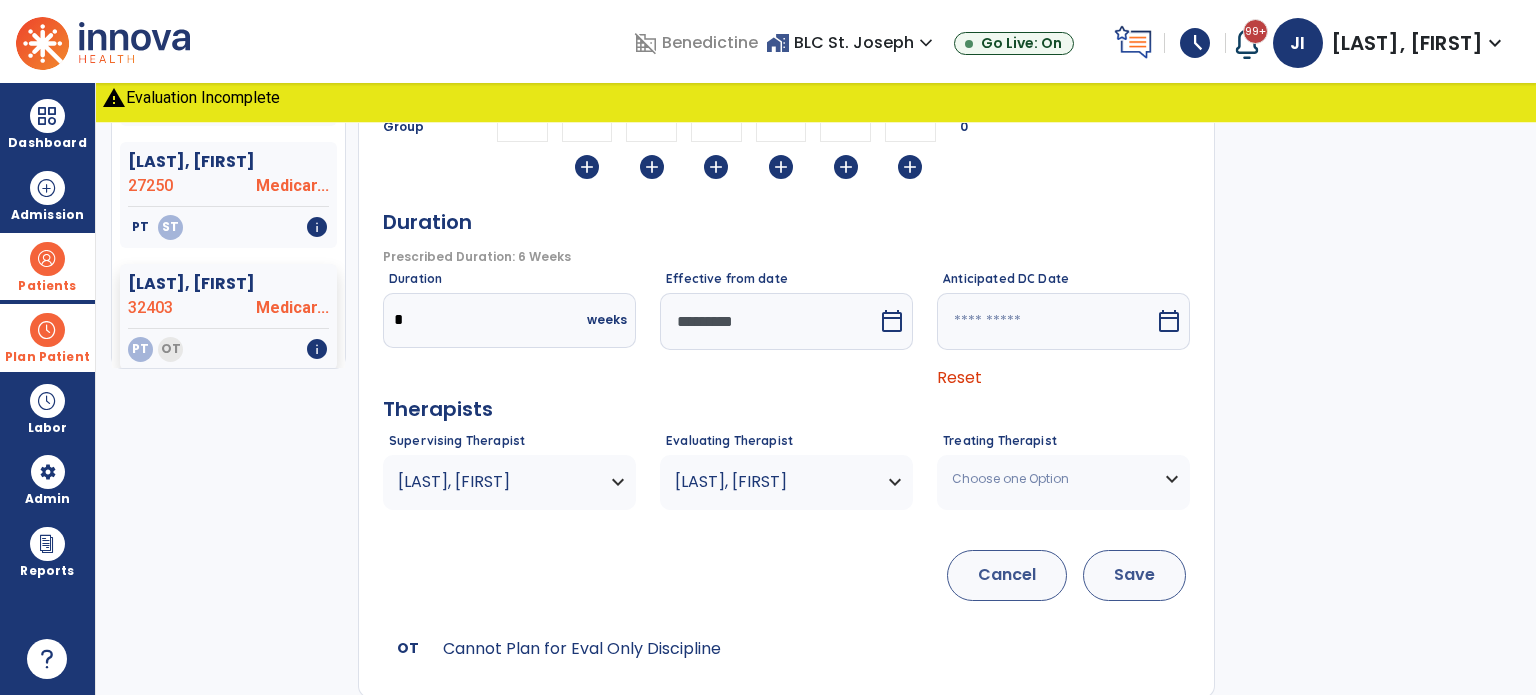 type on "**" 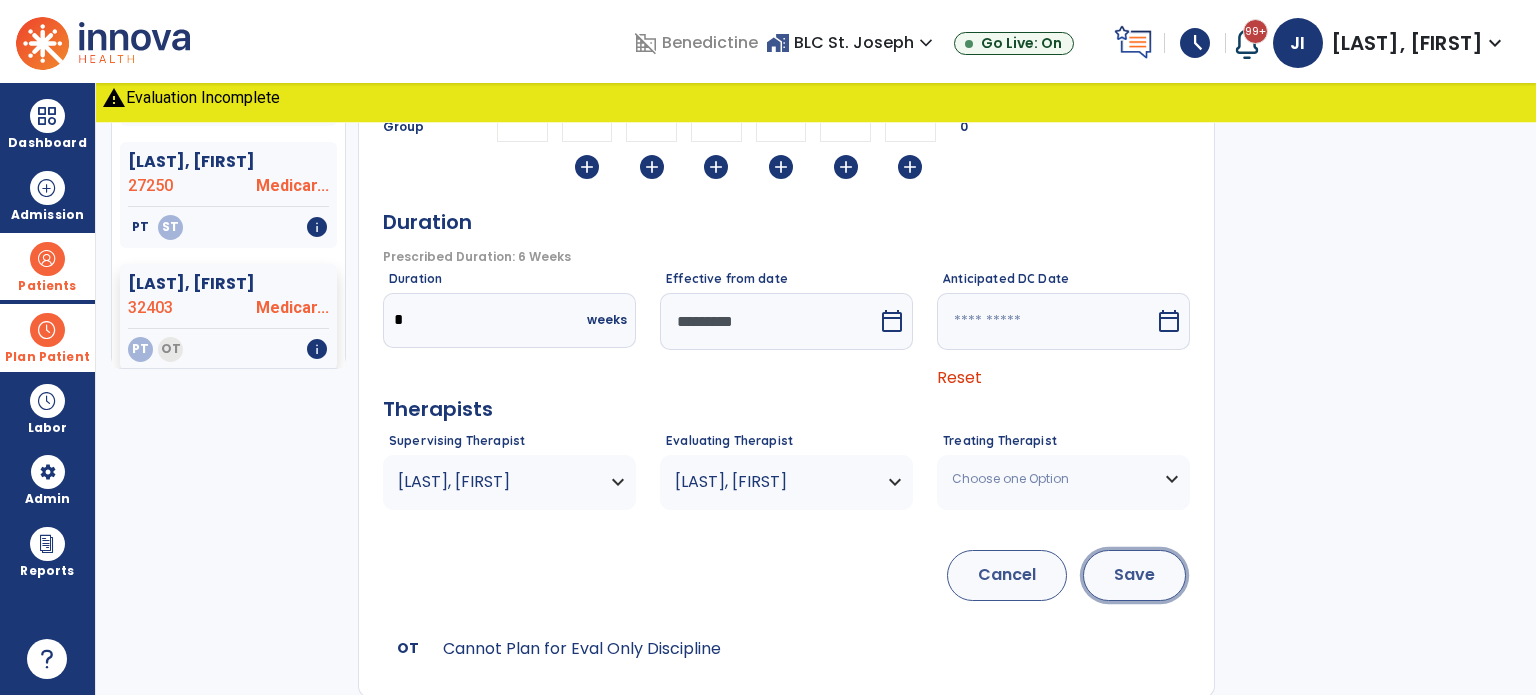 click on "Save" at bounding box center [1134, 575] 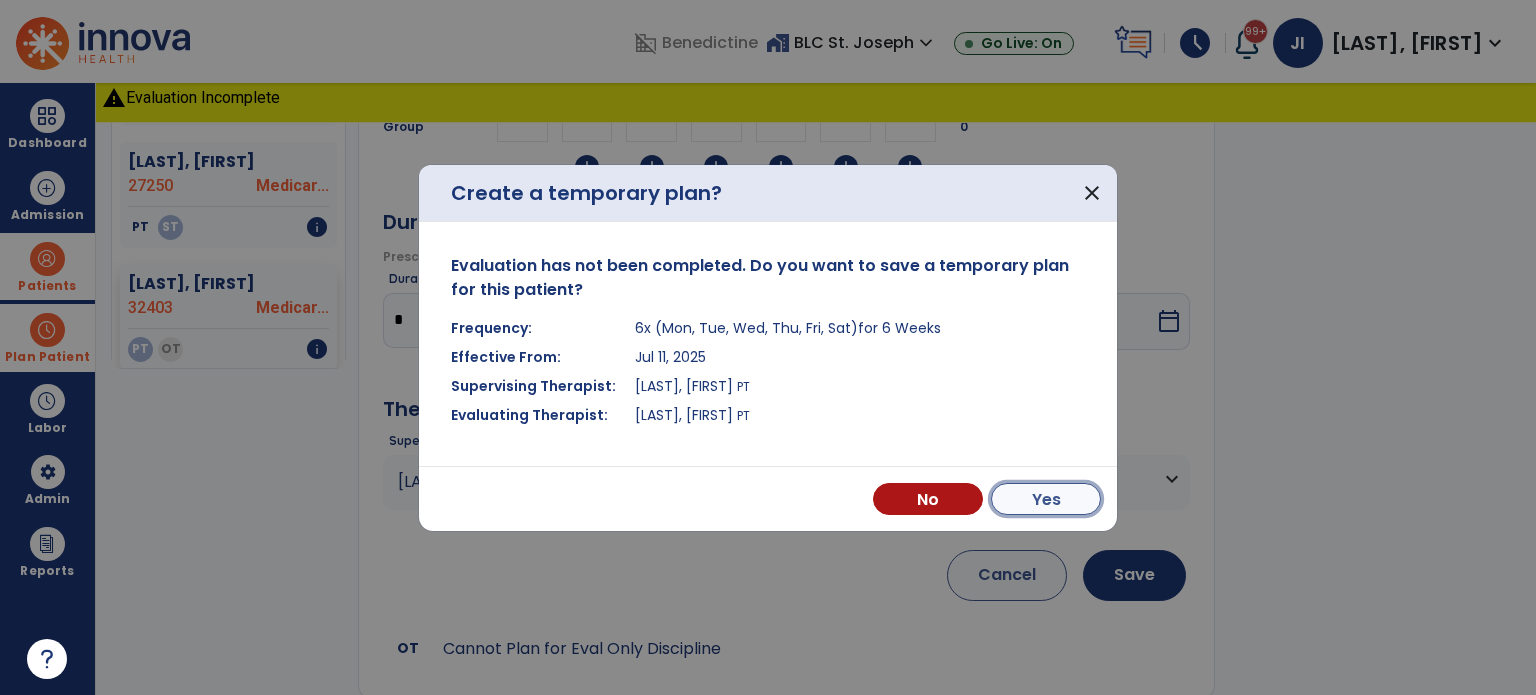 click on "Yes" at bounding box center [1046, 499] 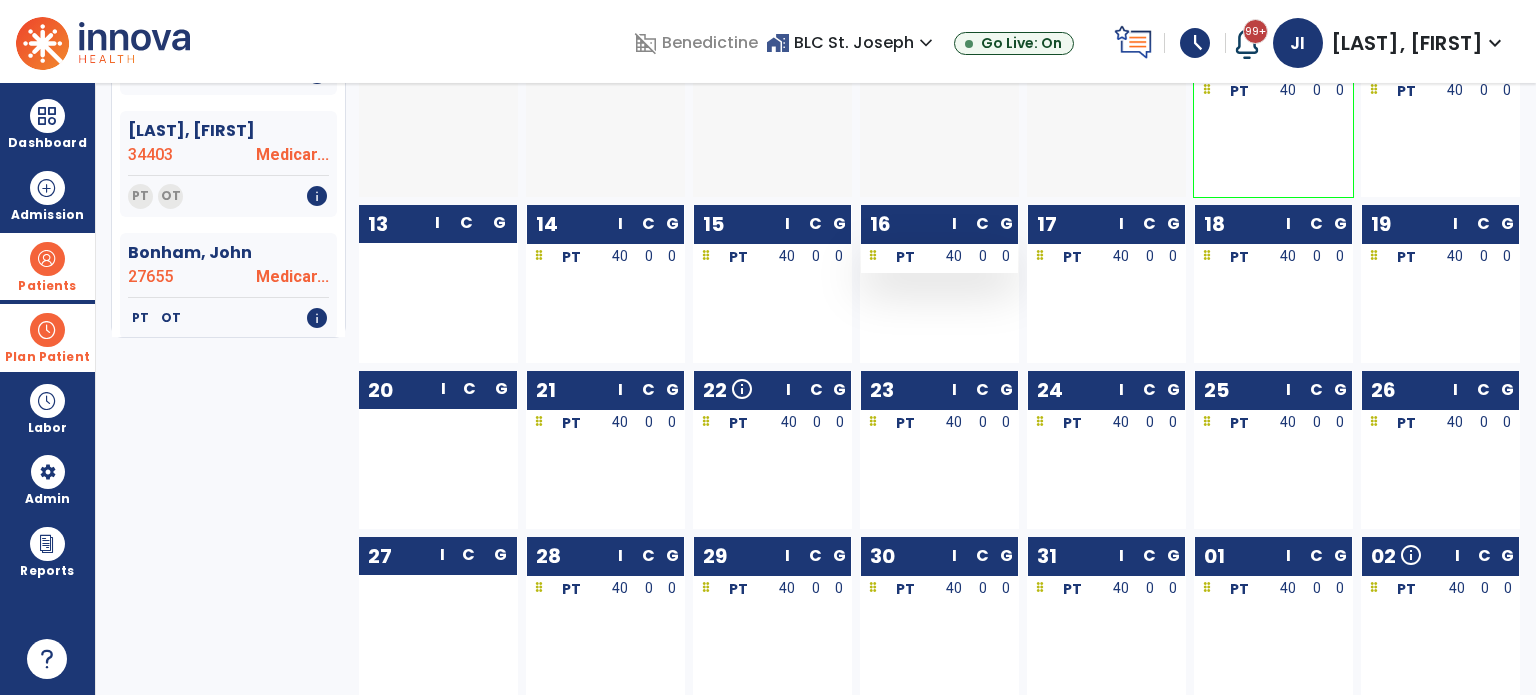scroll, scrollTop: 0, scrollLeft: 0, axis: both 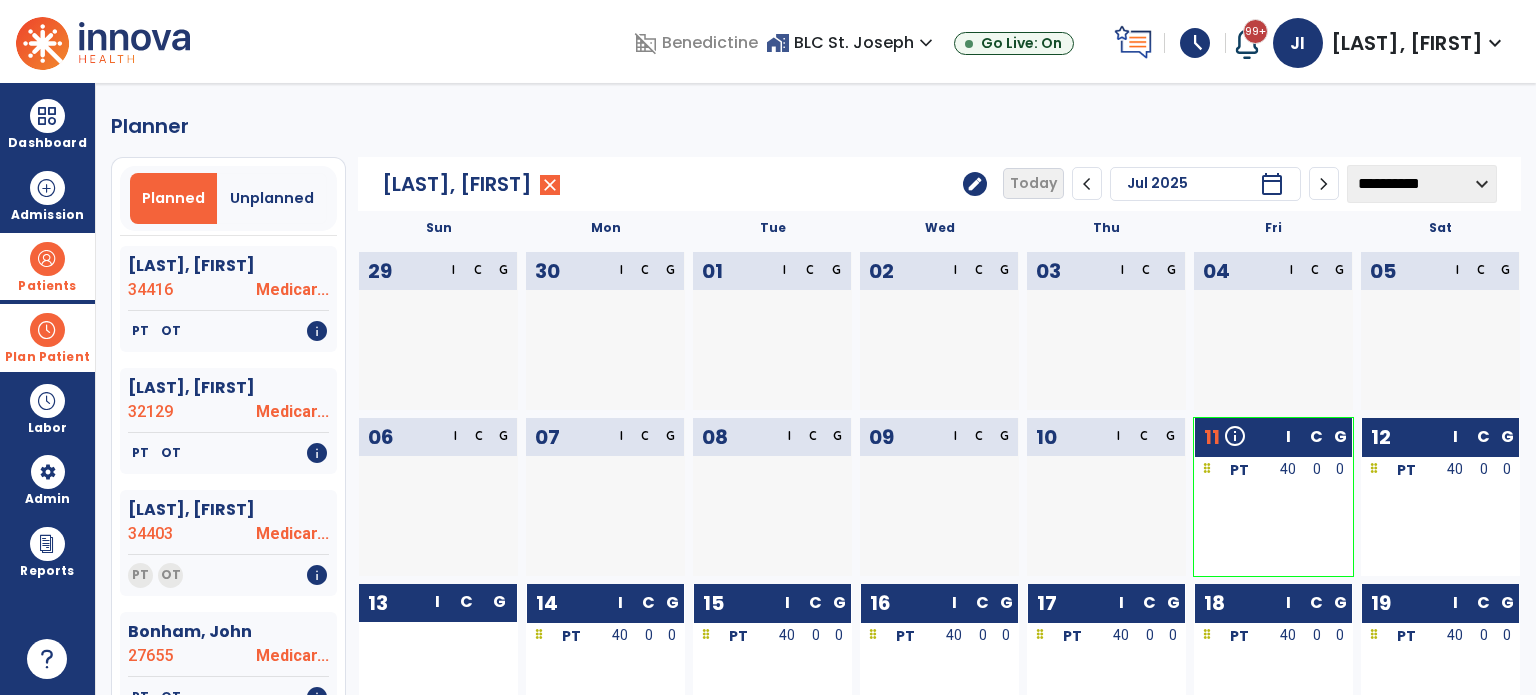 click at bounding box center [47, 330] 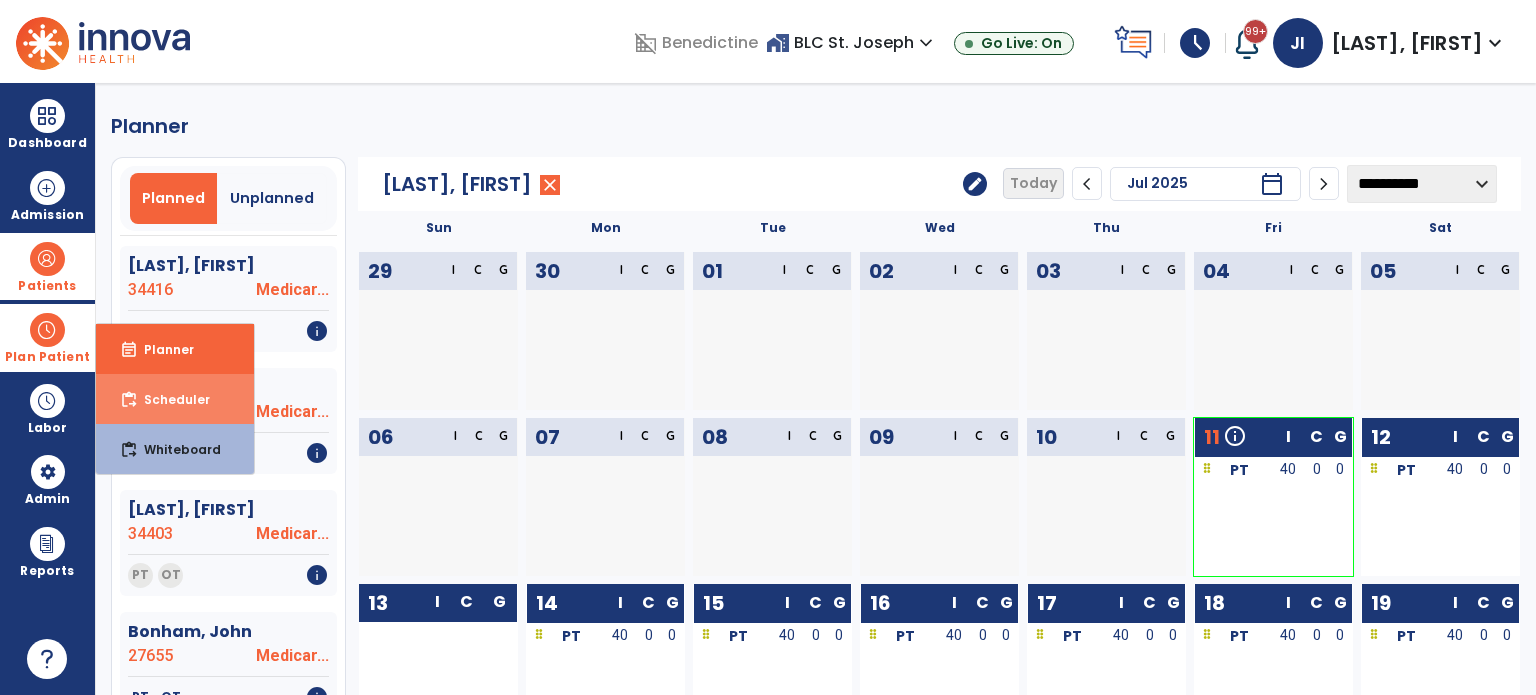click on "Scheduler" at bounding box center (169, 399) 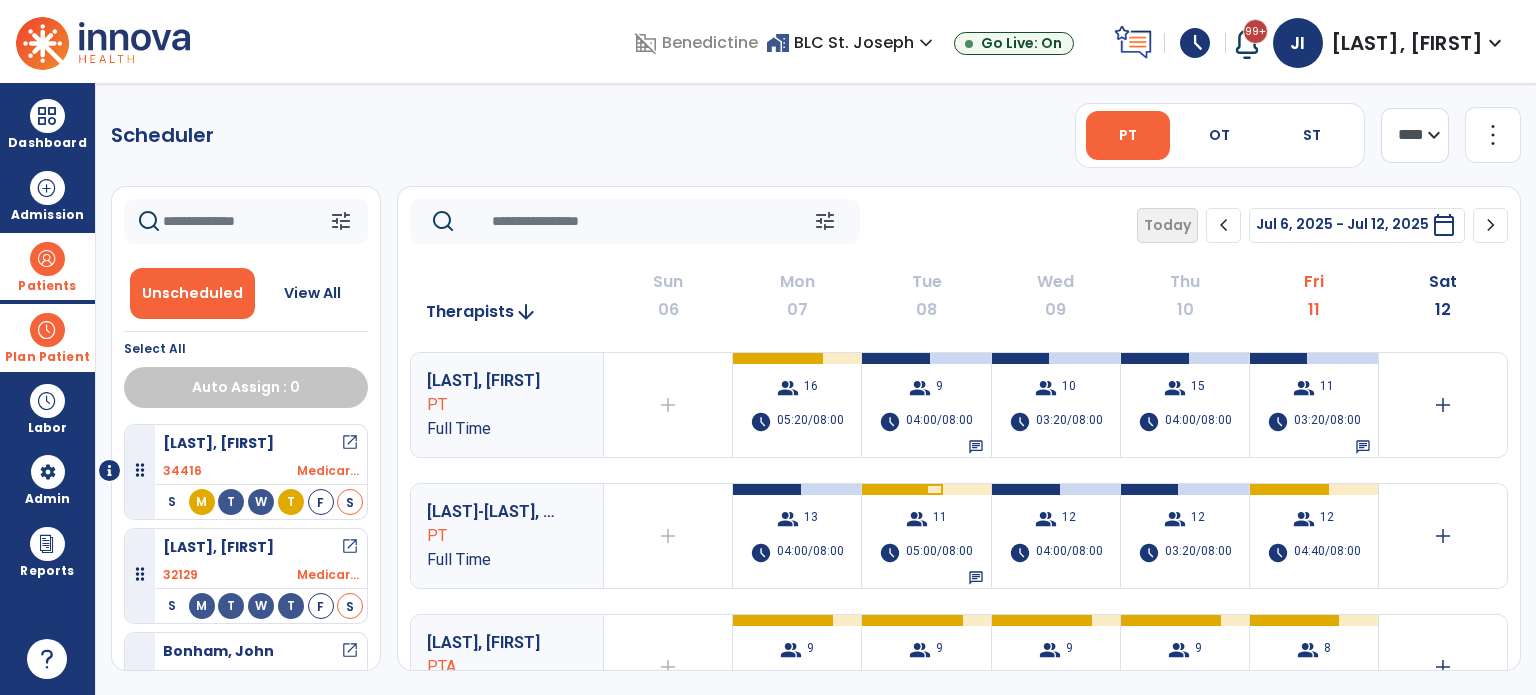 click on "**** ***" 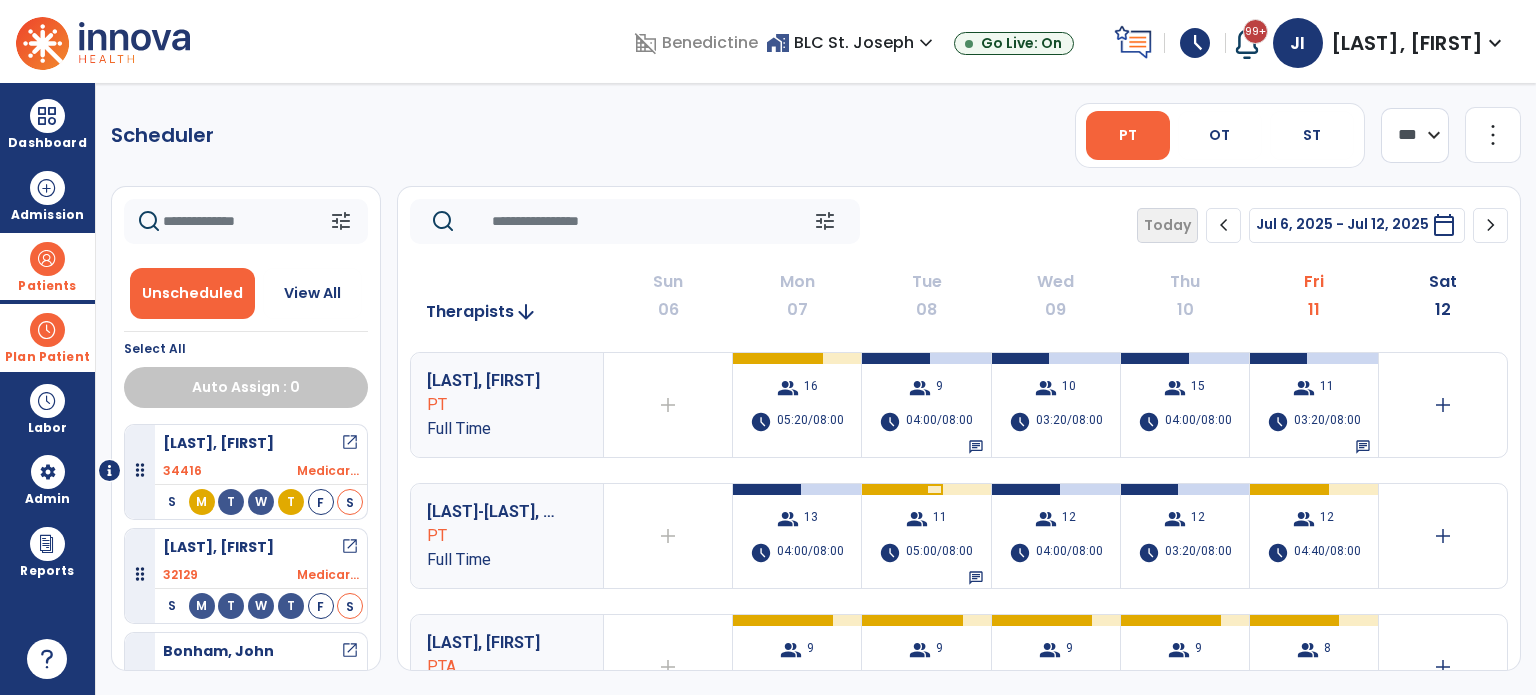 click on "**** ***" 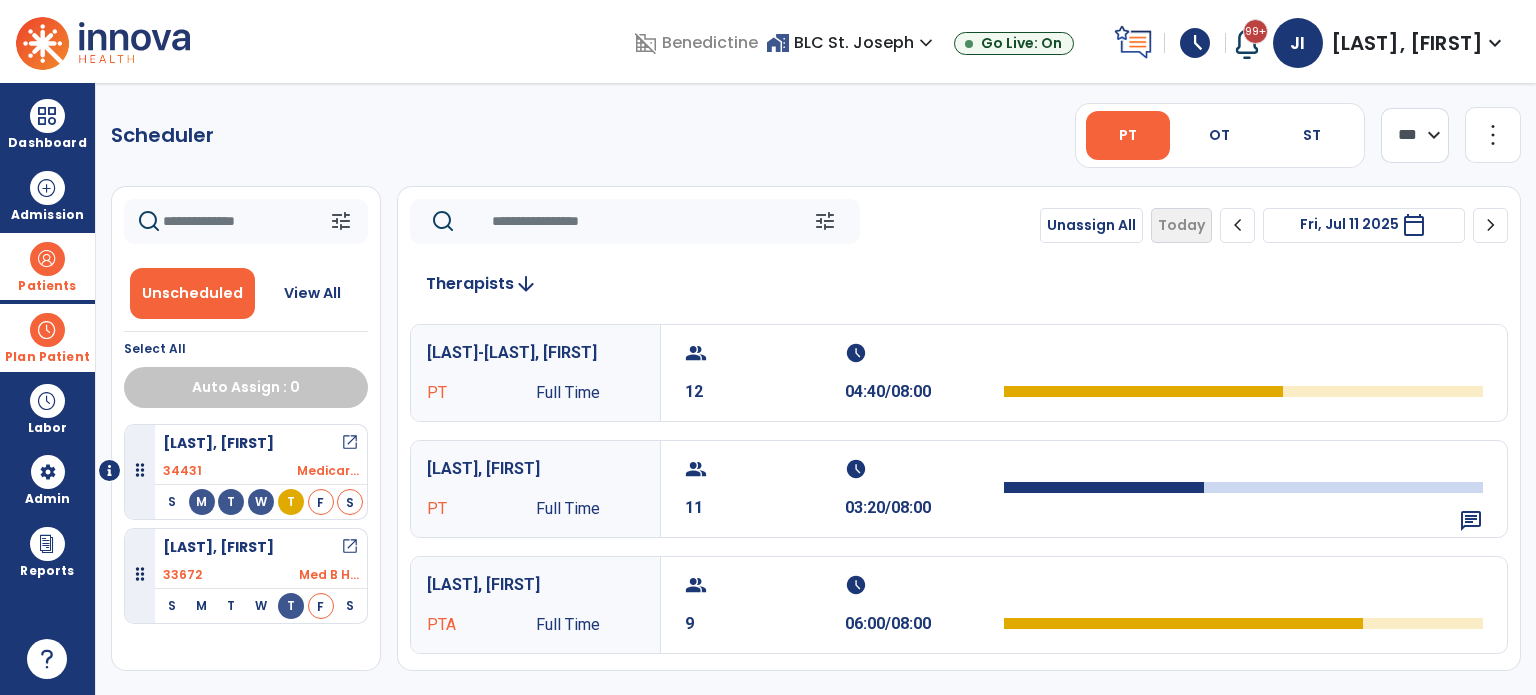 drag, startPoint x: 1489, startPoint y: 230, endPoint x: 1289, endPoint y: 82, distance: 248.80515 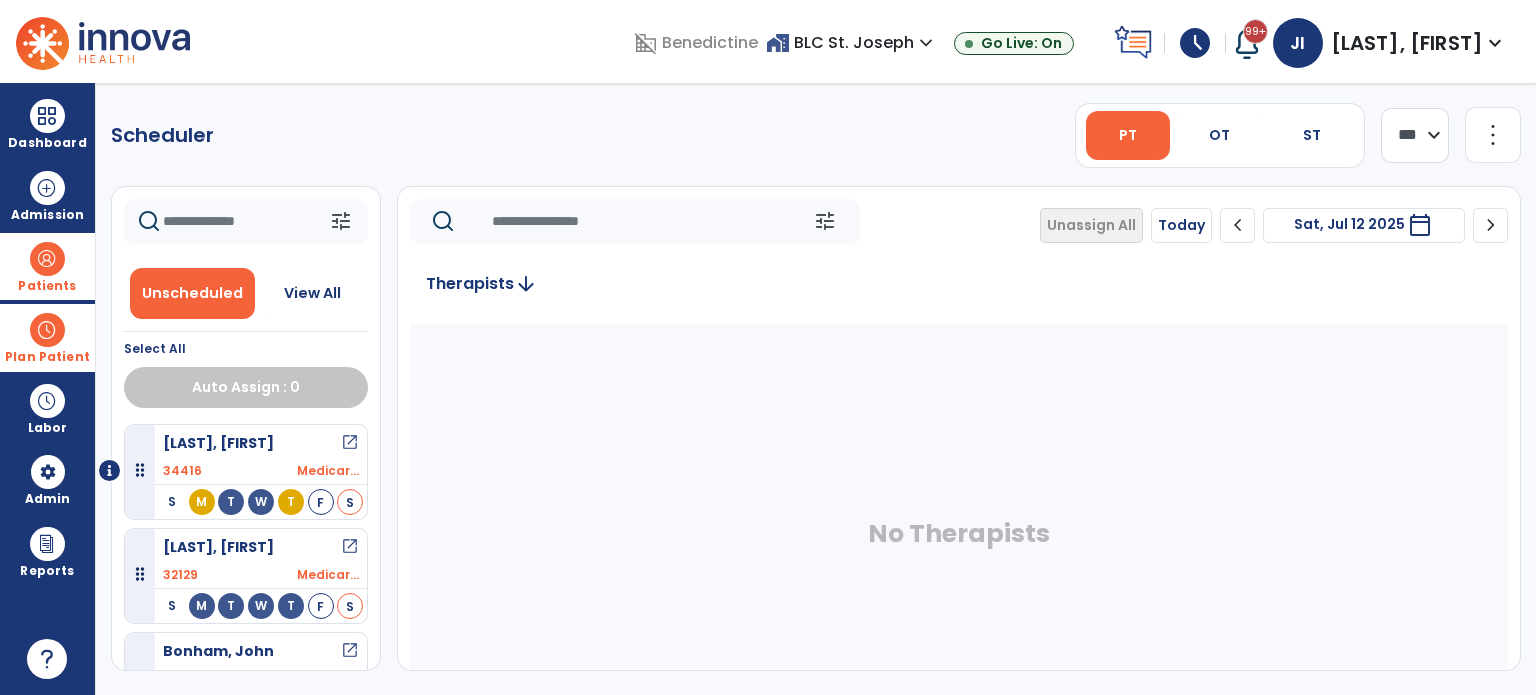 click on "more_vert" 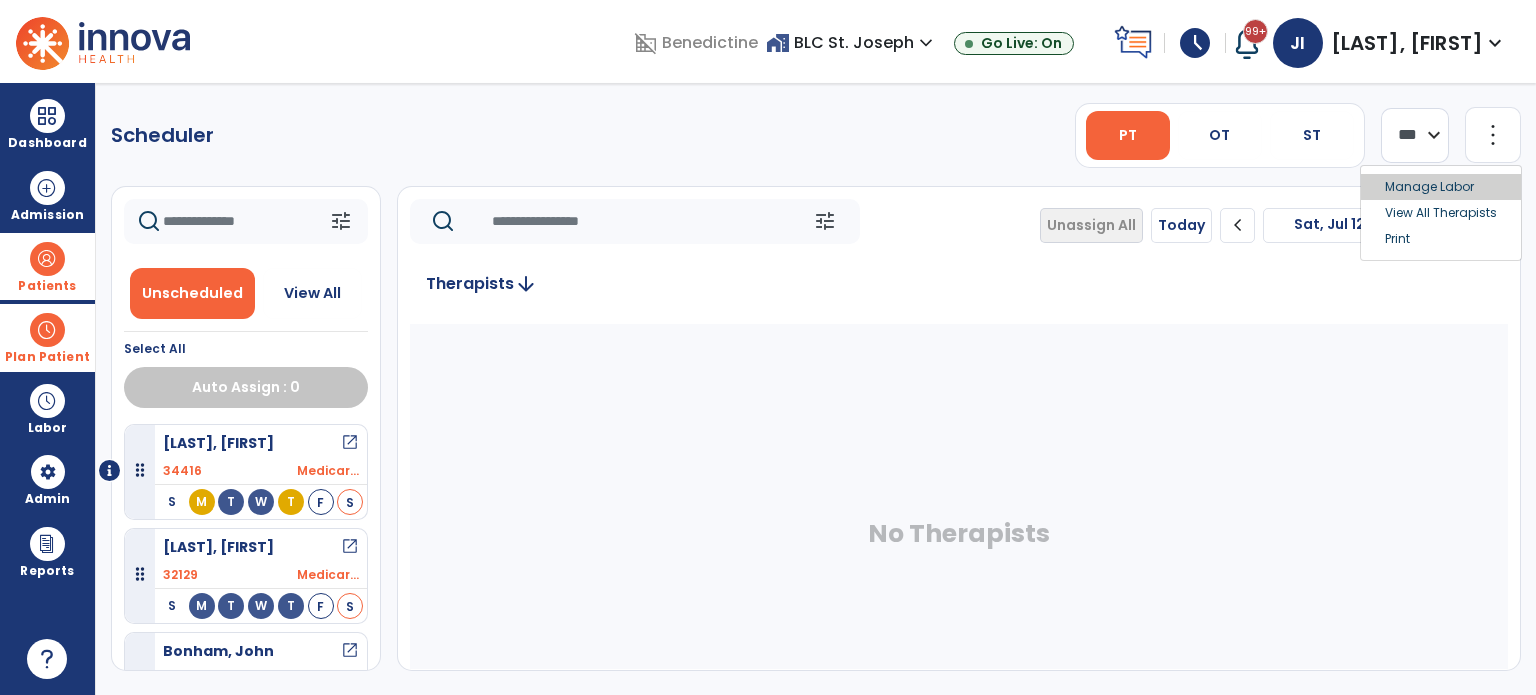click on "Manage Labor" at bounding box center (1441, 187) 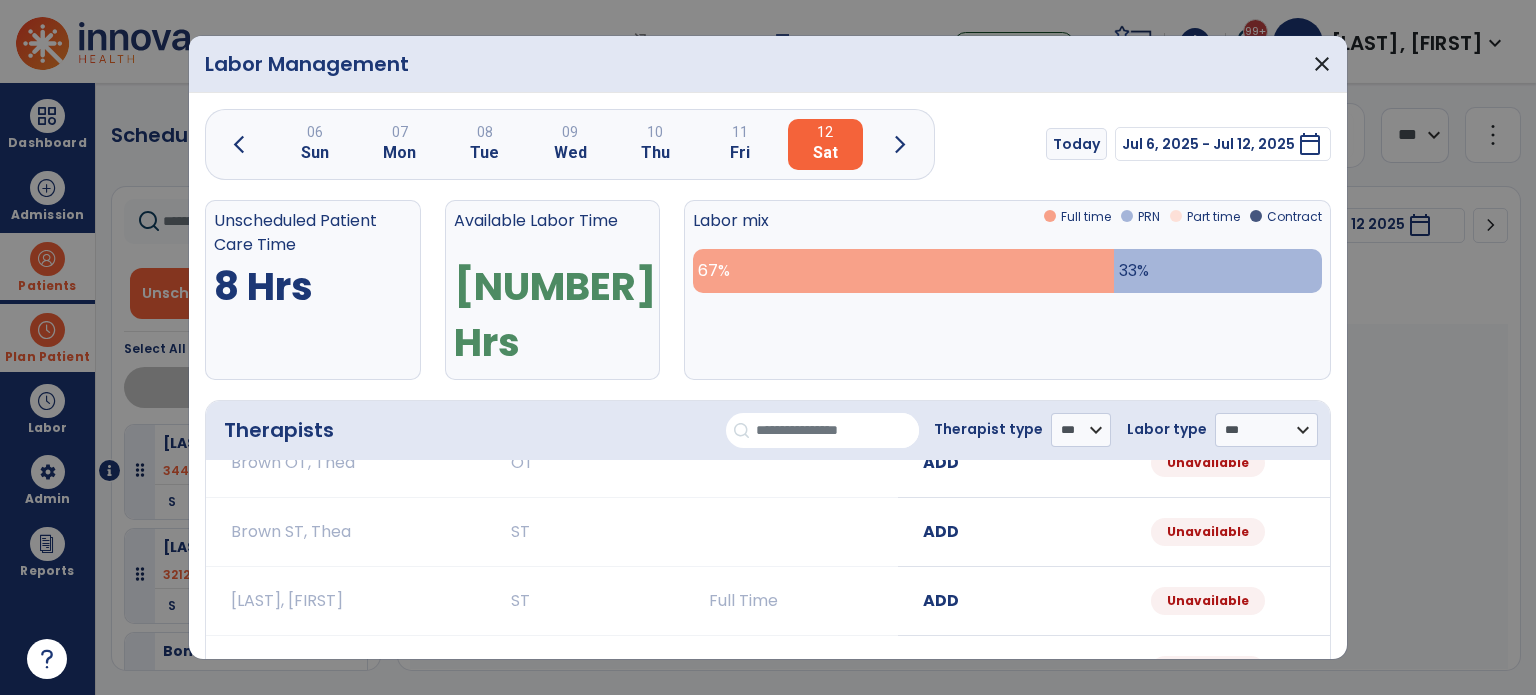 scroll, scrollTop: 0, scrollLeft: 0, axis: both 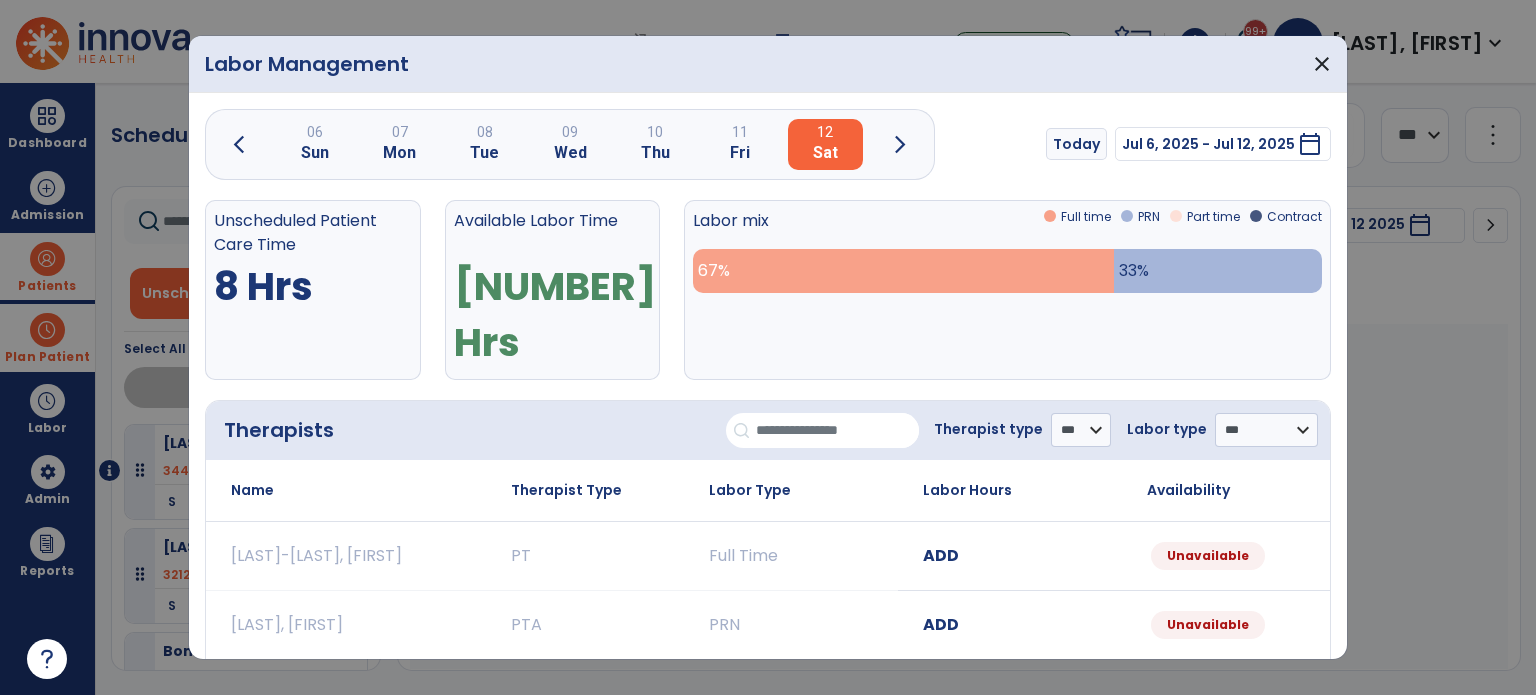 click on "ADD" at bounding box center [941, 555] 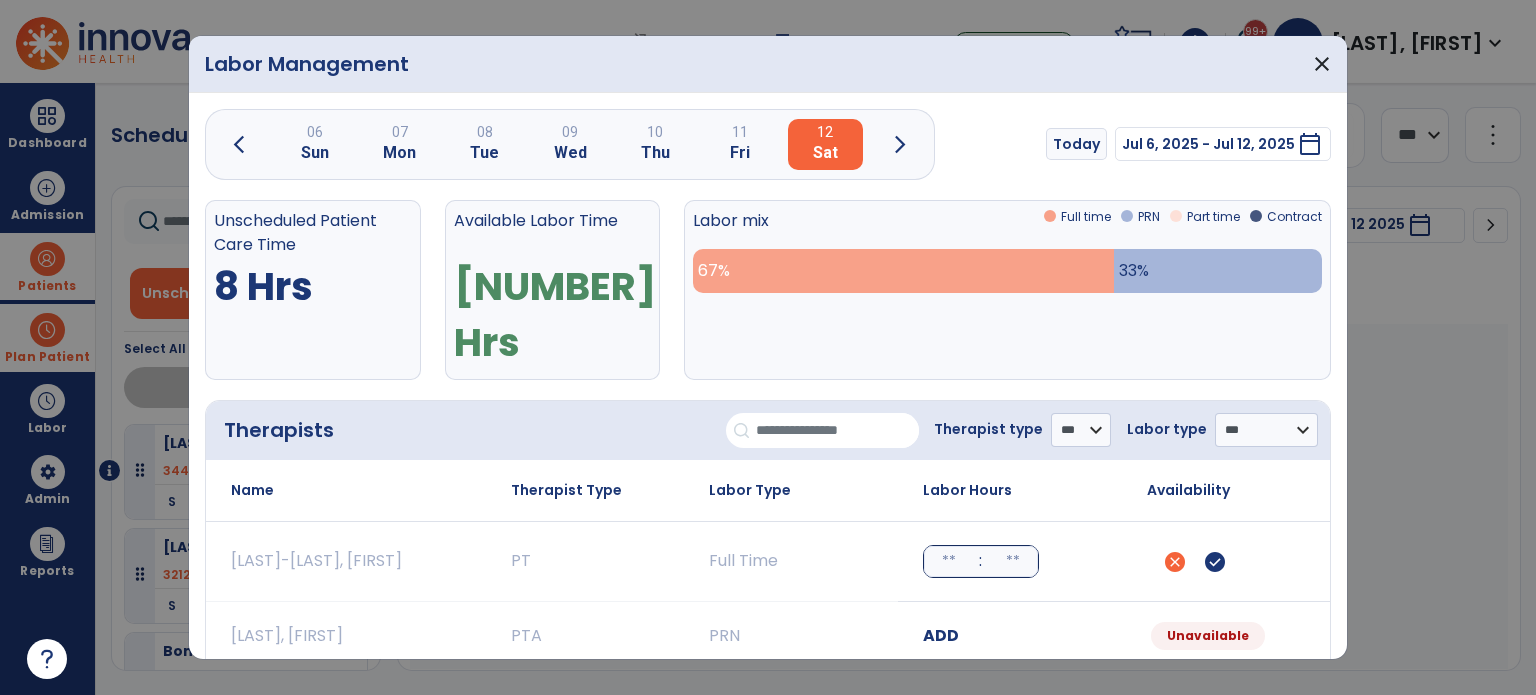 click at bounding box center [949, 561] 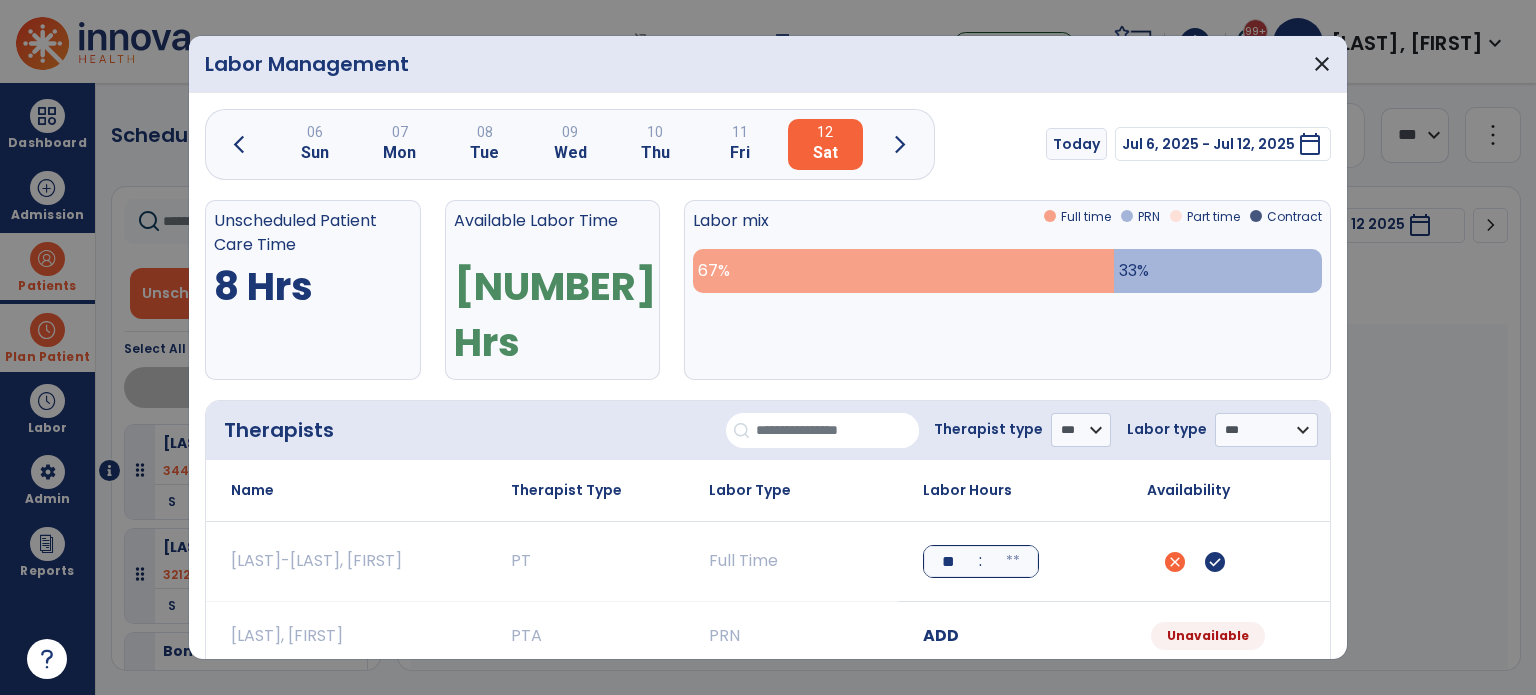 type on "**" 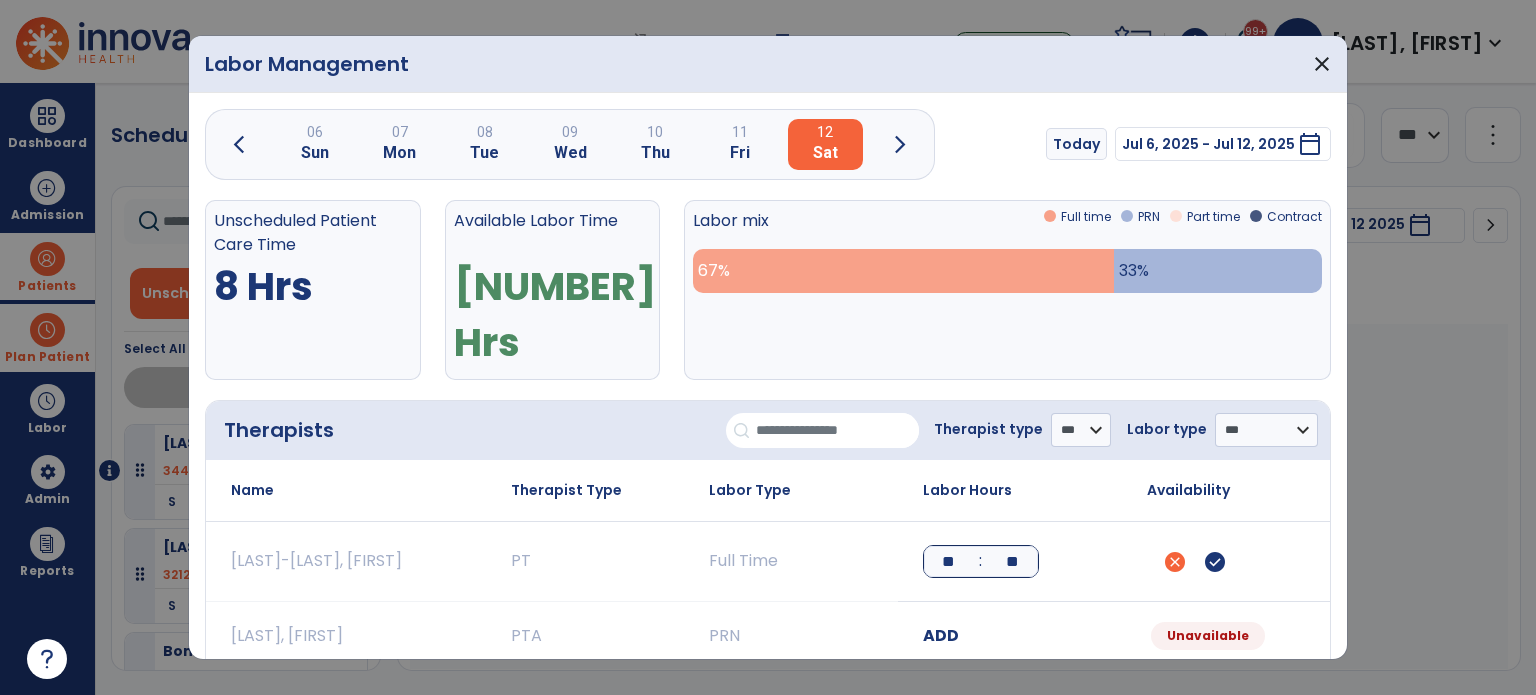 type on "**" 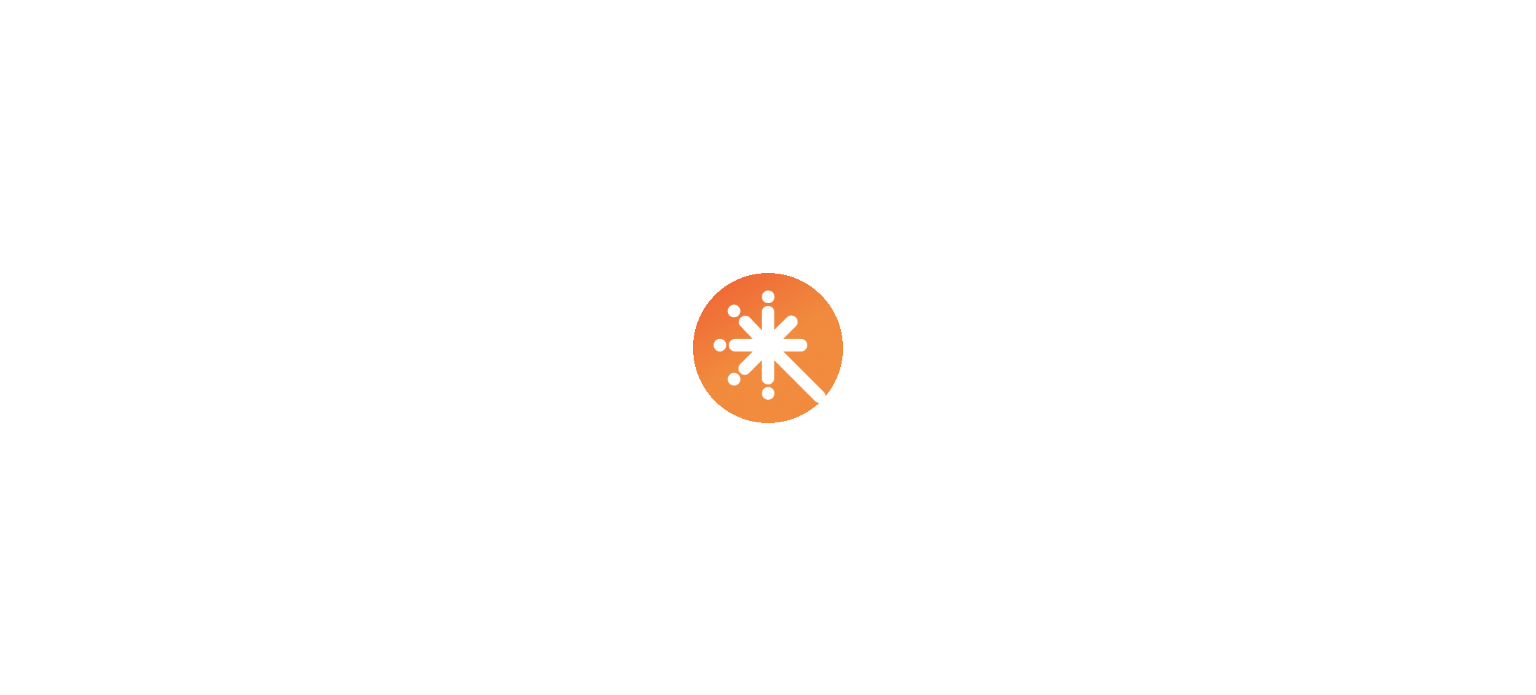 scroll, scrollTop: 0, scrollLeft: 0, axis: both 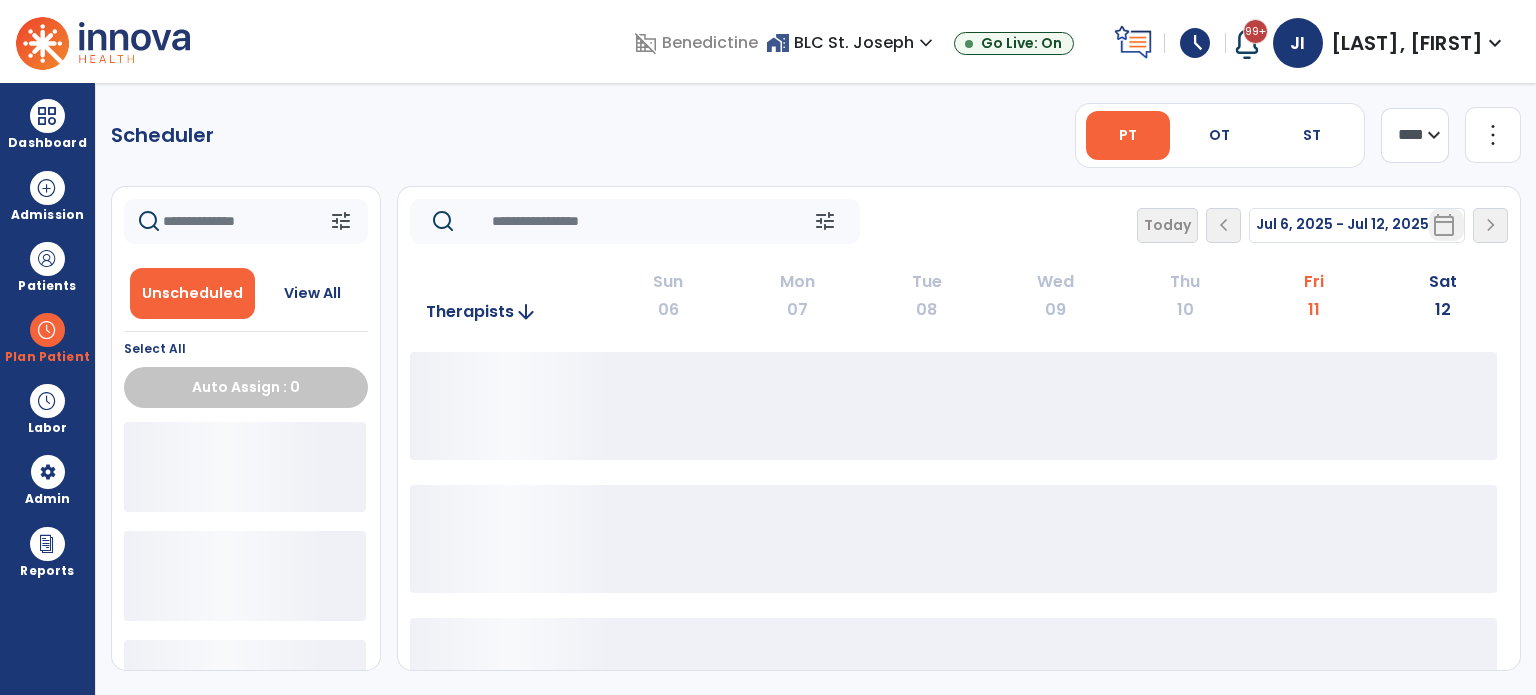 click on "**** ***" 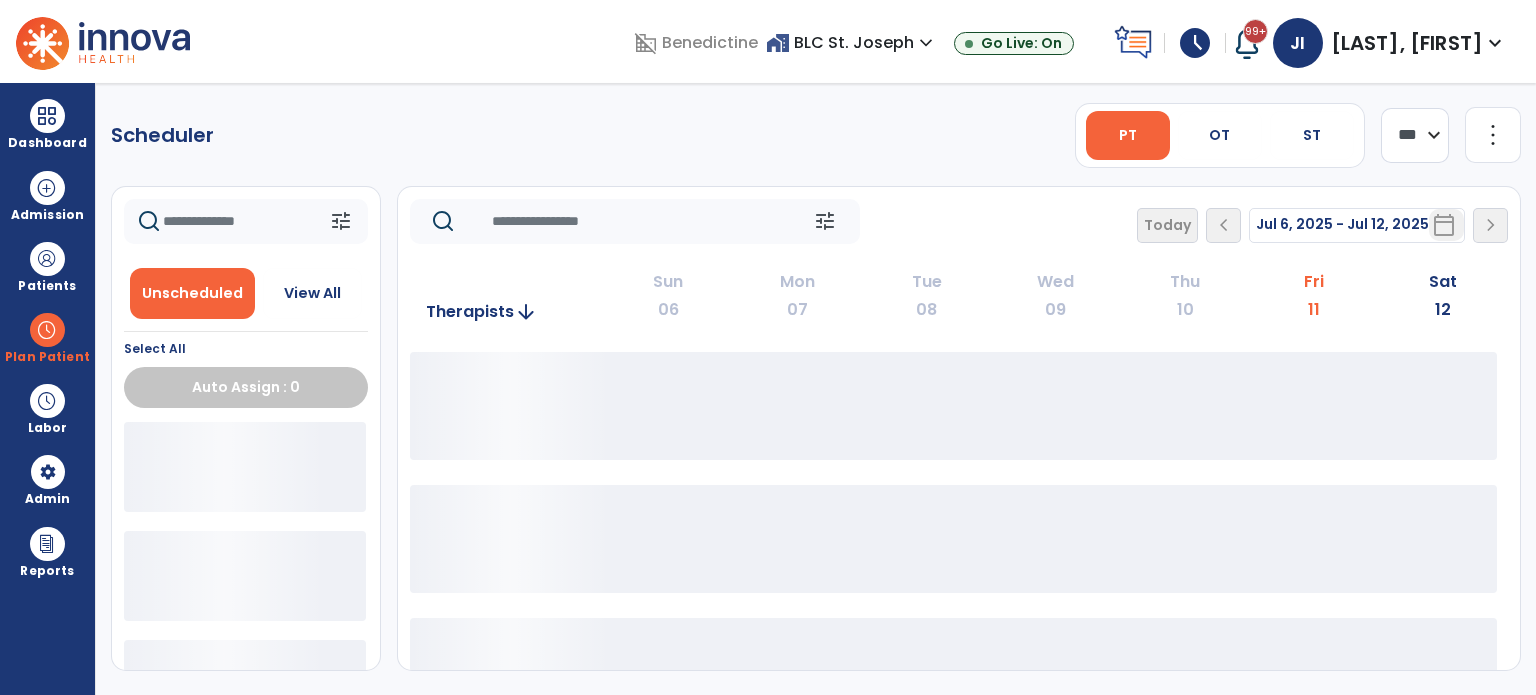click on "**** ***" 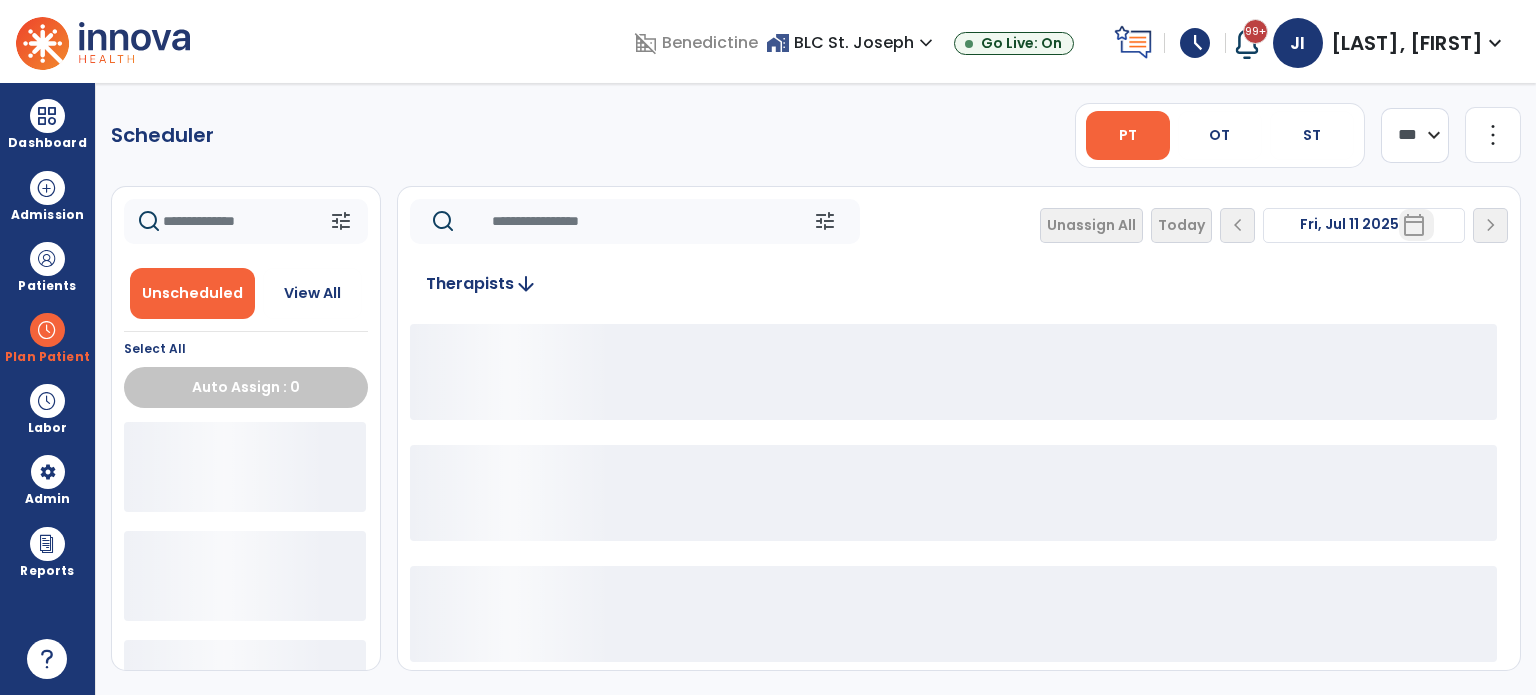 click on "more_vert" 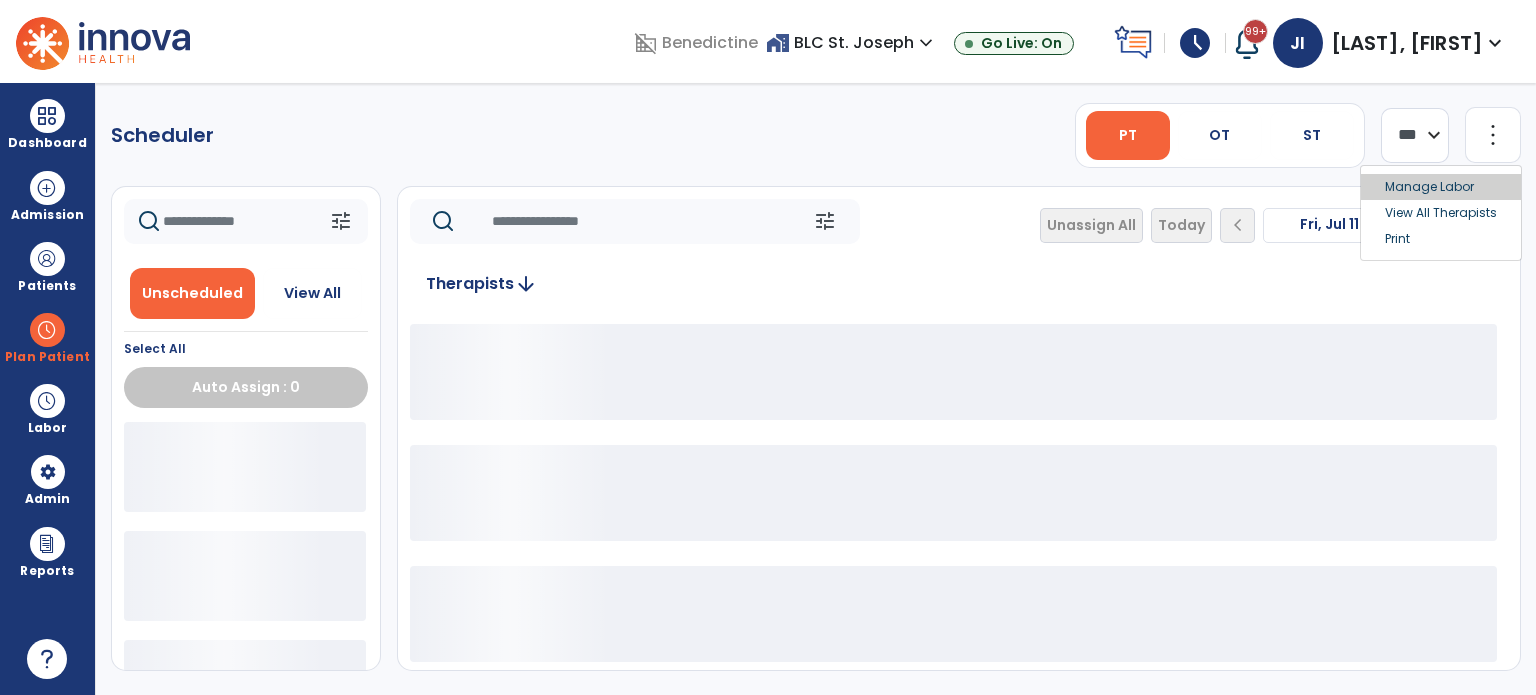click on "Manage Labor" at bounding box center (1441, 187) 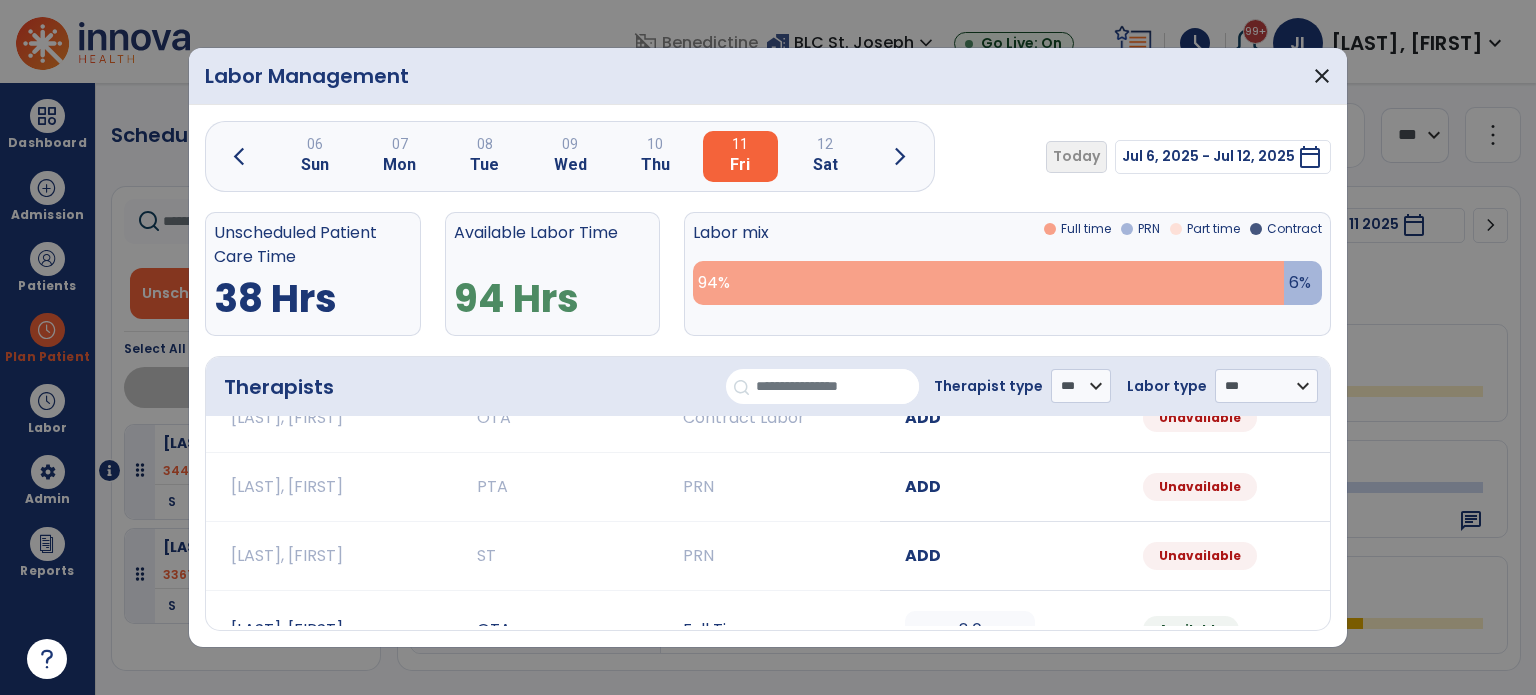 scroll, scrollTop: 700, scrollLeft: 0, axis: vertical 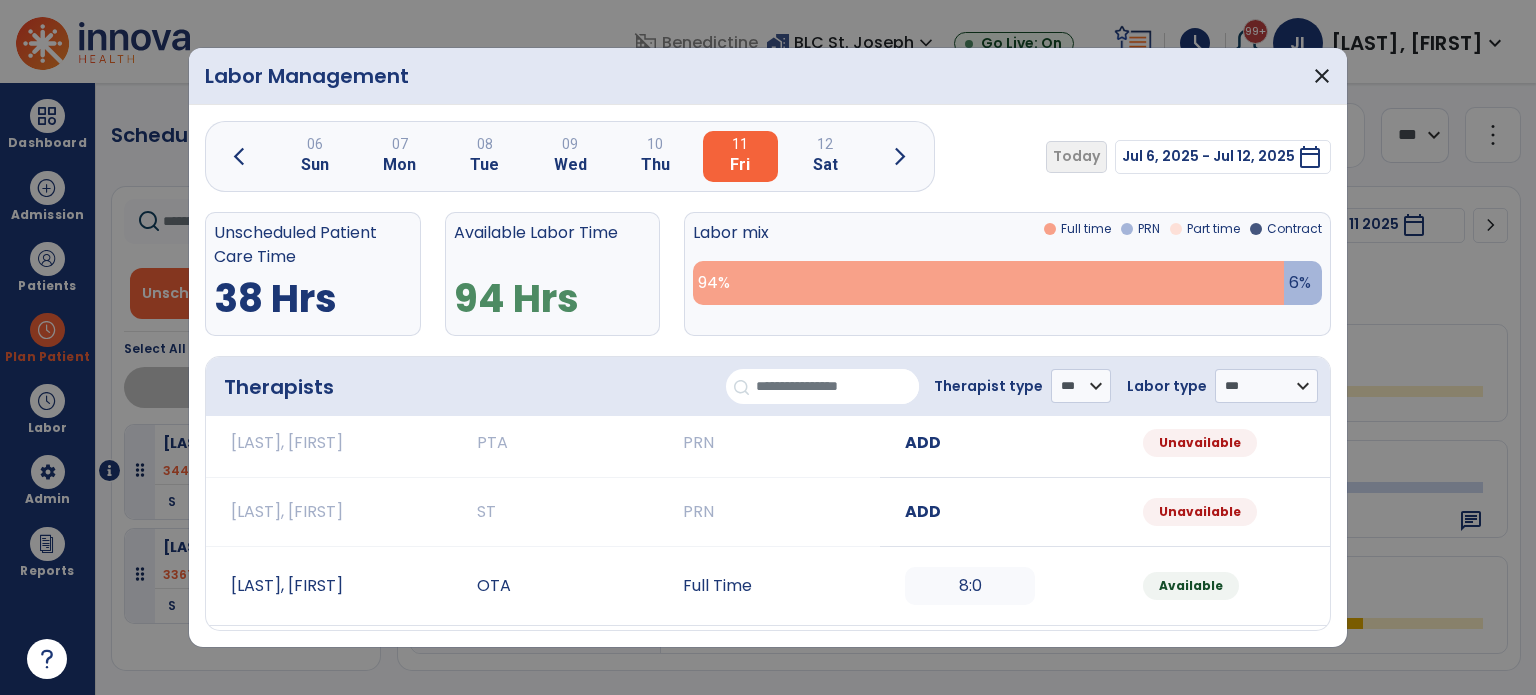 click on "ADD" at bounding box center (923, 442) 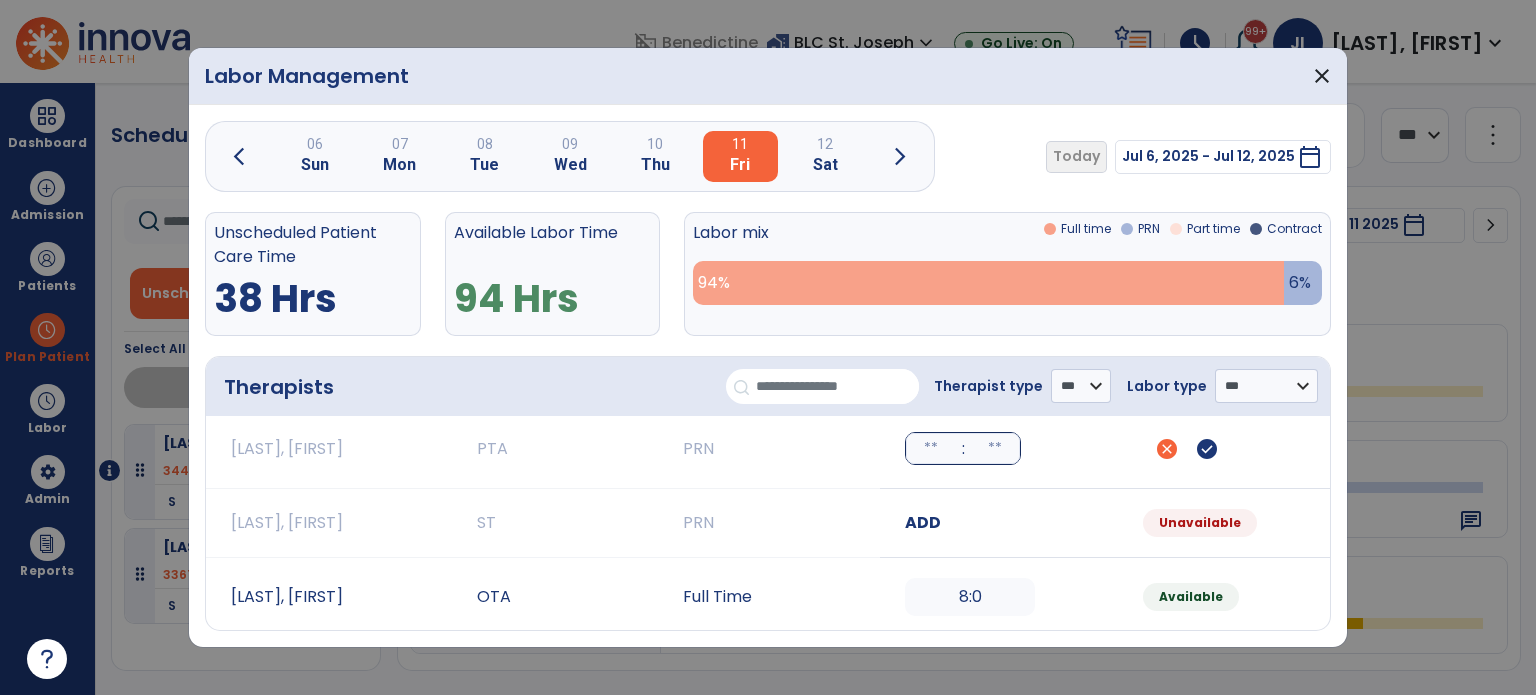 click at bounding box center [931, 448] 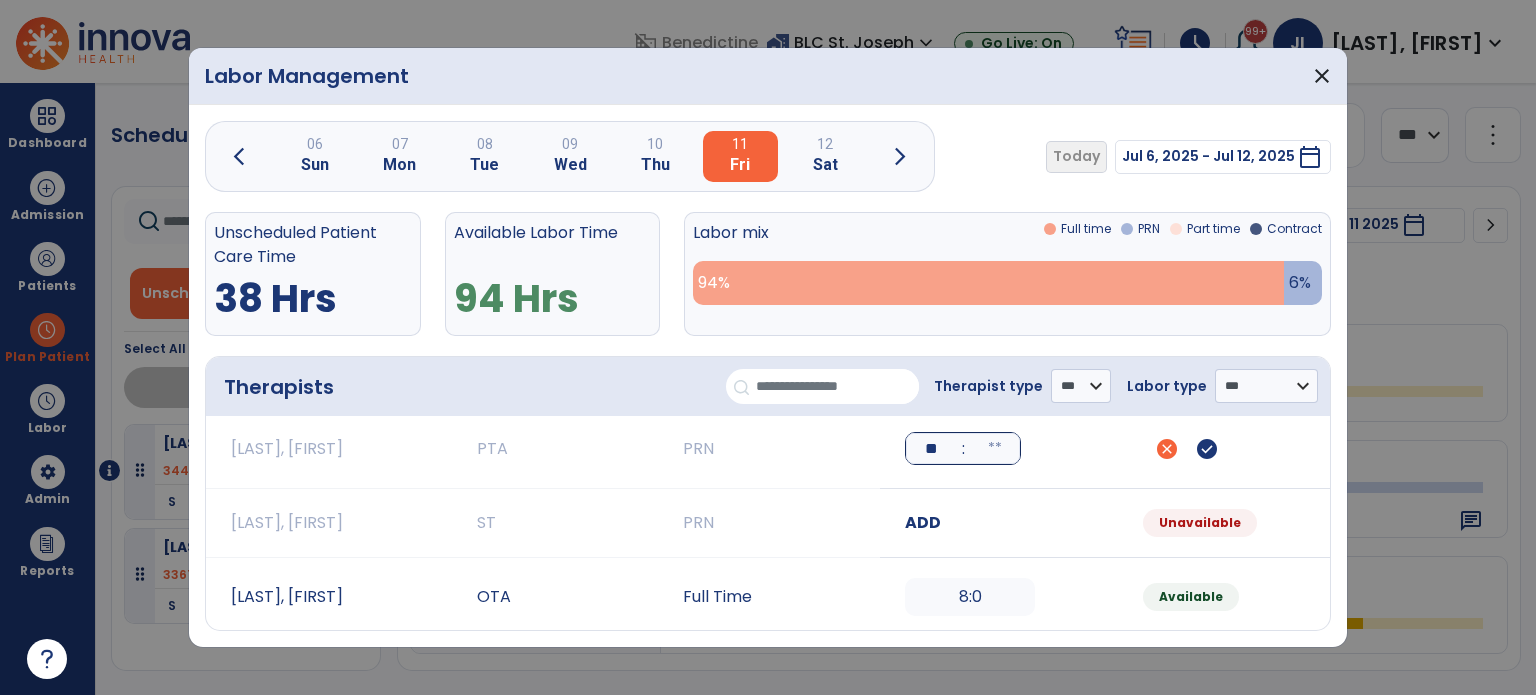 type on "**" 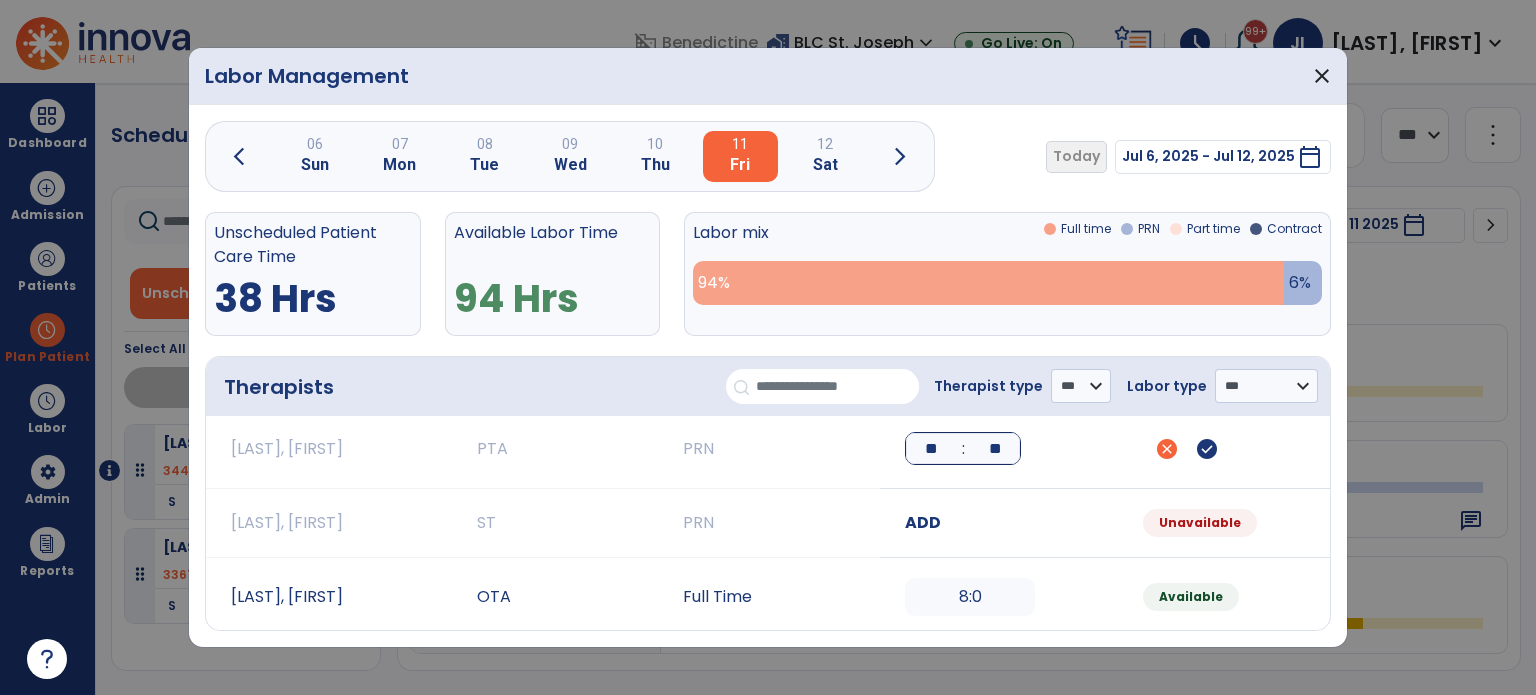 type on "**" 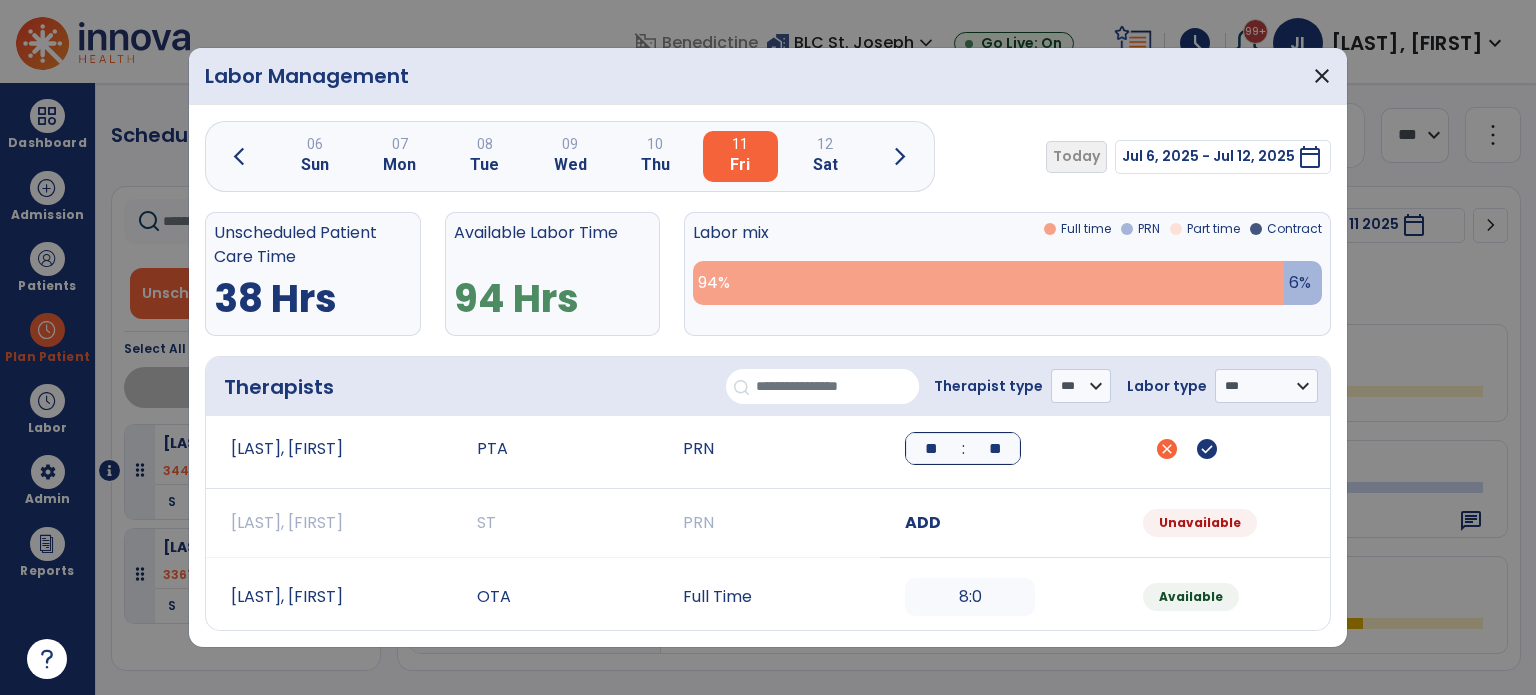 type 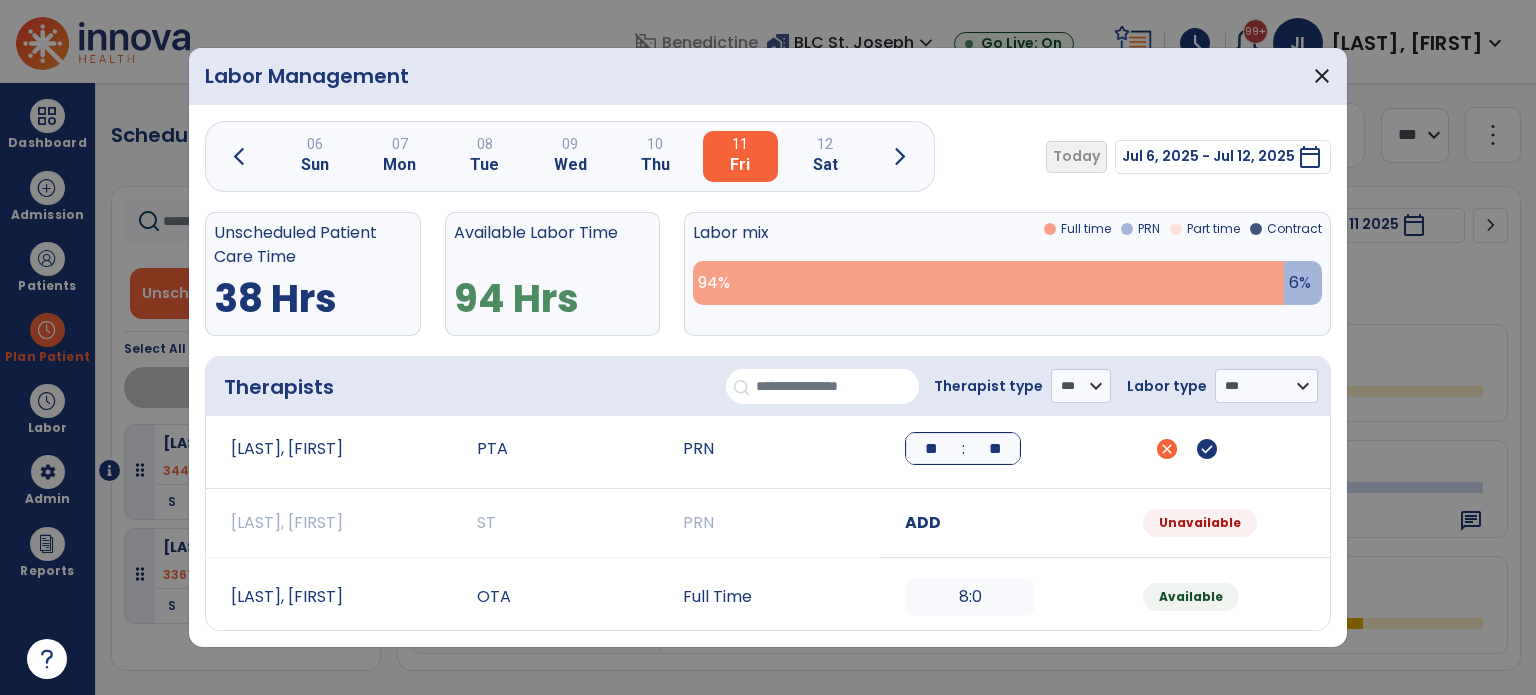 type 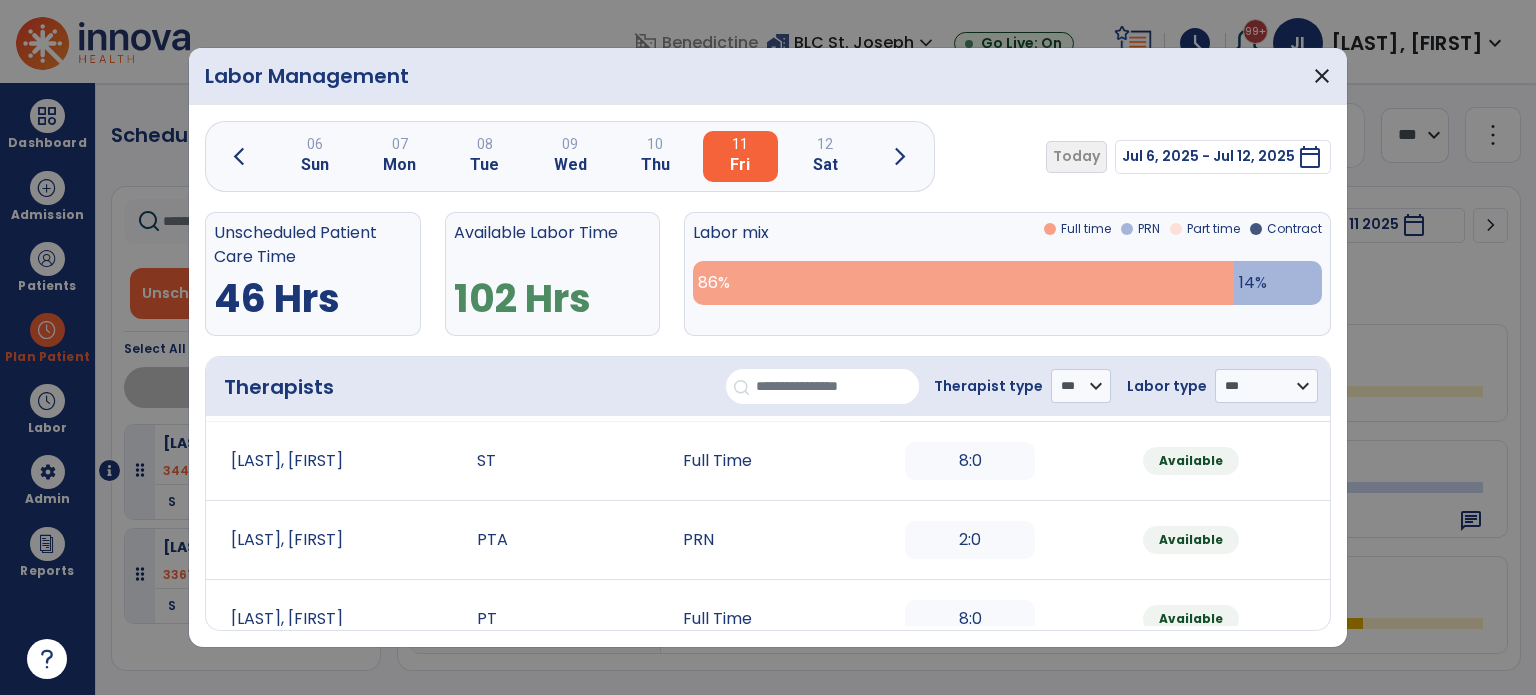scroll, scrollTop: 1899, scrollLeft: 0, axis: vertical 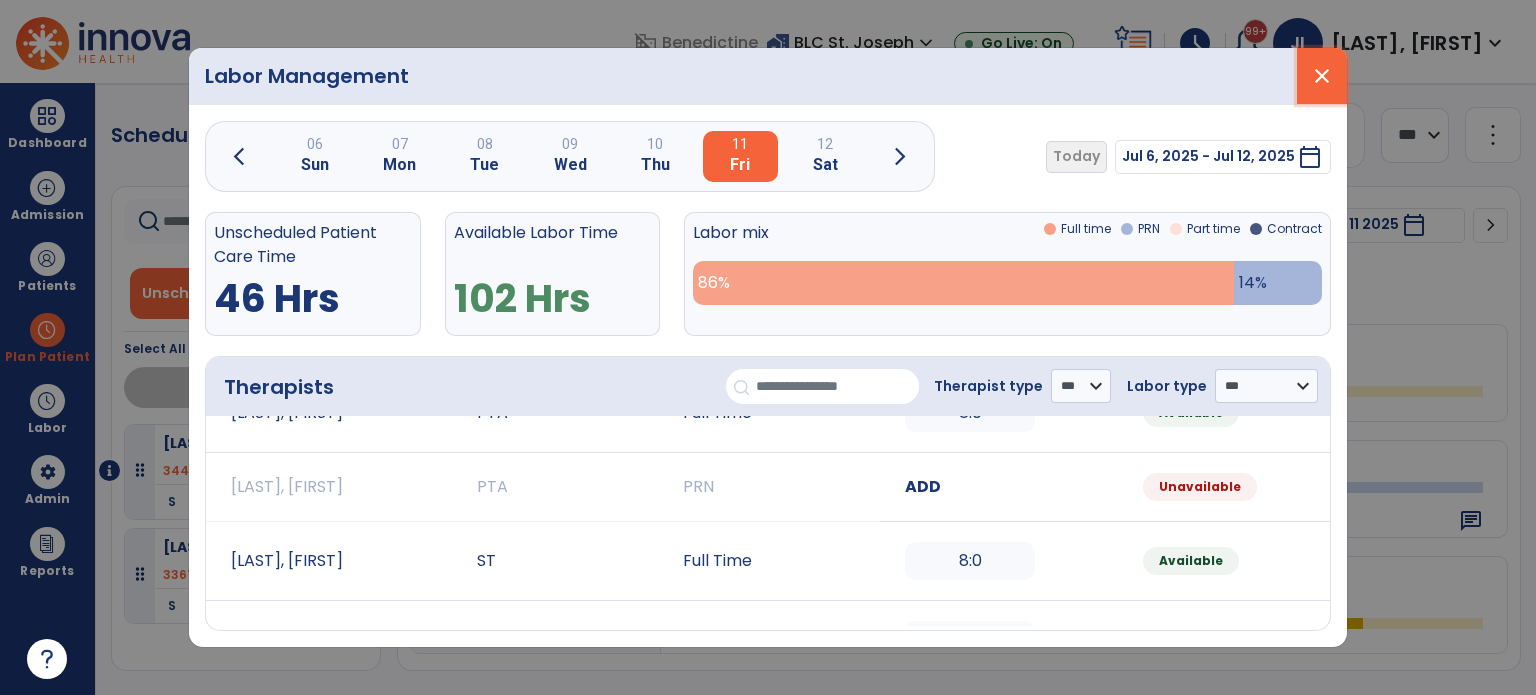 click on "close" at bounding box center [1322, 76] 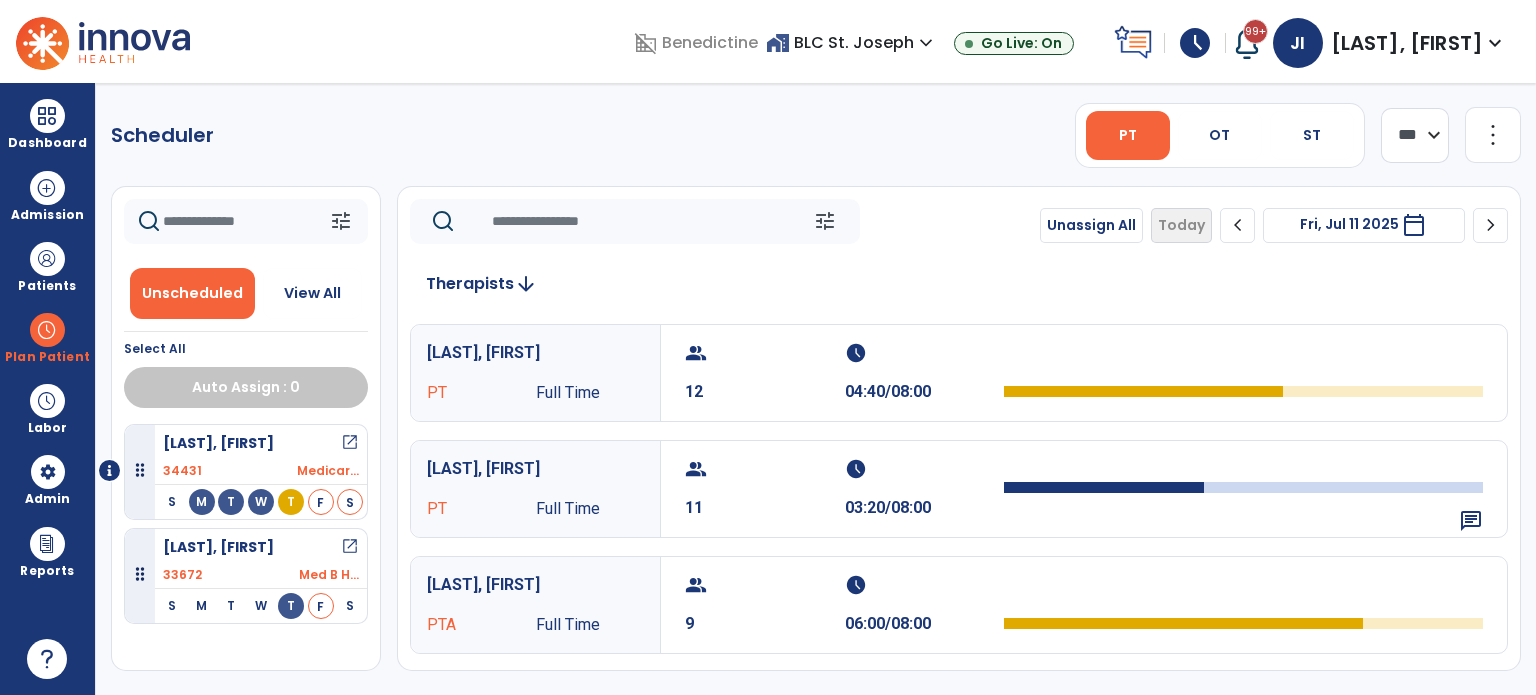 click on "chevron_right" 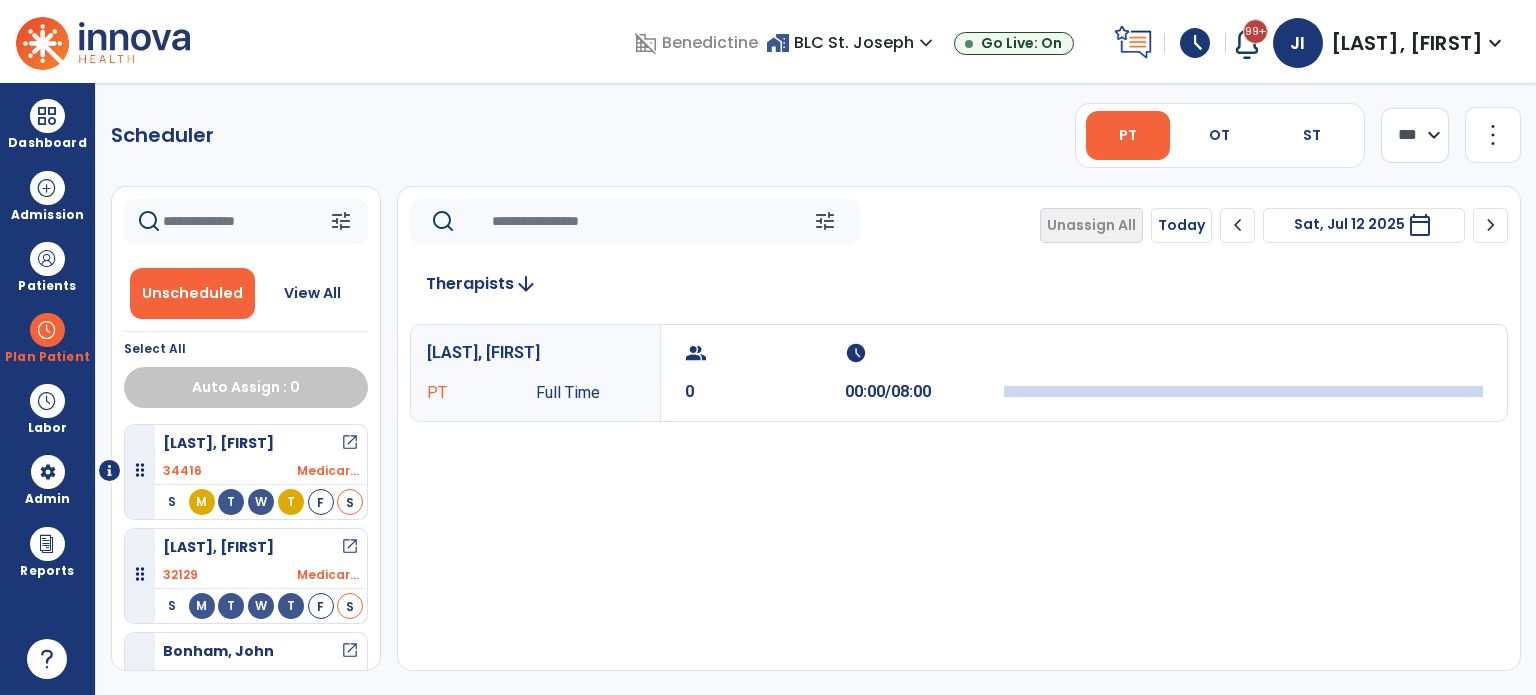 click on "more_vert" 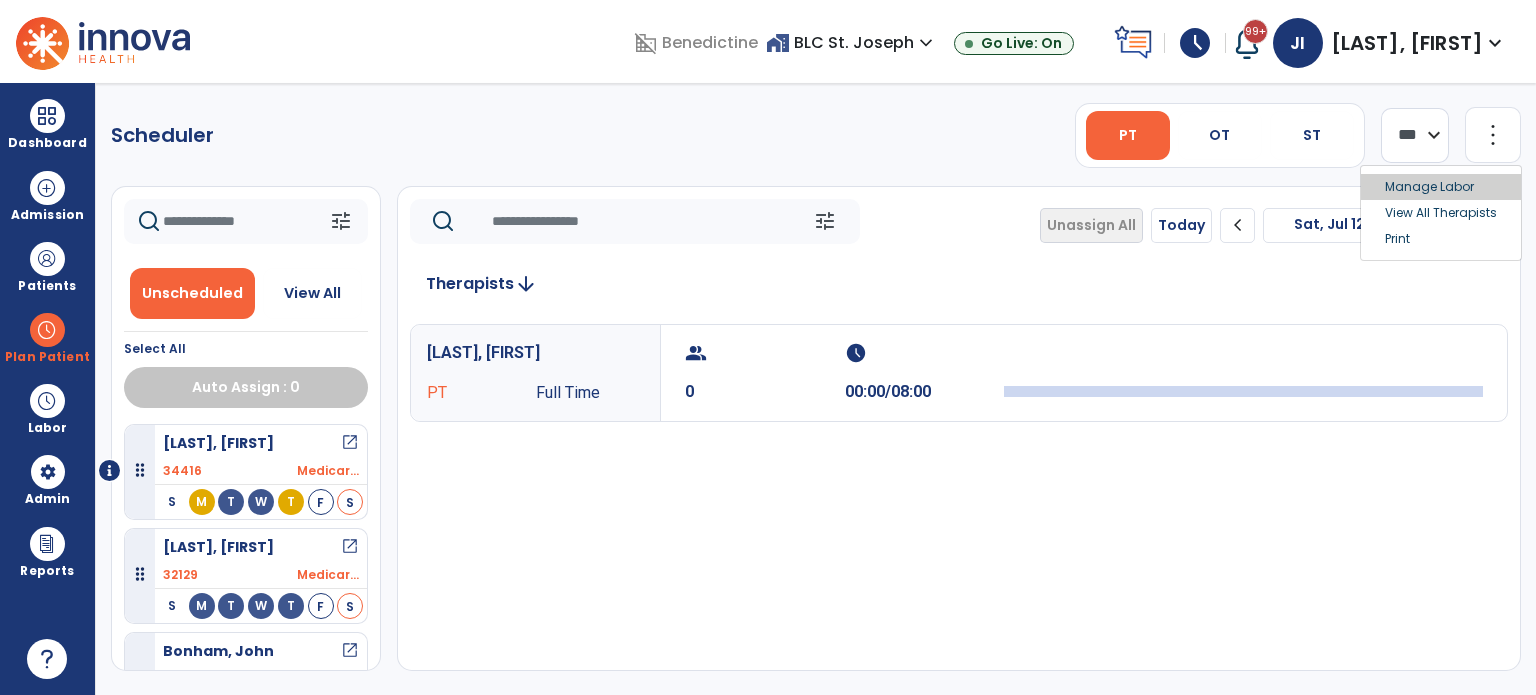 click on "Manage Labor" at bounding box center (1441, 187) 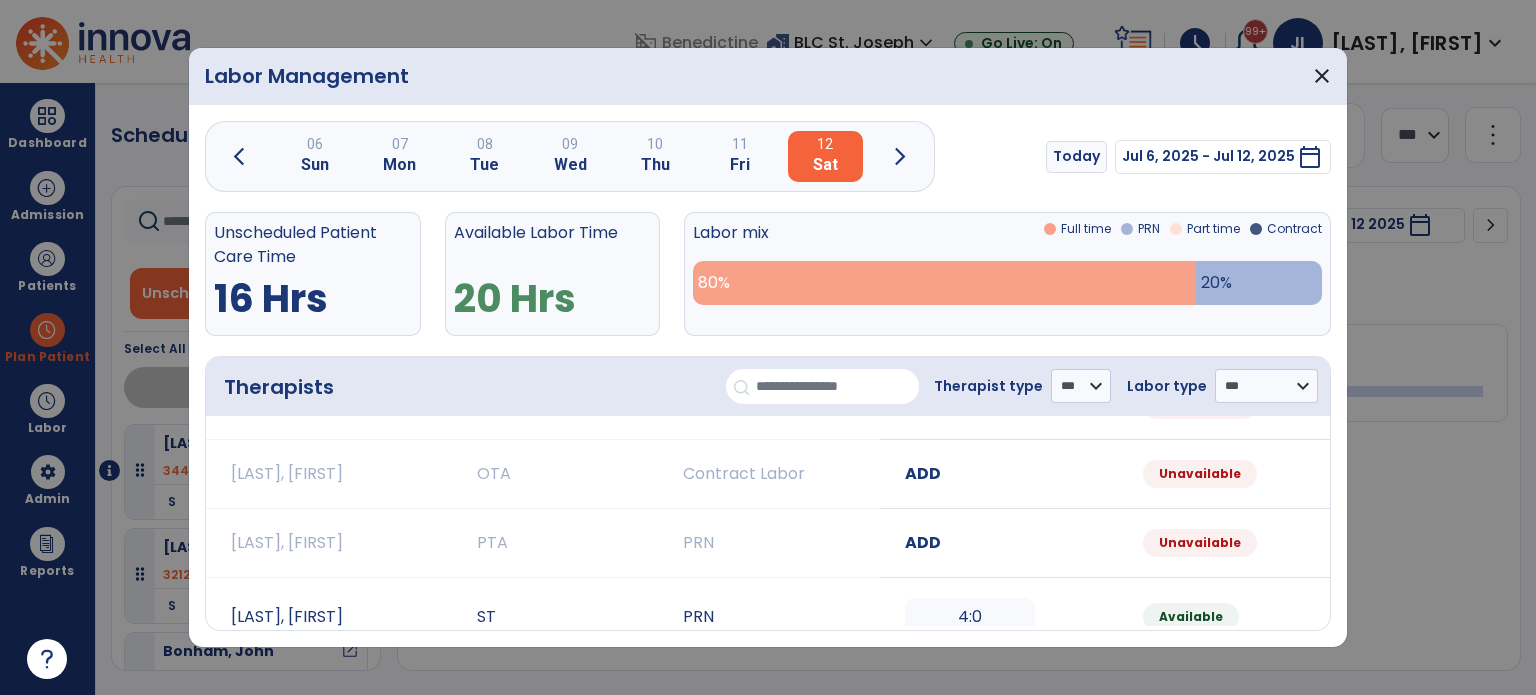 scroll, scrollTop: 700, scrollLeft: 0, axis: vertical 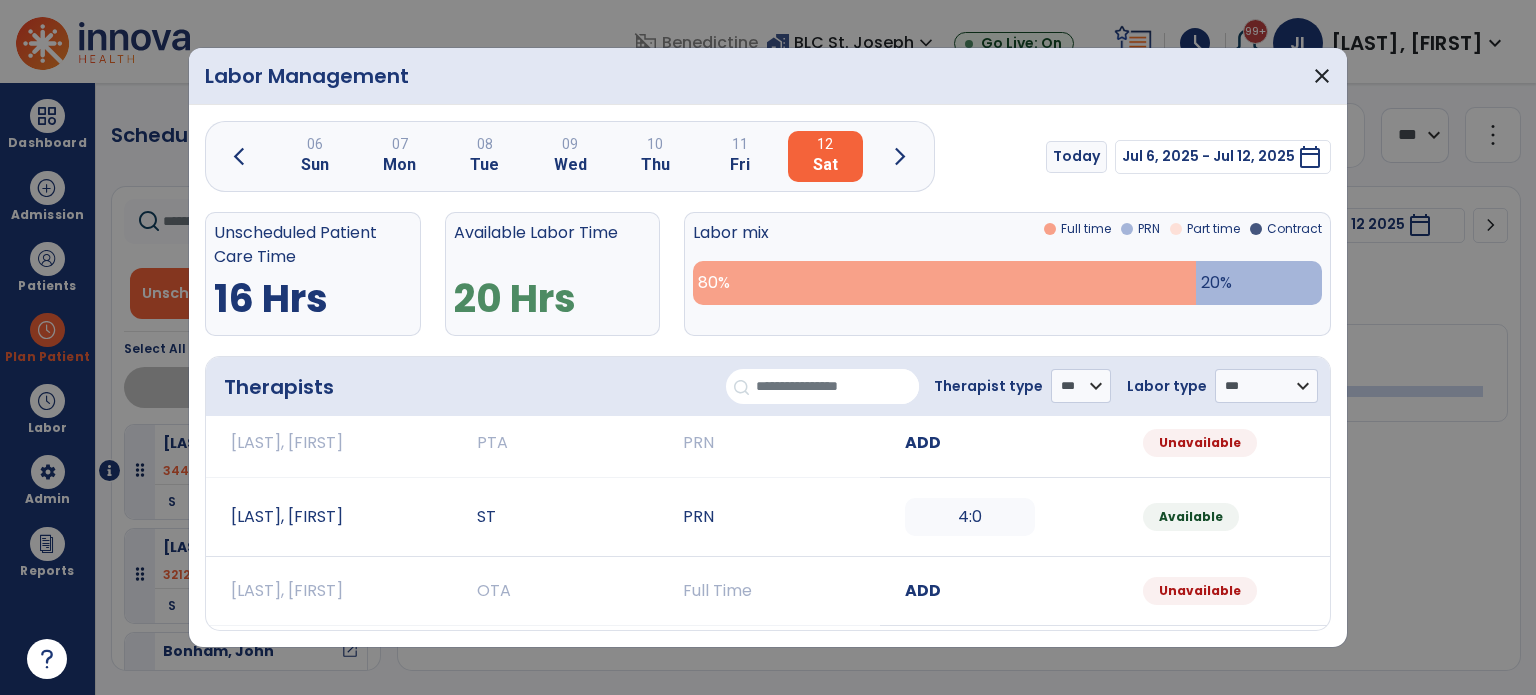 click on "ADD" at bounding box center [923, 442] 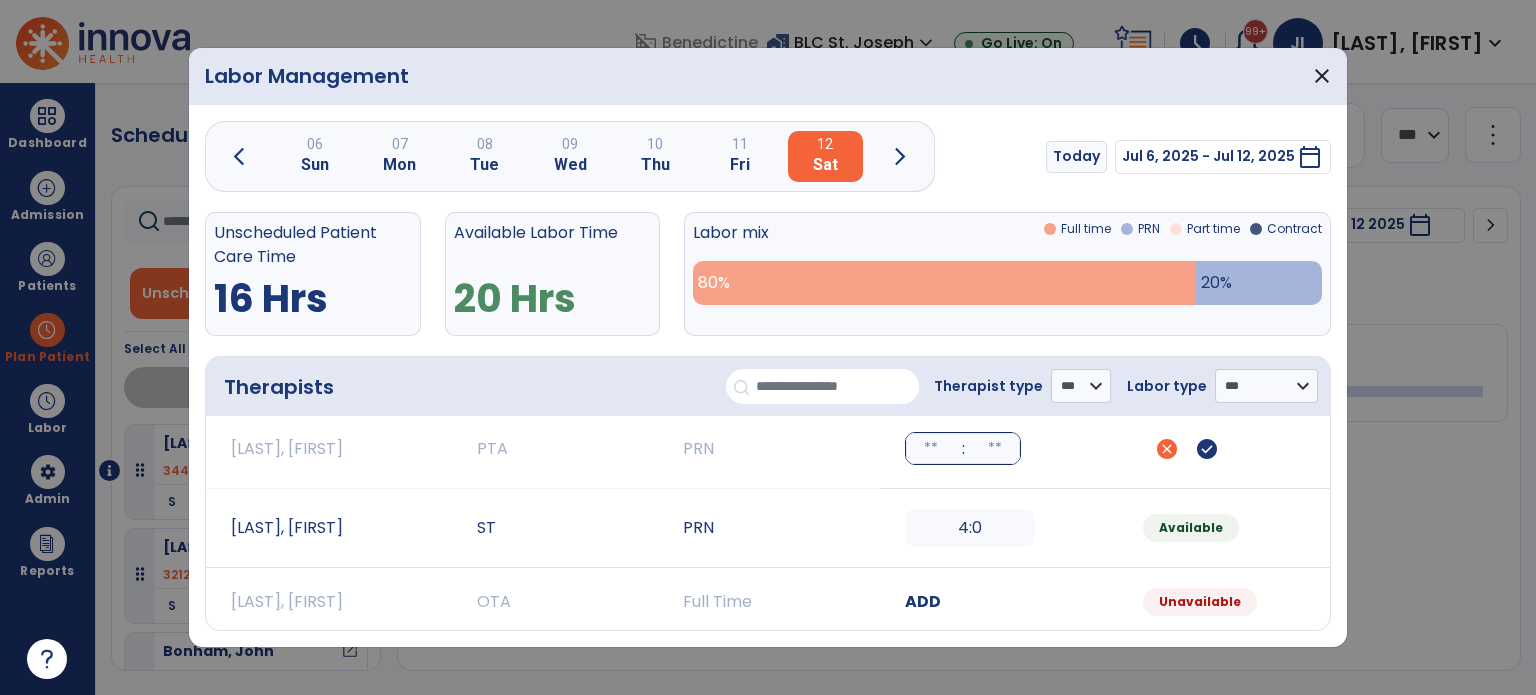 click at bounding box center (931, 448) 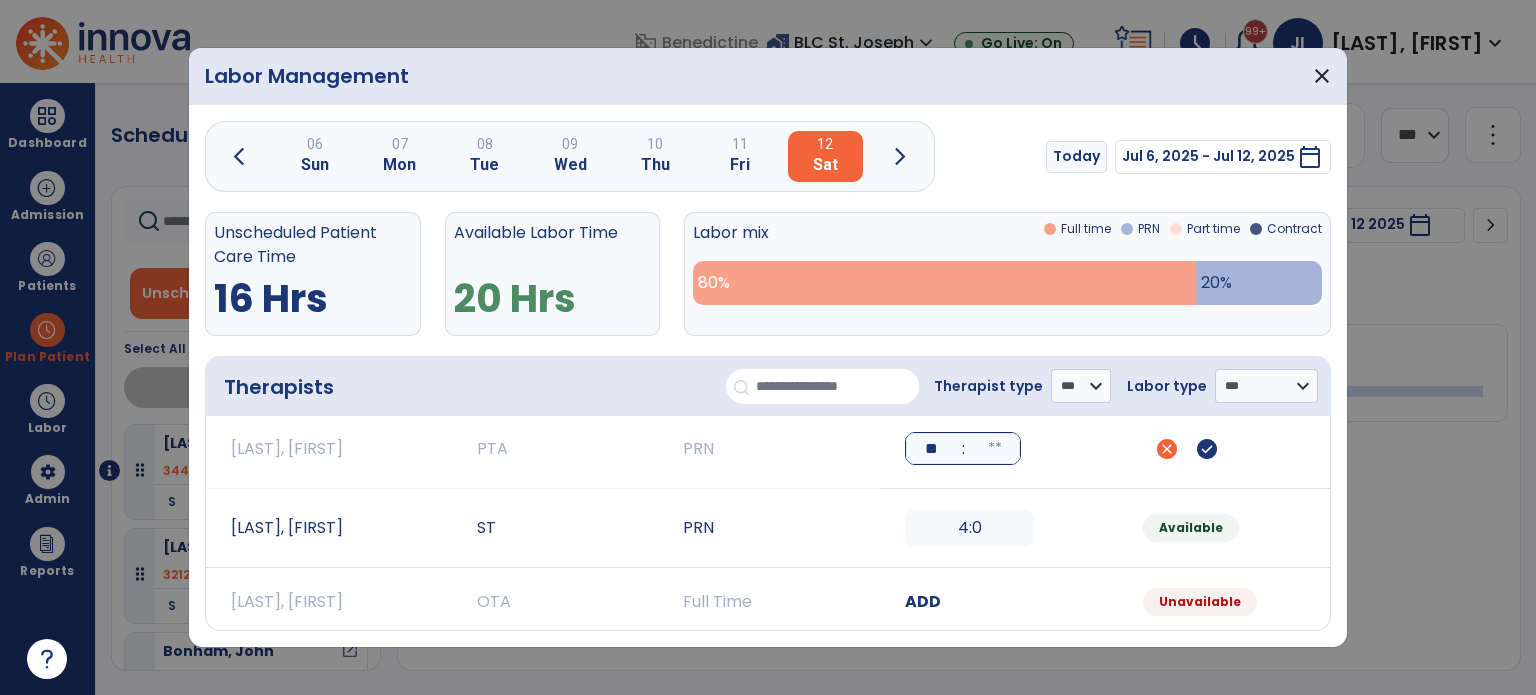 type on "**" 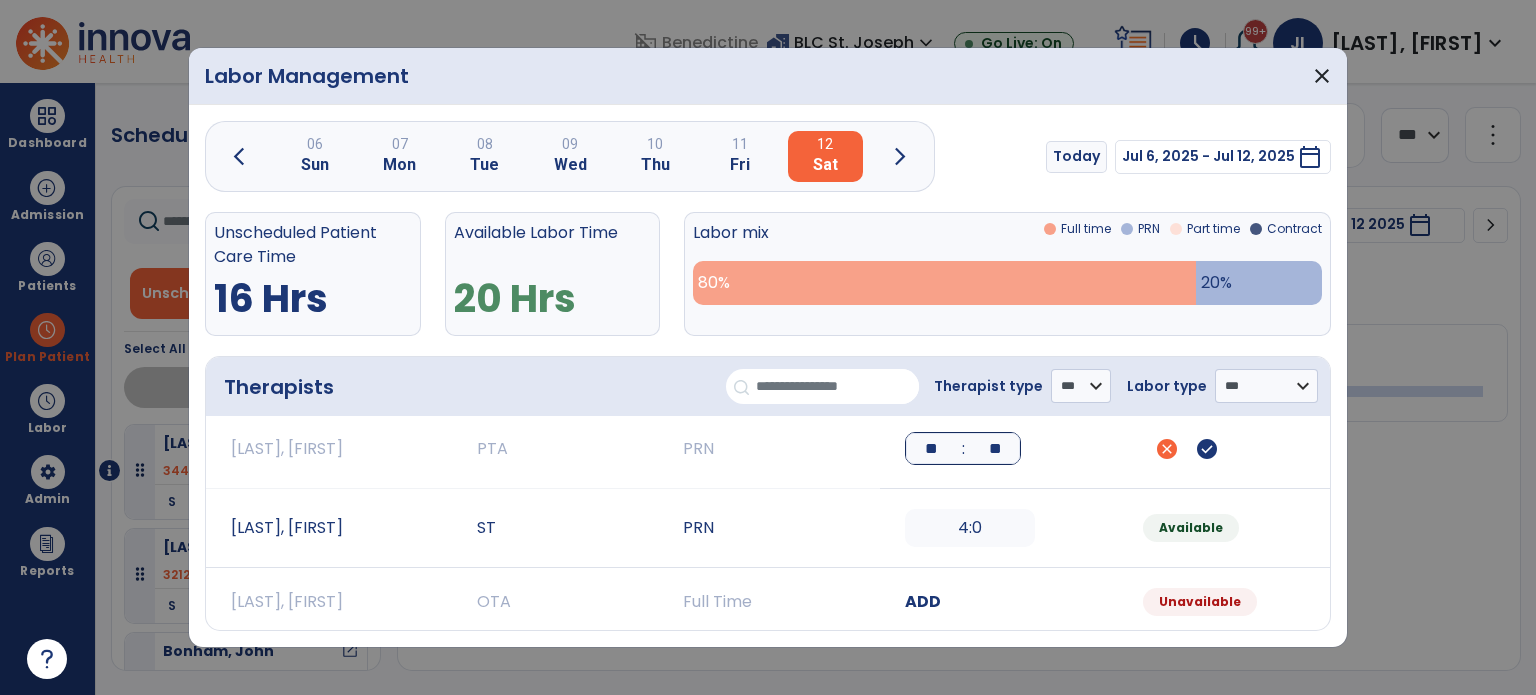 type on "**" 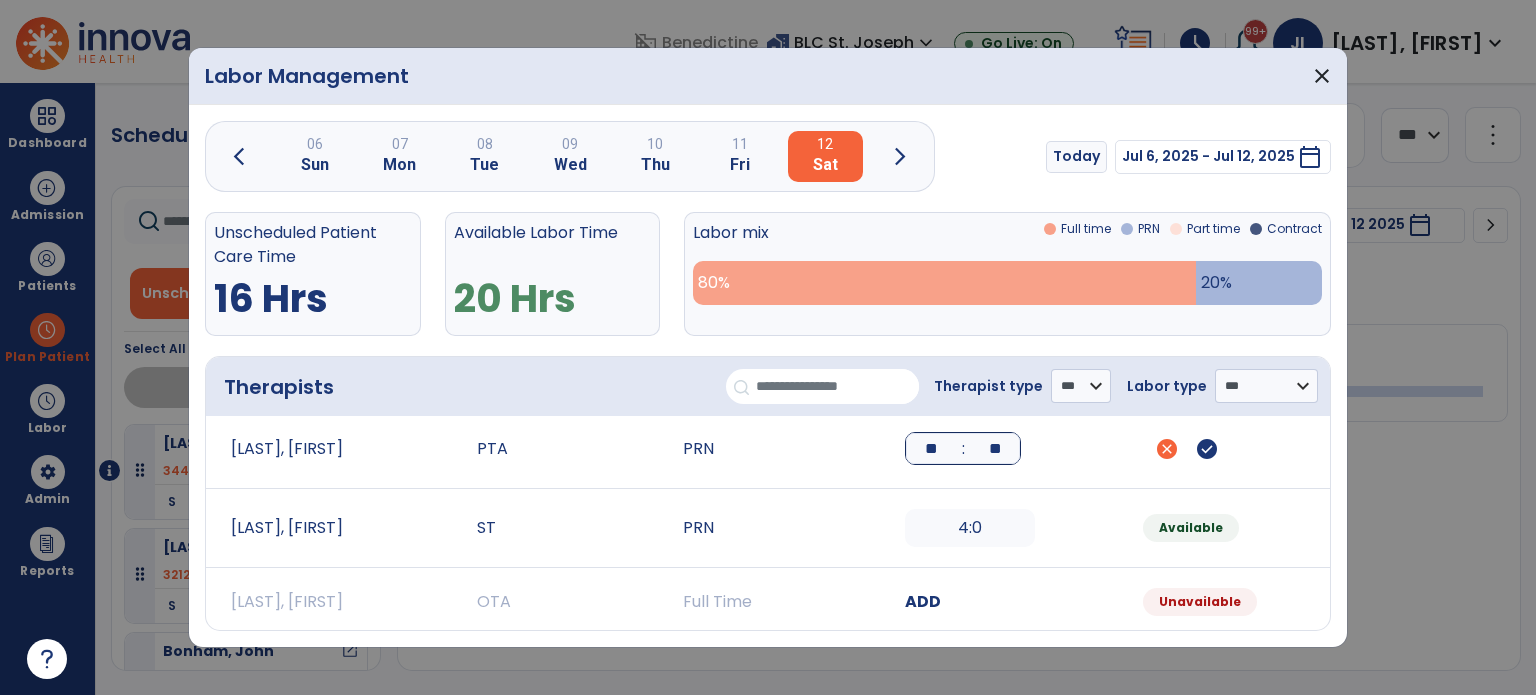 type 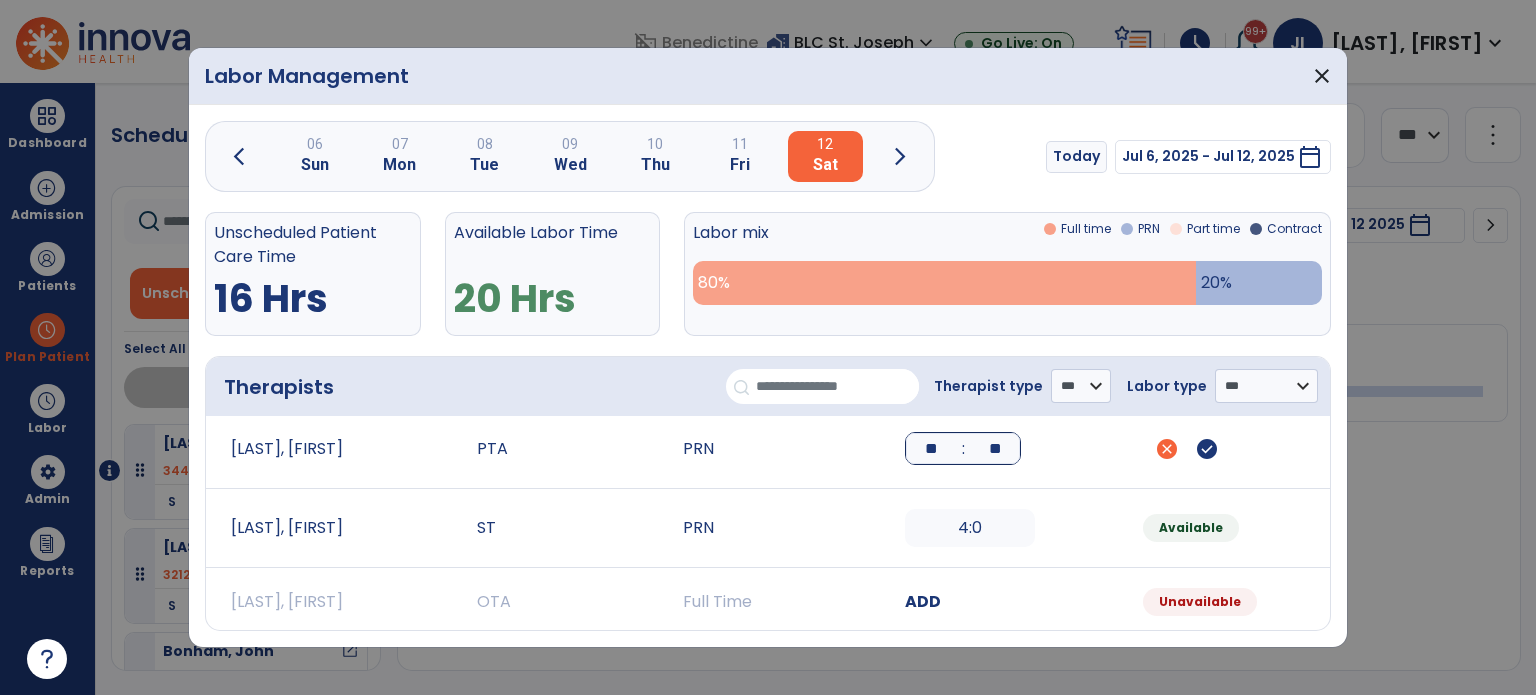 type 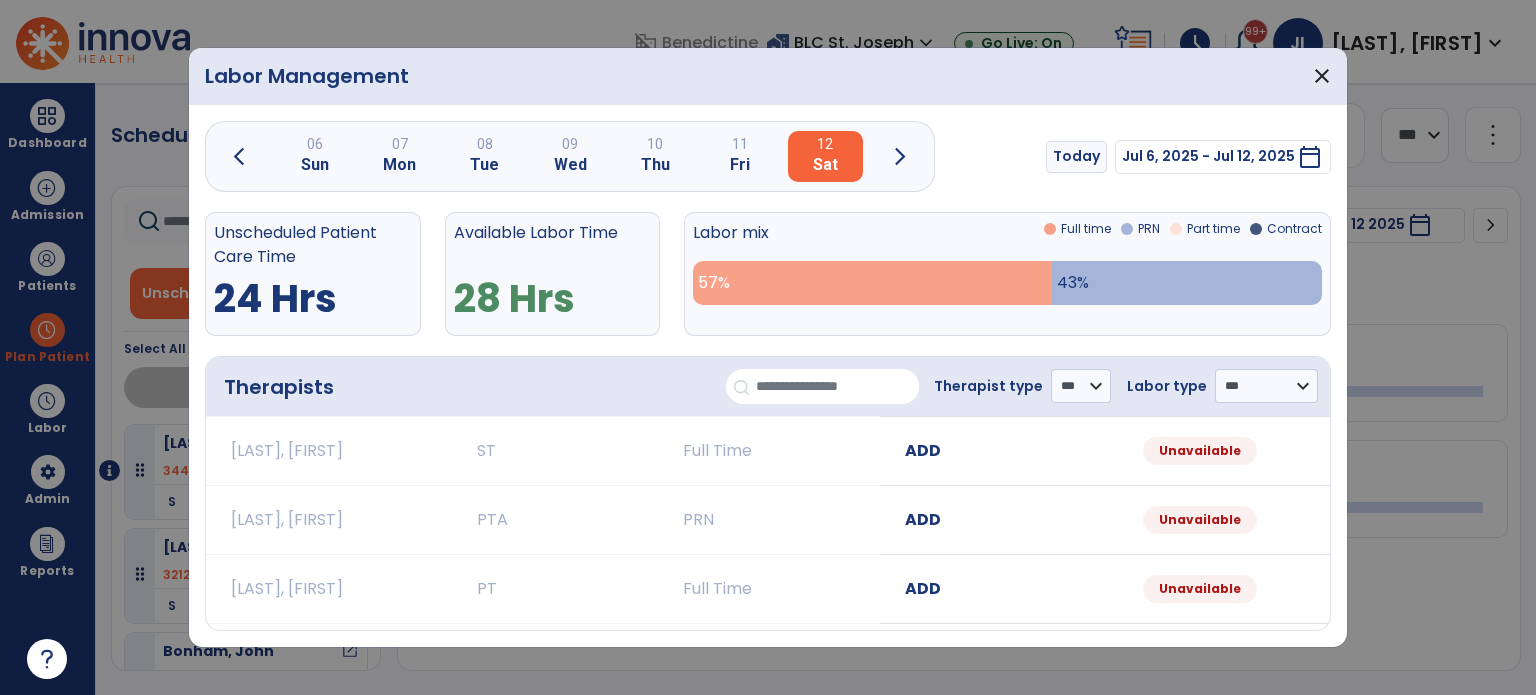 scroll, scrollTop: 1999, scrollLeft: 0, axis: vertical 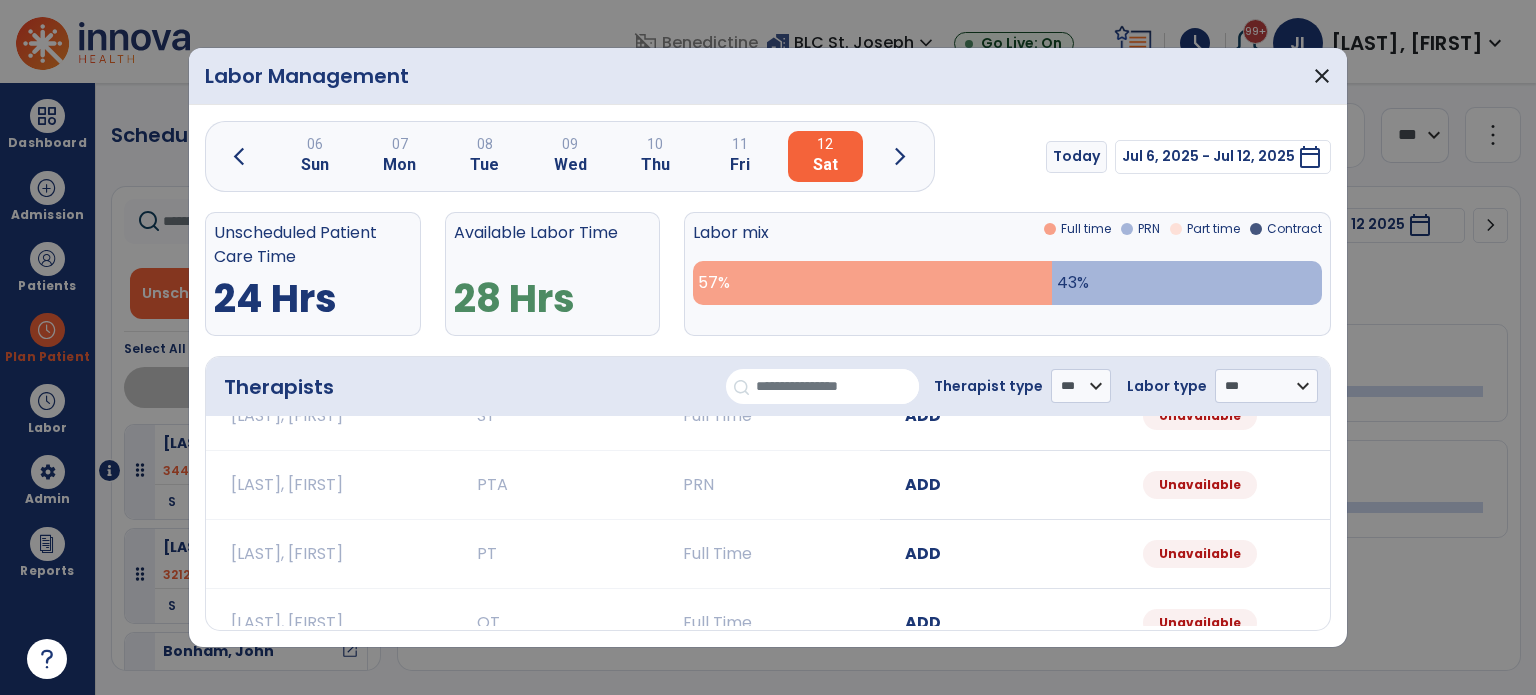 click on "ADD" at bounding box center (923, 484) 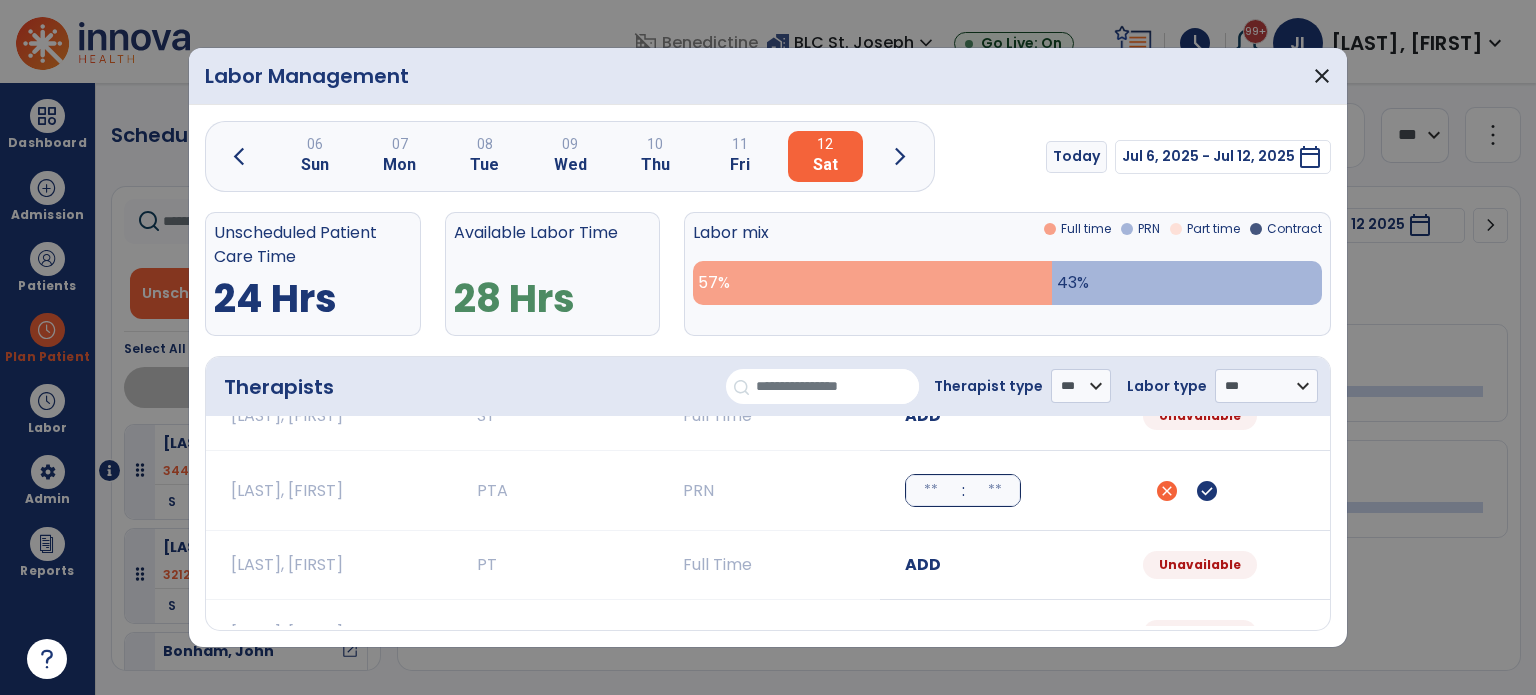 click at bounding box center (931, 490) 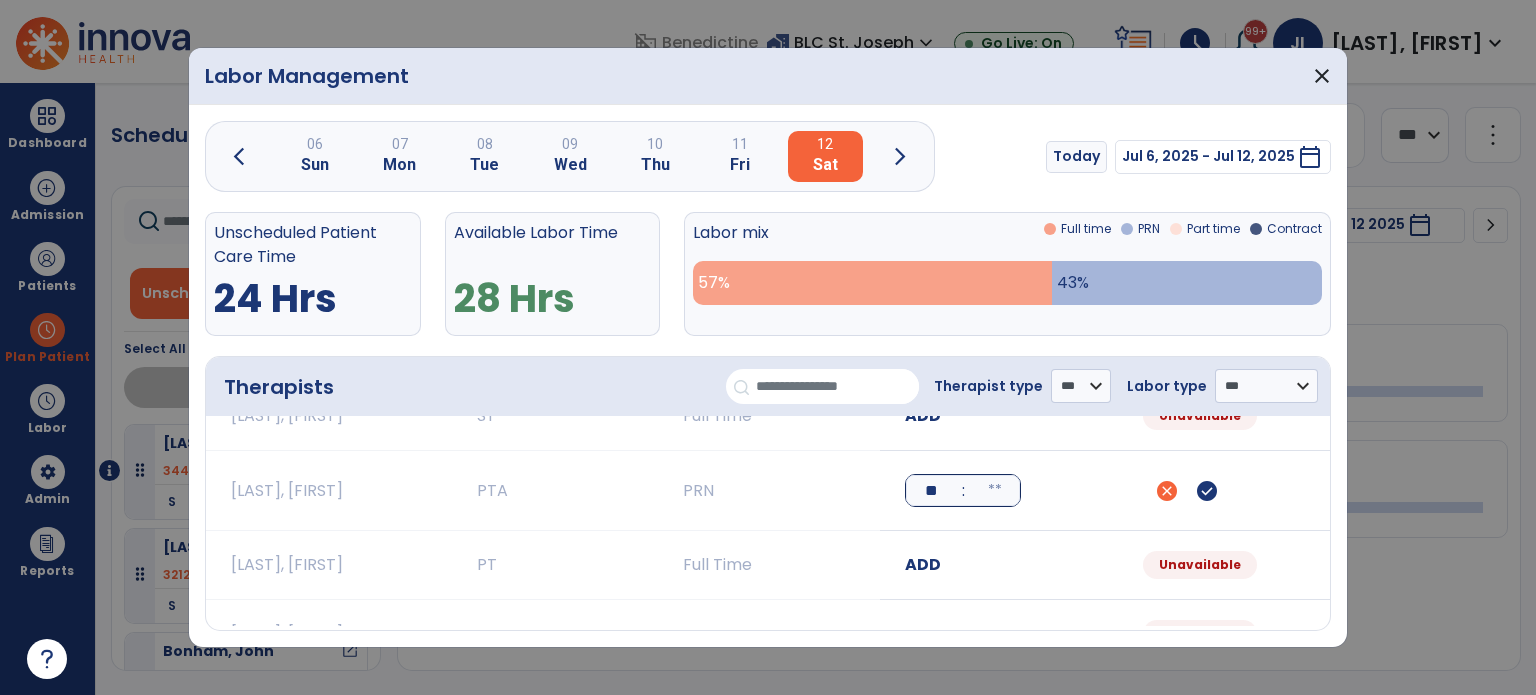 type on "**" 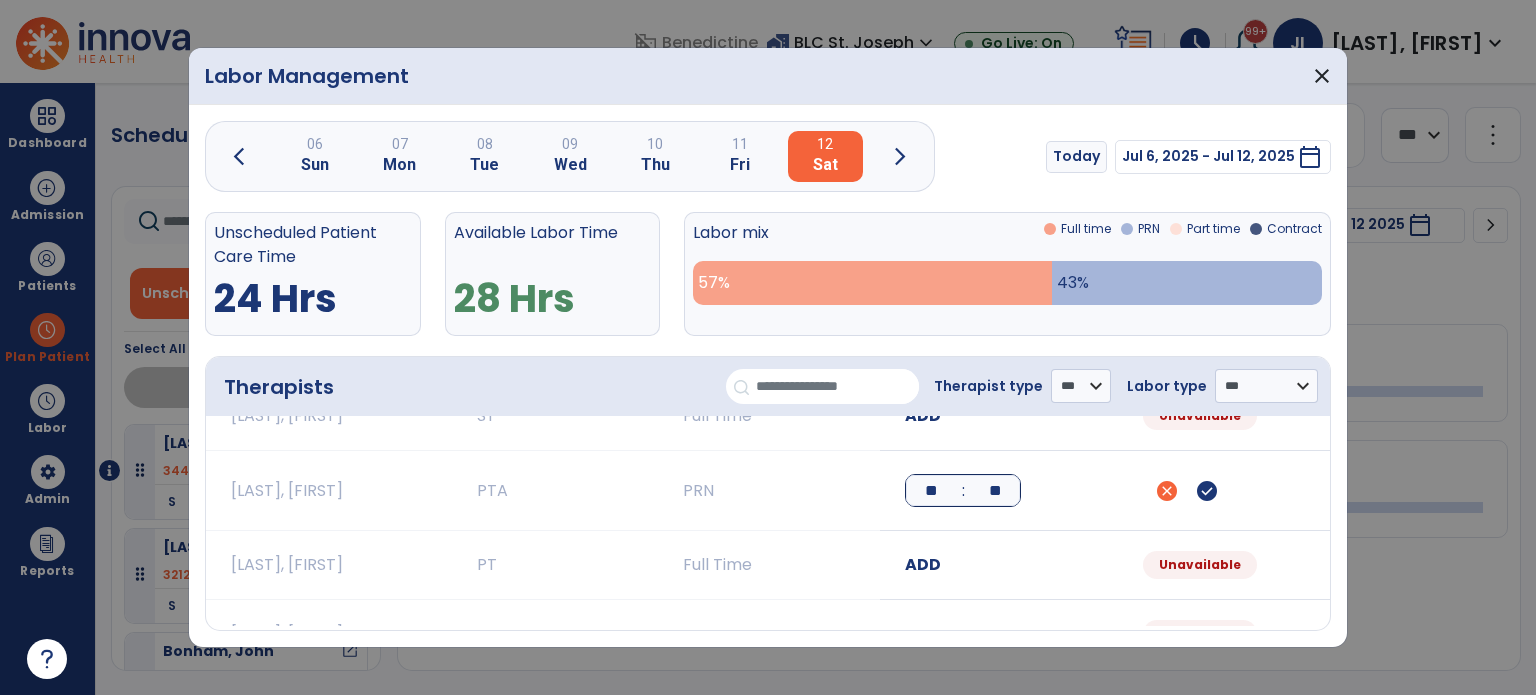 type on "**" 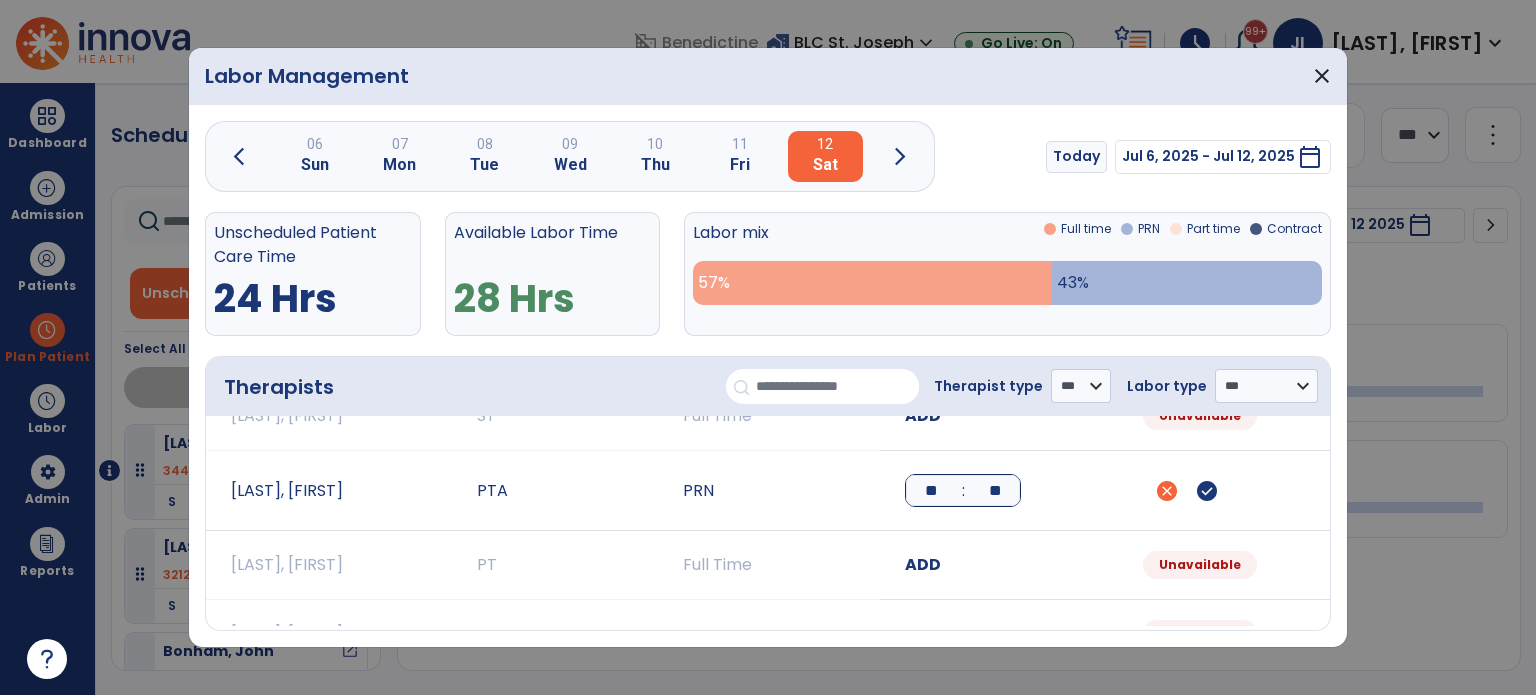 click on "check_circle" at bounding box center (1207, 490) 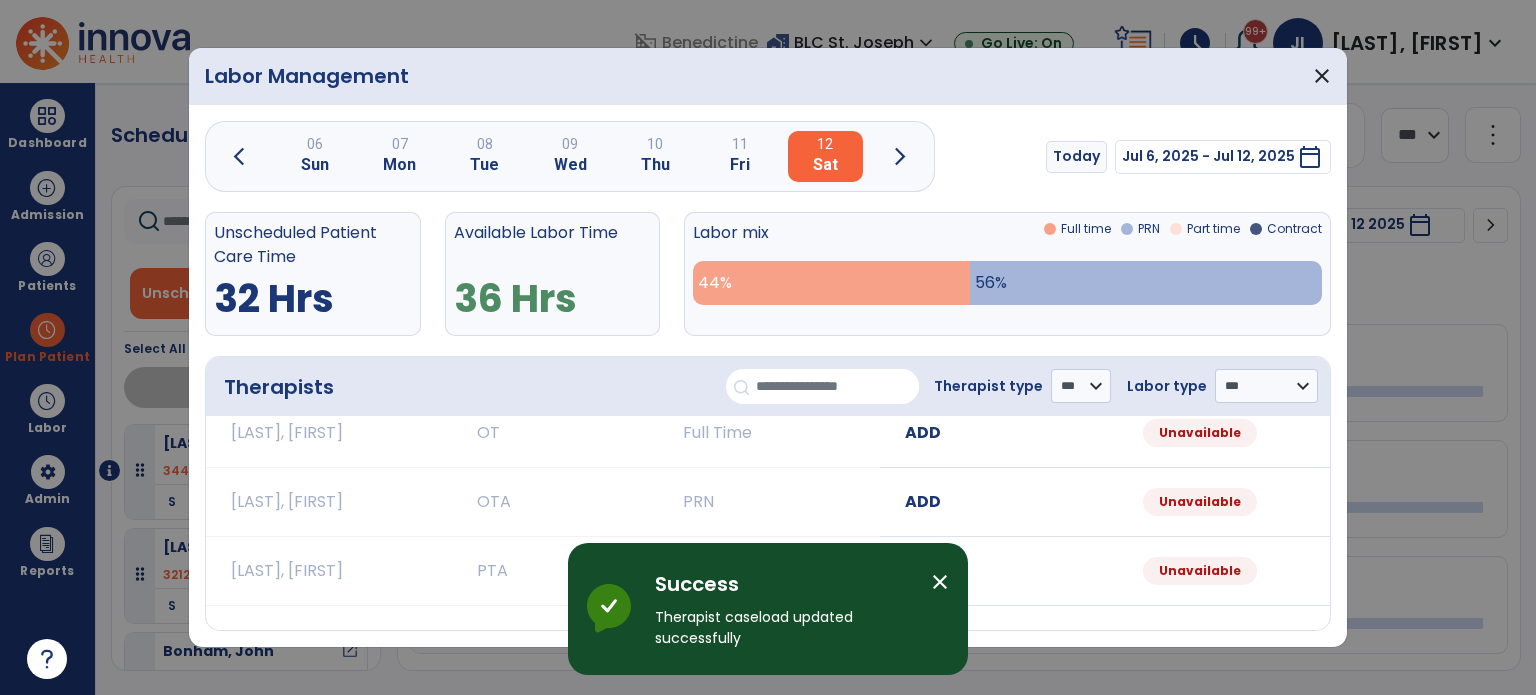 scroll, scrollTop: 2299, scrollLeft: 0, axis: vertical 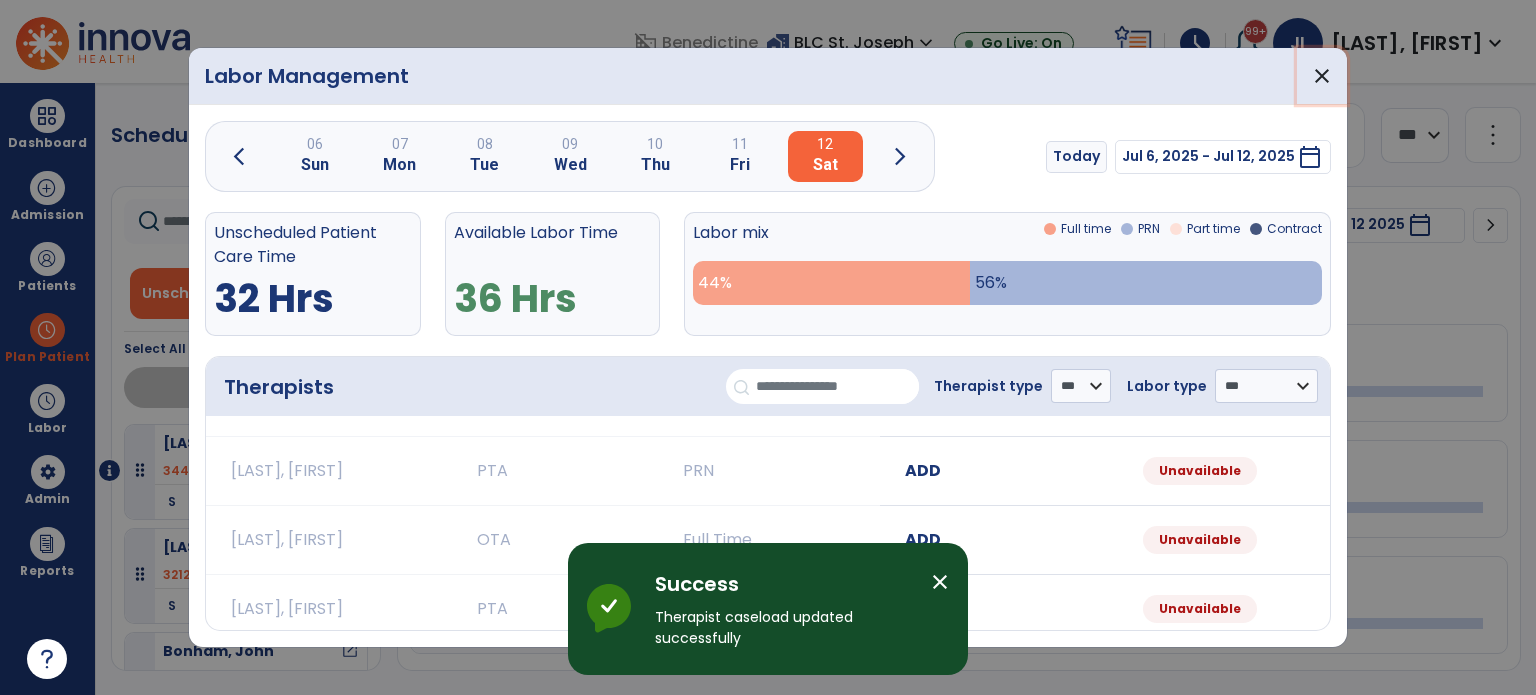 click on "close" at bounding box center [1322, 76] 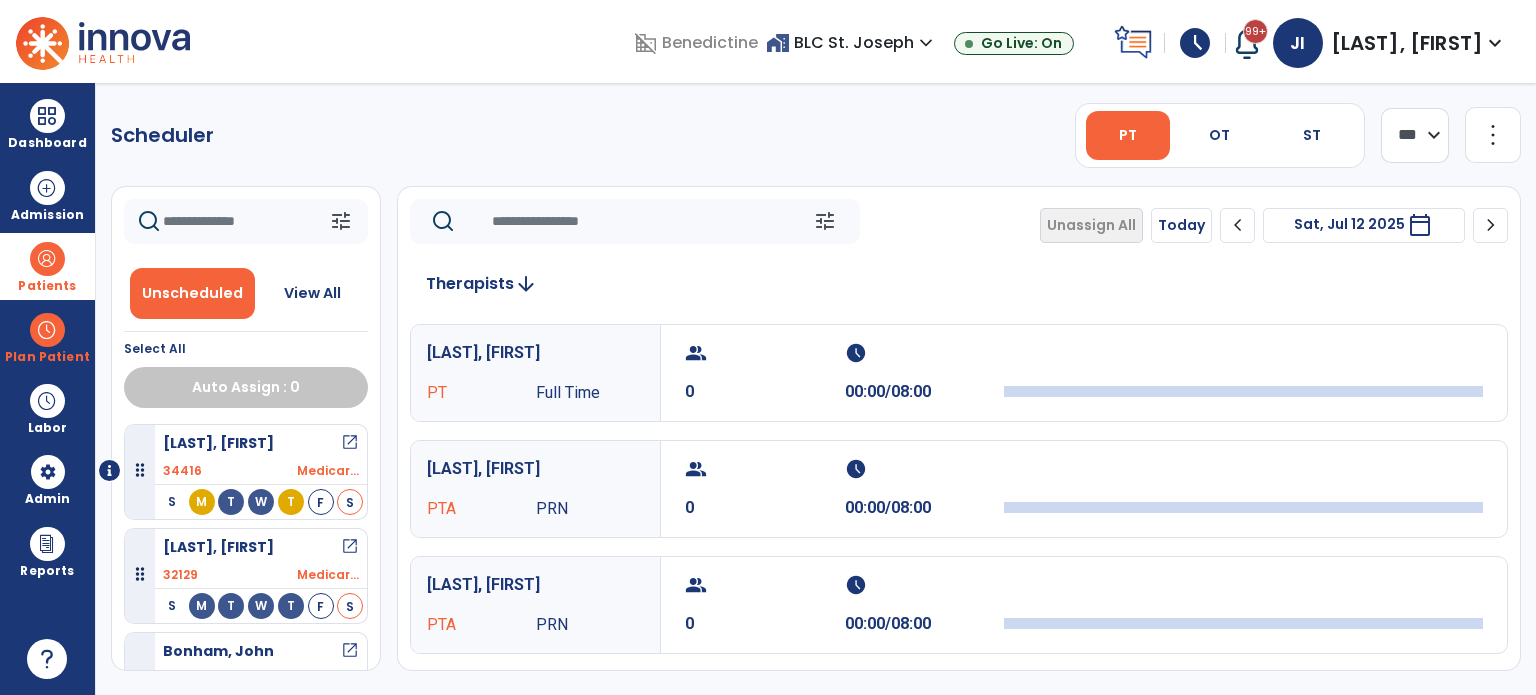 click at bounding box center [47, 259] 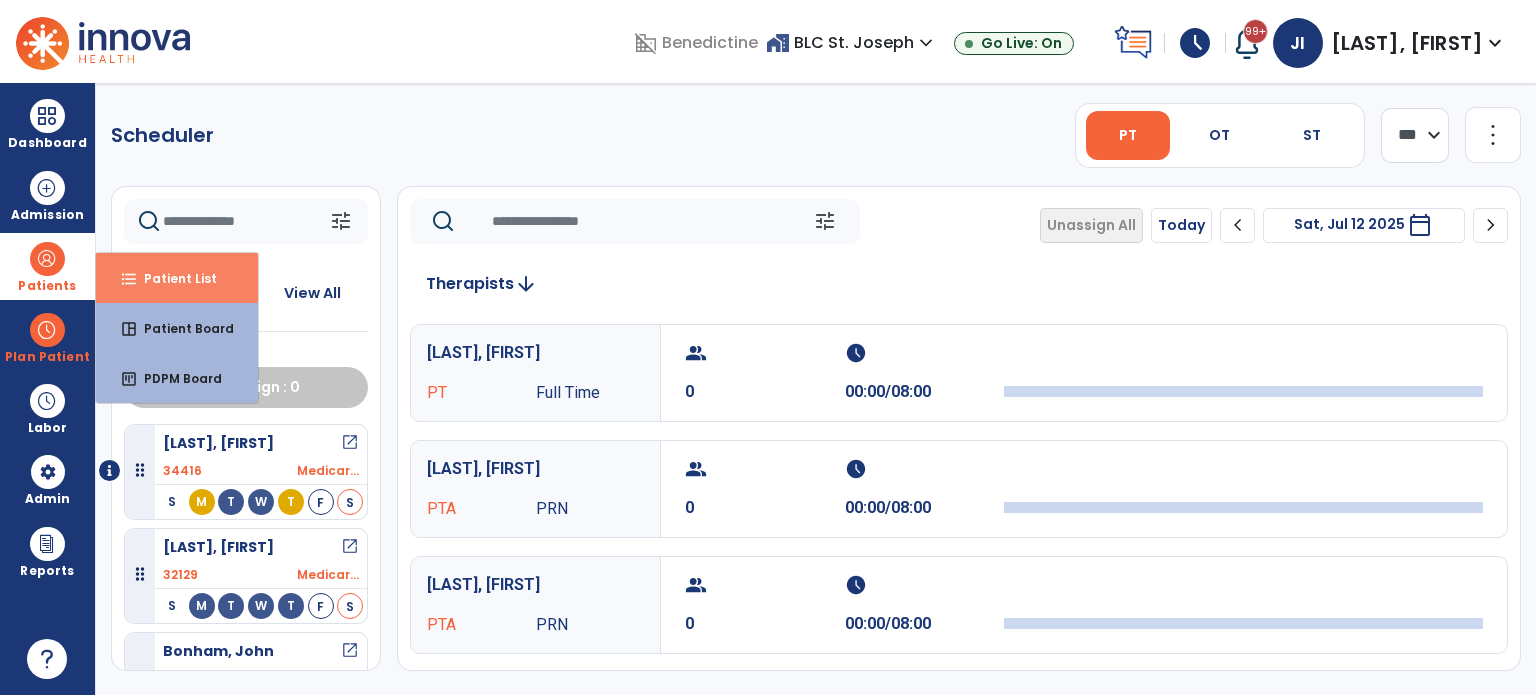 click on "format_list_bulleted  Patient List" at bounding box center (177, 278) 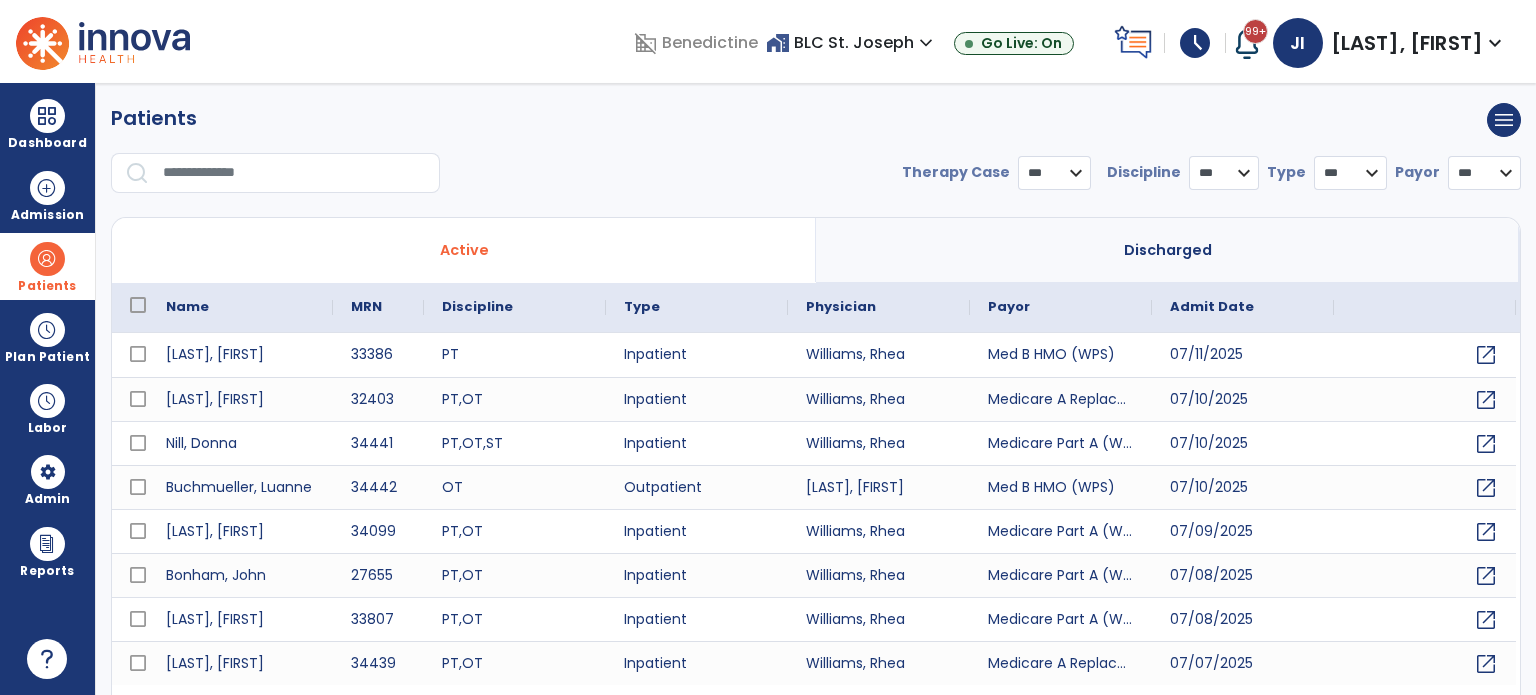select on "***" 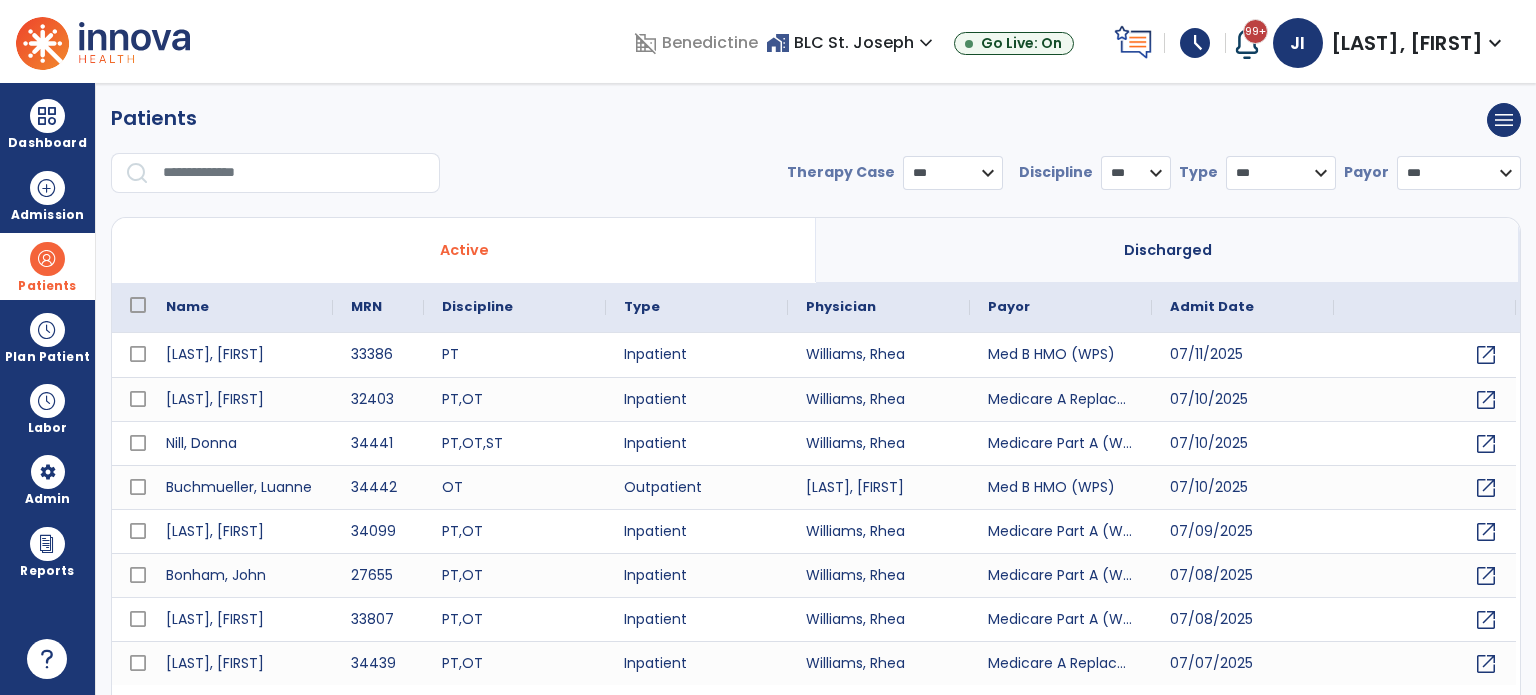click at bounding box center [294, 173] 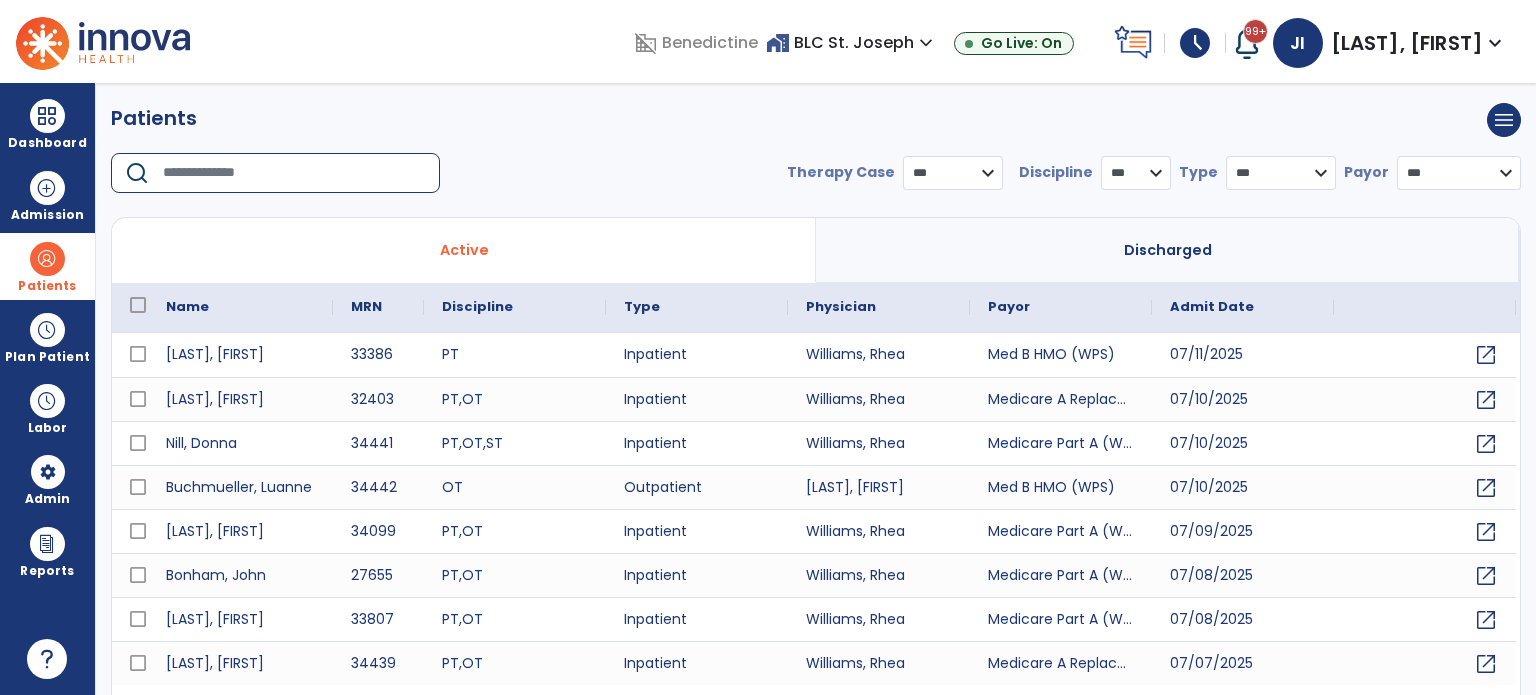click on "Discharged" at bounding box center [1168, 250] 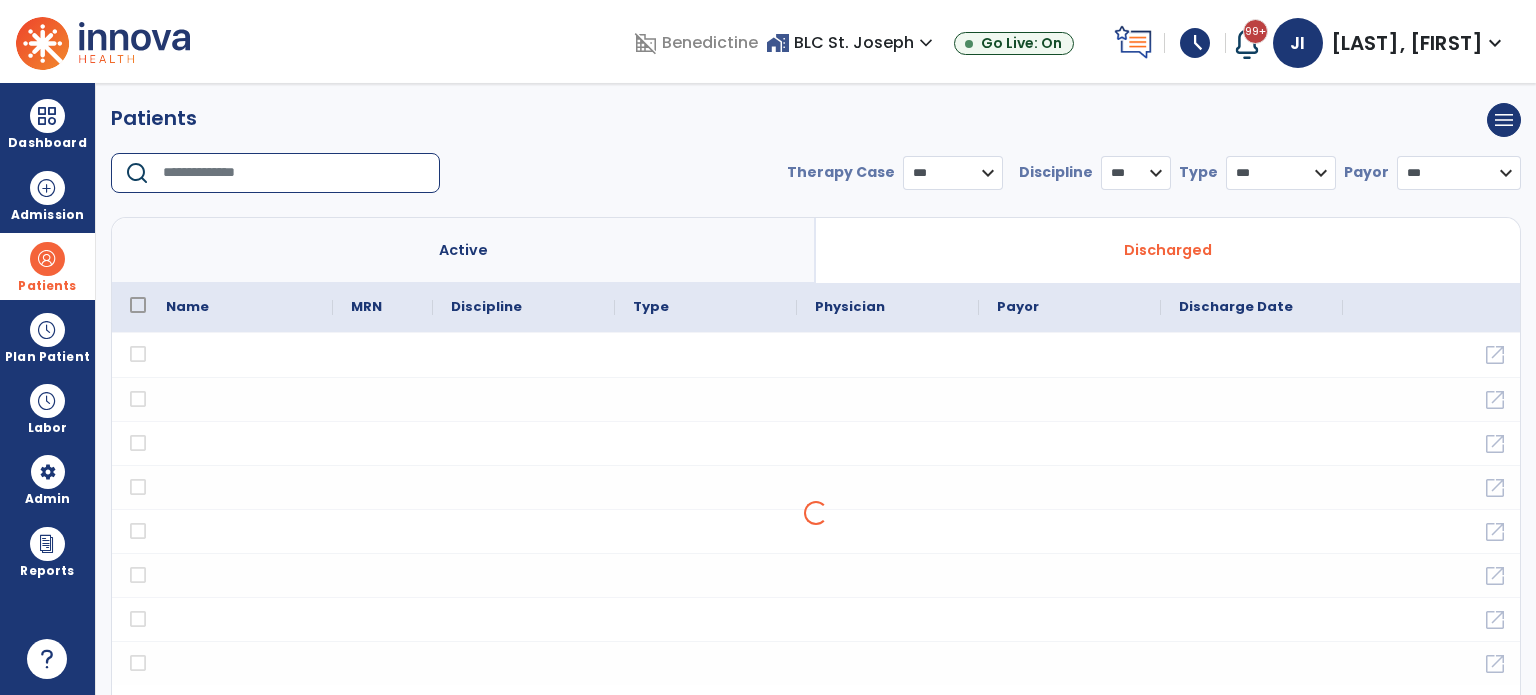 click at bounding box center (294, 173) 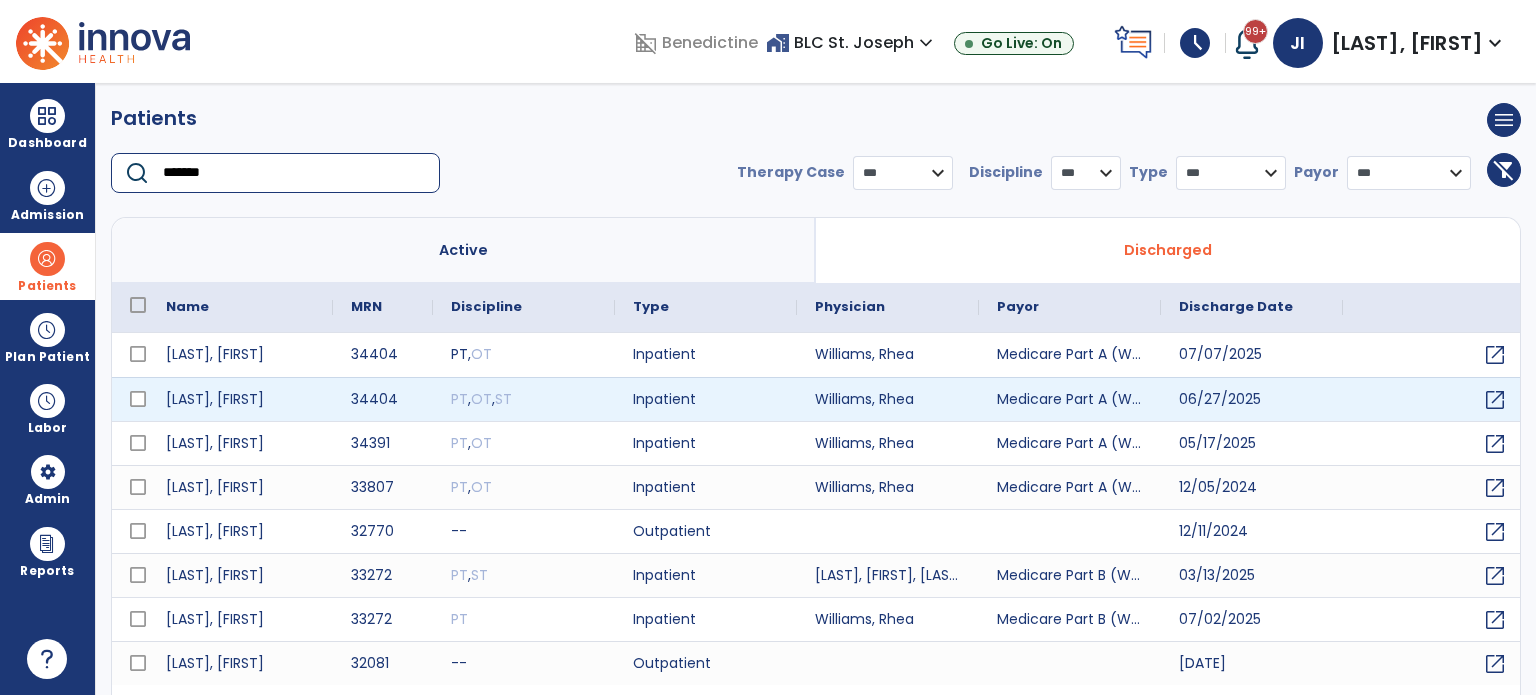 type on "*******" 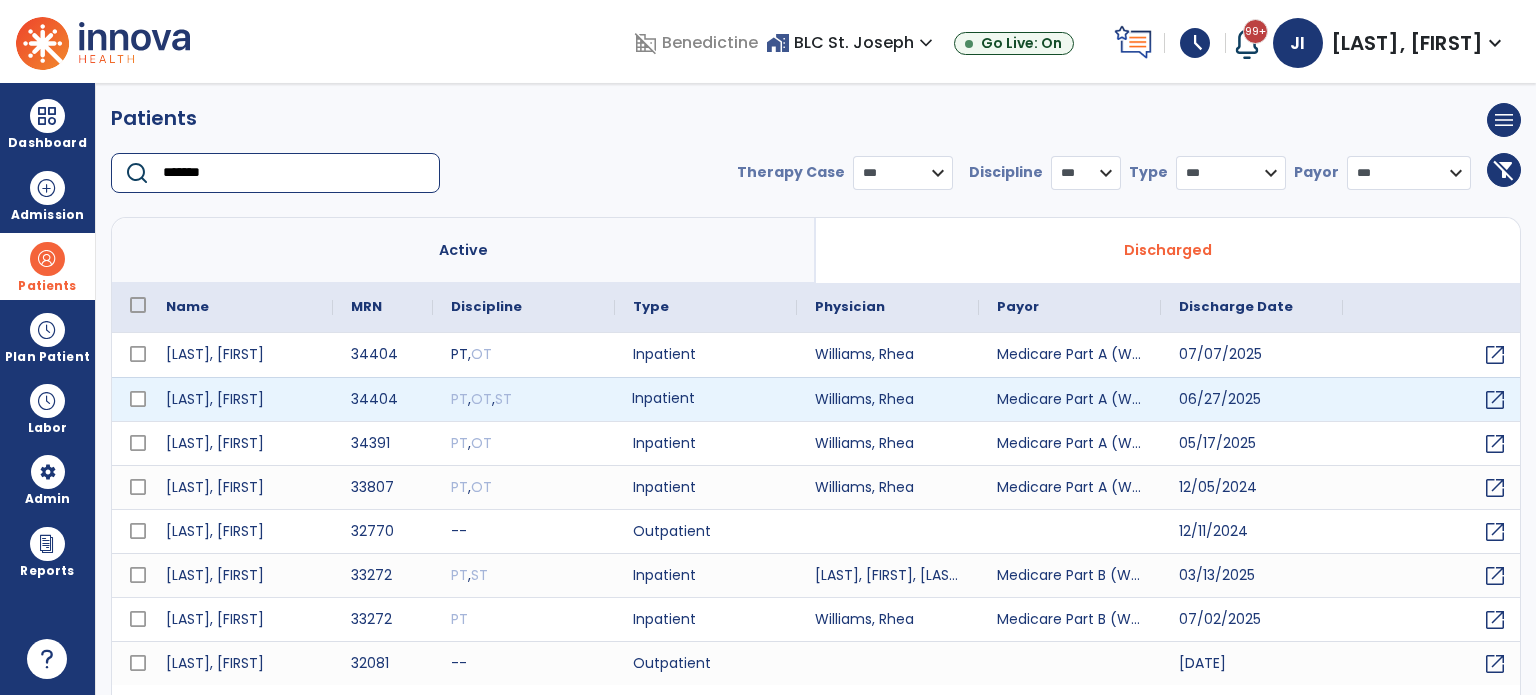click on "Inpatient" at bounding box center (706, 399) 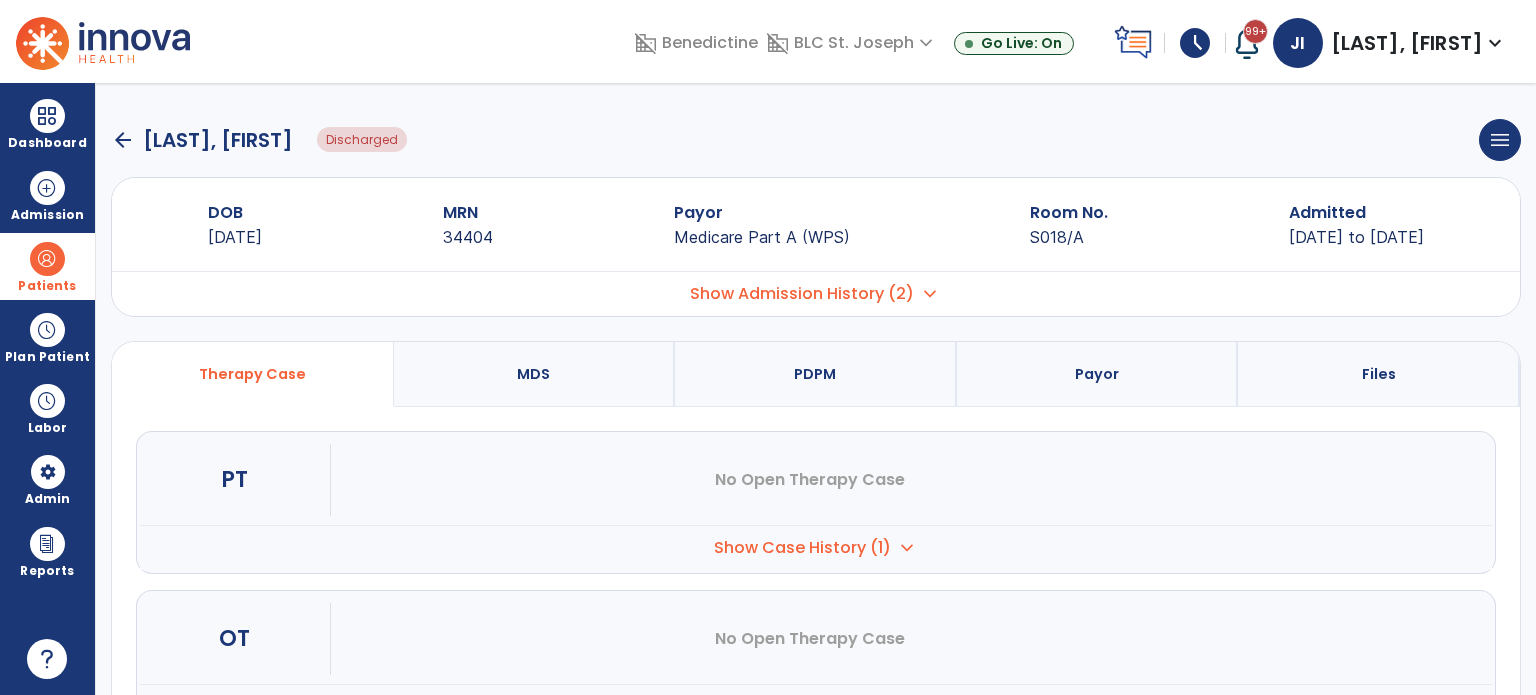 click on "Show Case History (1)" at bounding box center (802, 548) 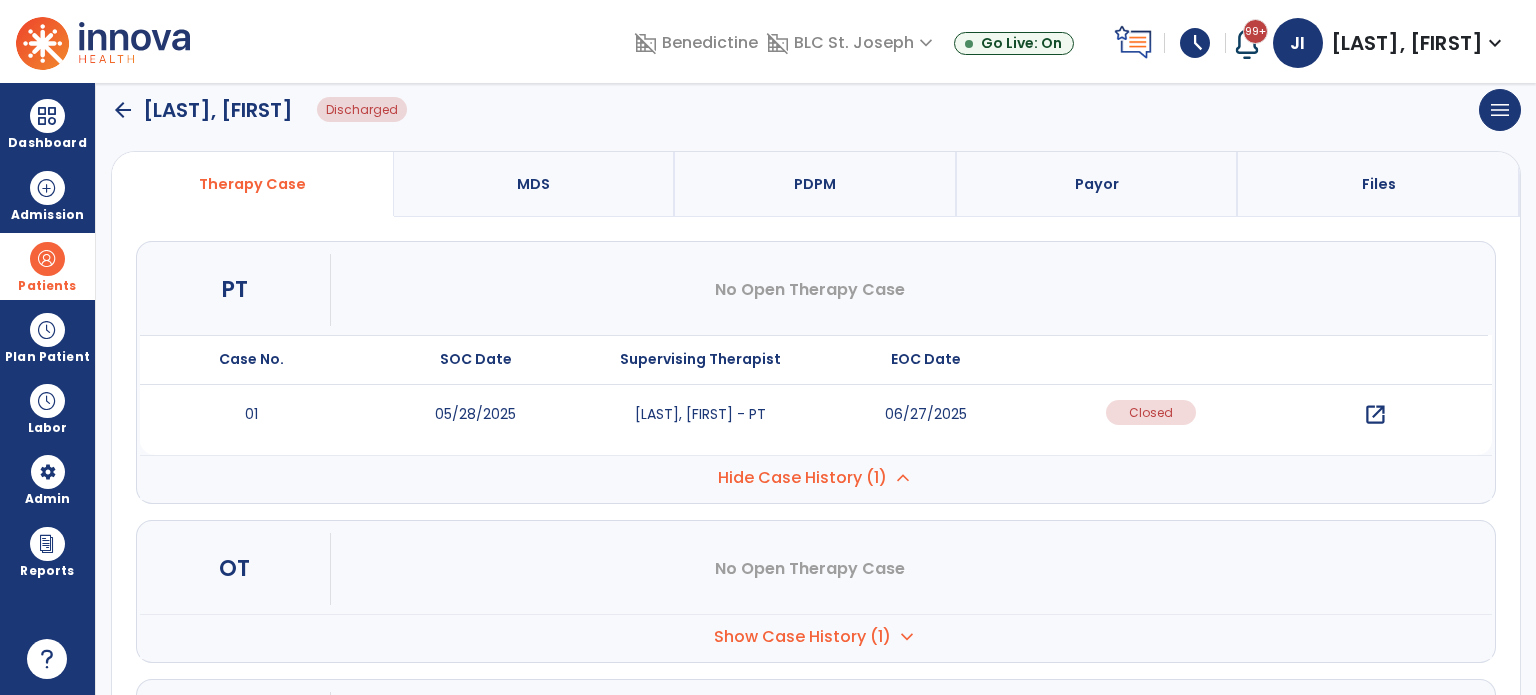 scroll, scrollTop: 361, scrollLeft: 0, axis: vertical 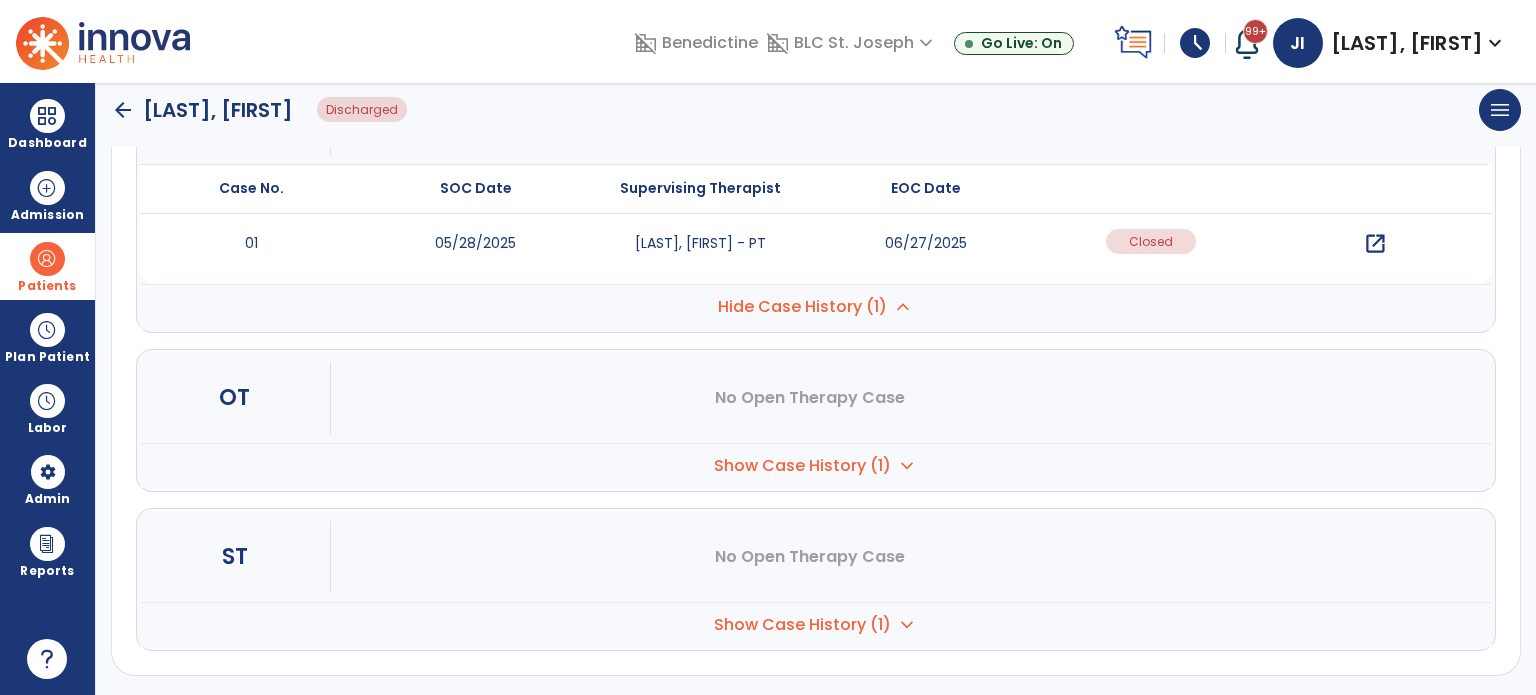 click on "Show Case History (1)" at bounding box center (802, 307) 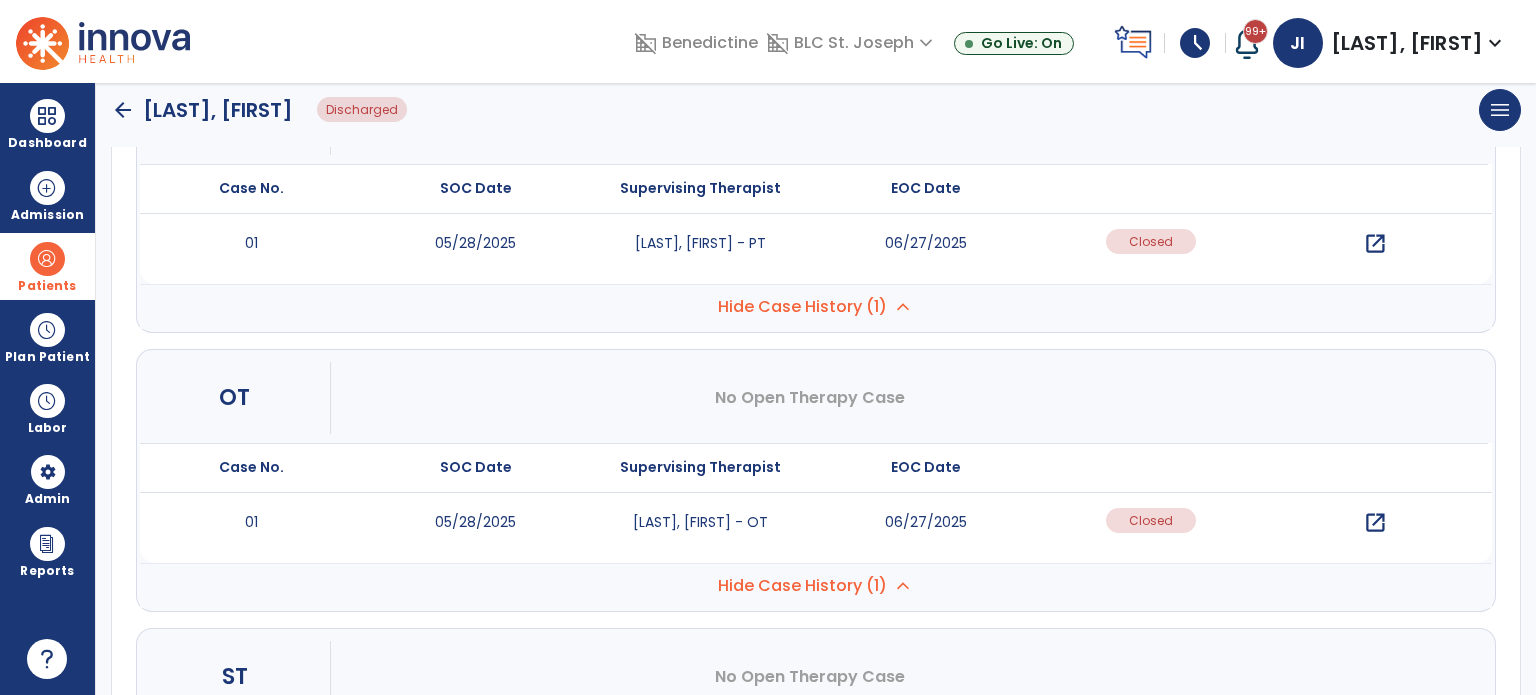 scroll, scrollTop: 481, scrollLeft: 0, axis: vertical 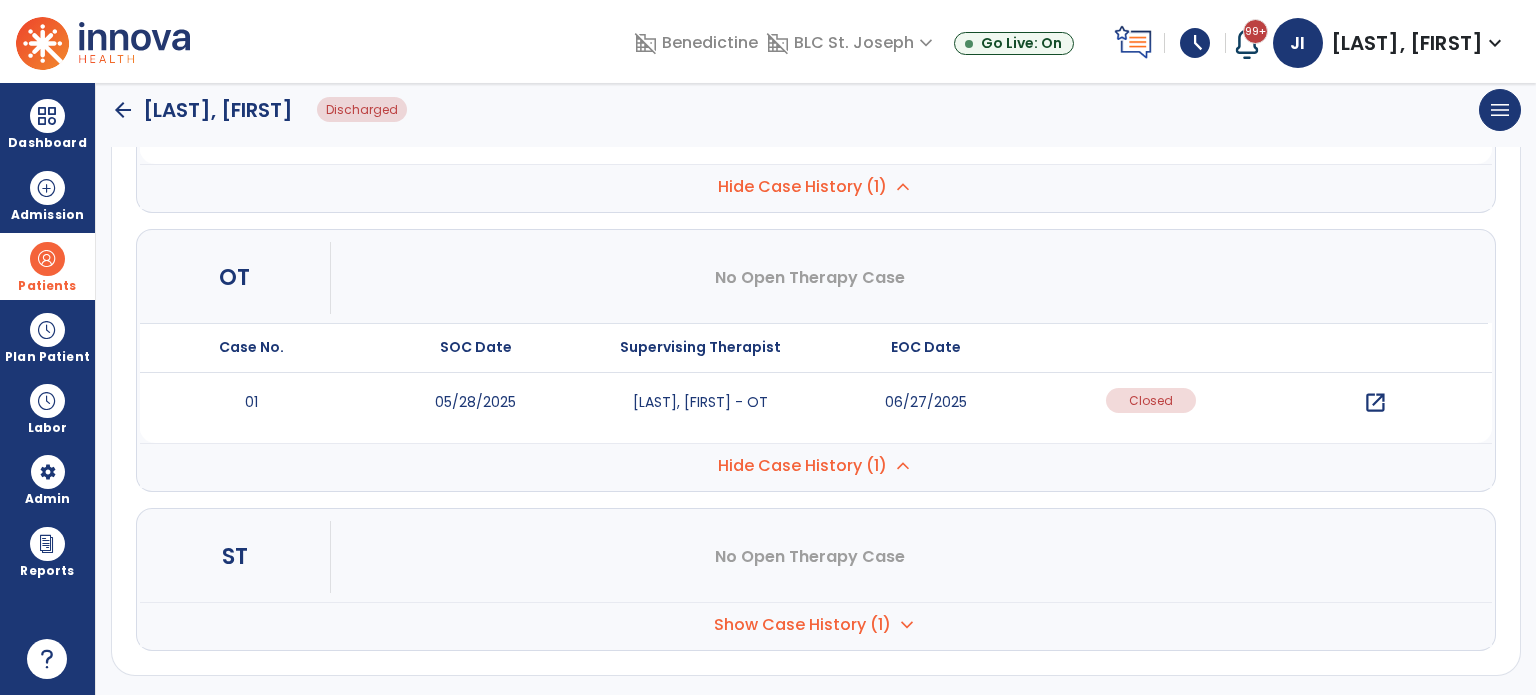 click on "open_in_new" at bounding box center (1375, 403) 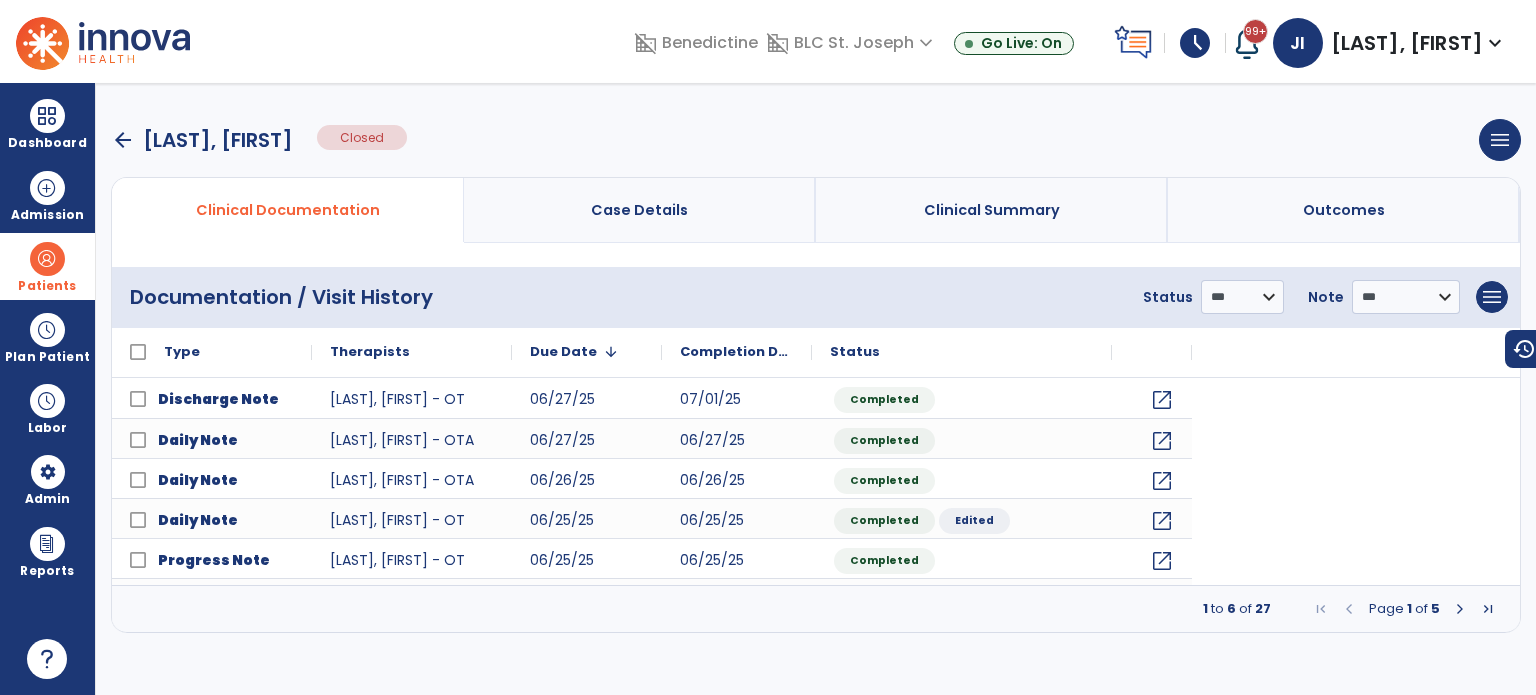 scroll, scrollTop: 0, scrollLeft: 0, axis: both 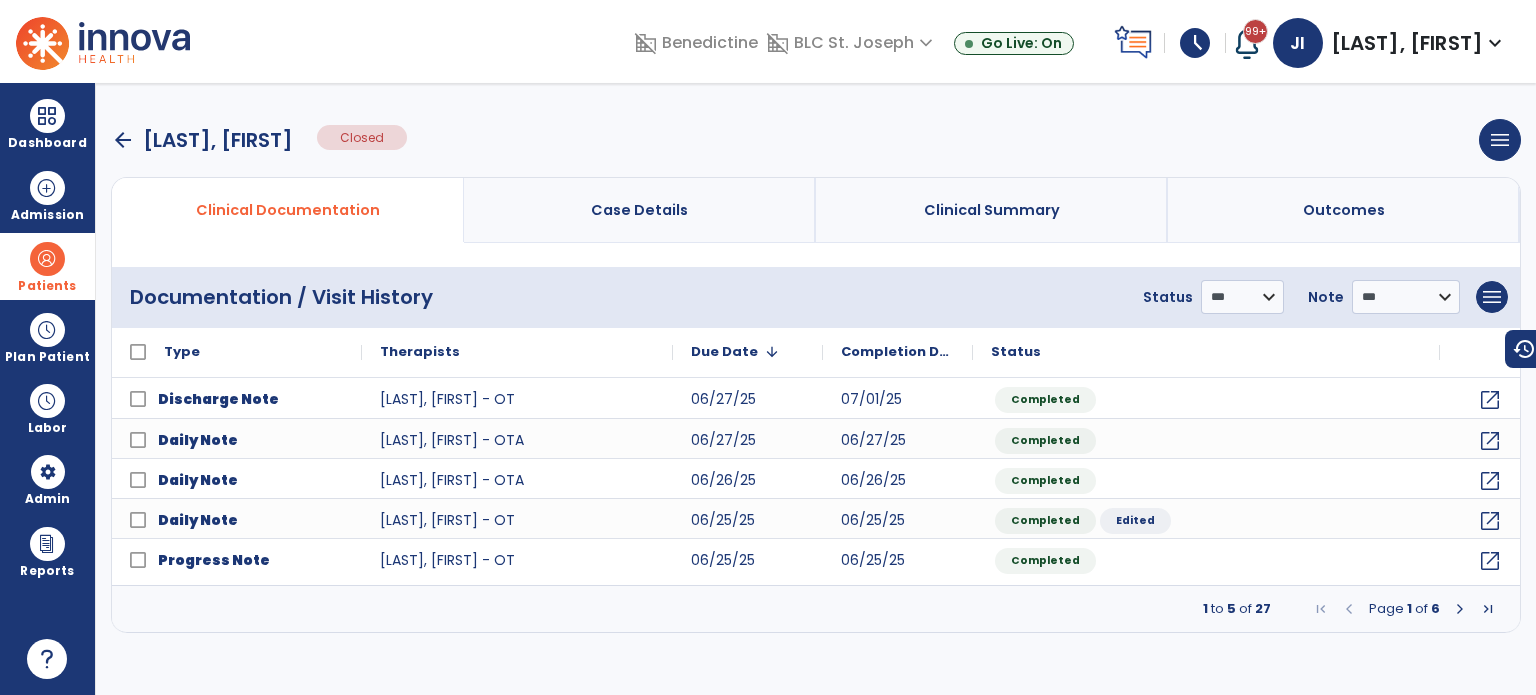 click at bounding box center (1460, 609) 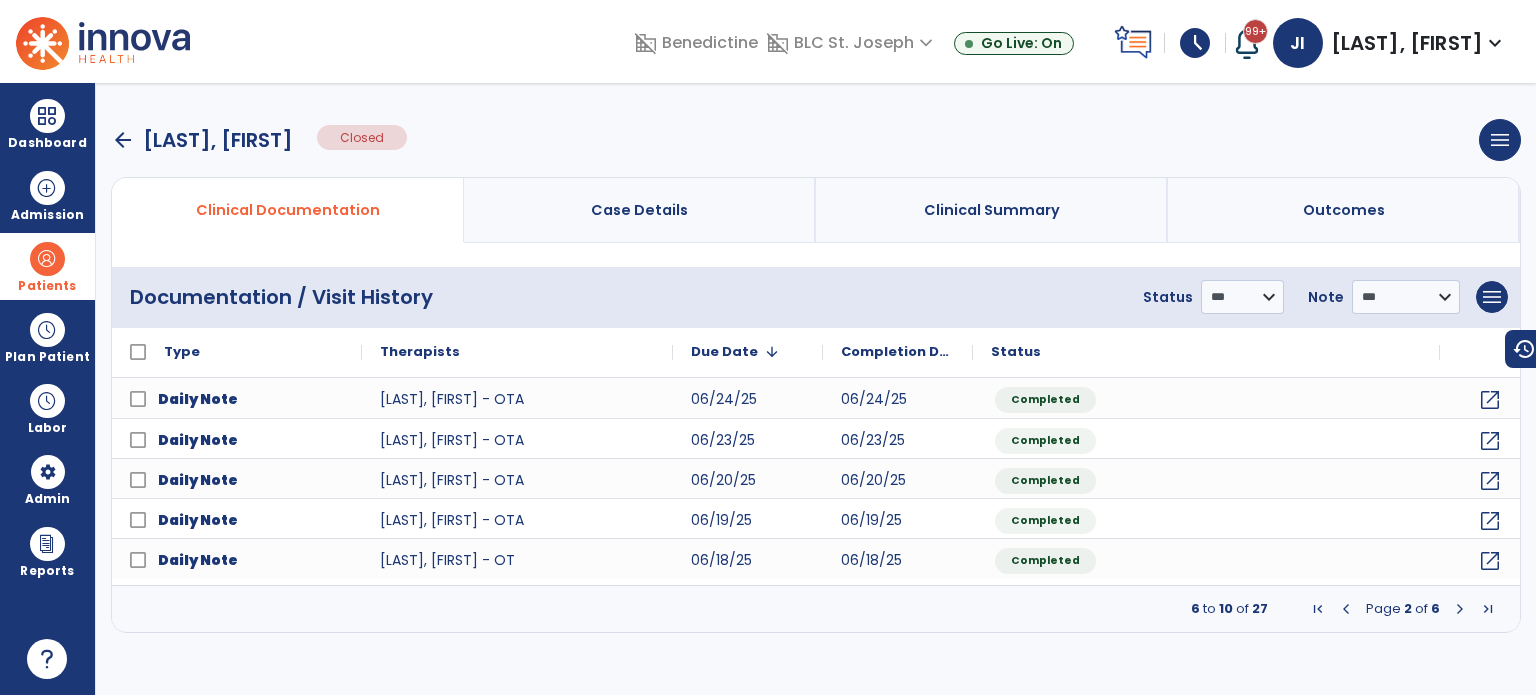 click at bounding box center [1460, 609] 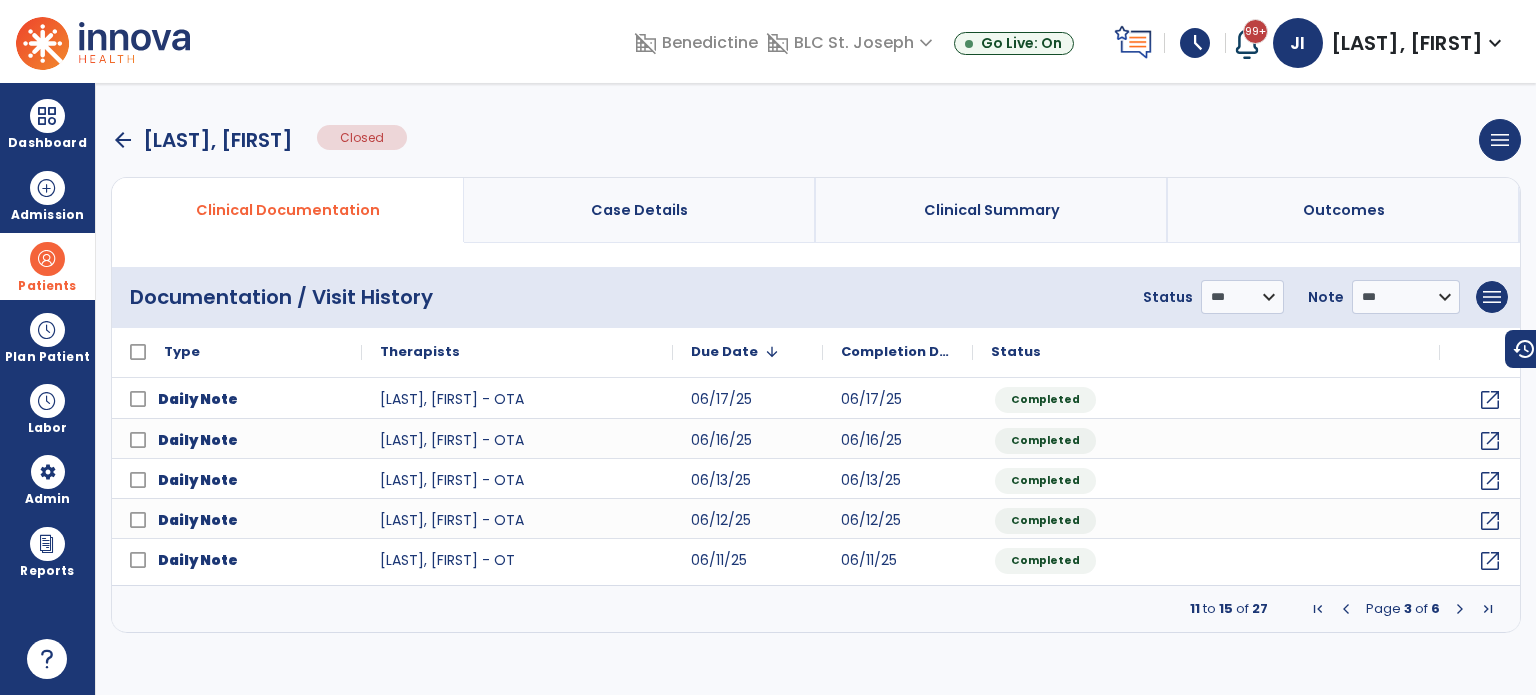 click at bounding box center [1460, 609] 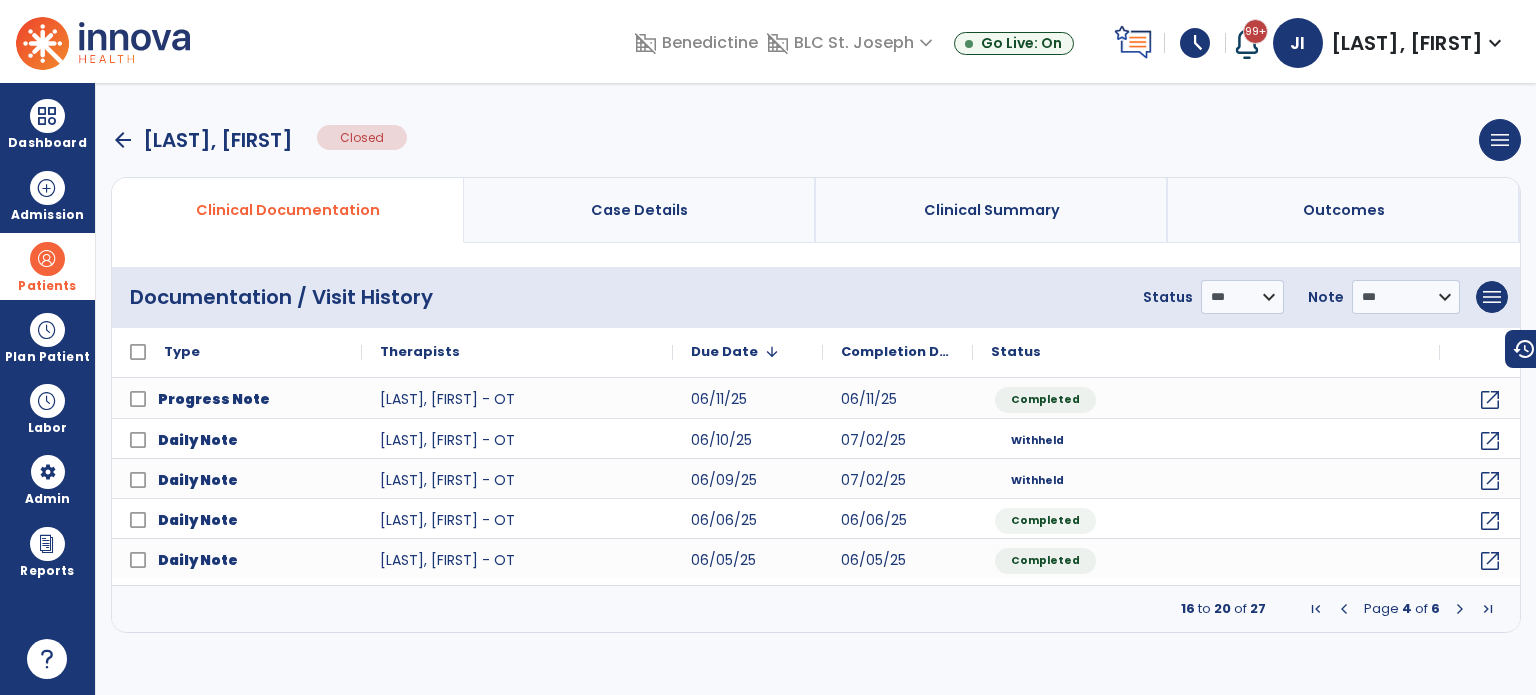 click at bounding box center (1460, 609) 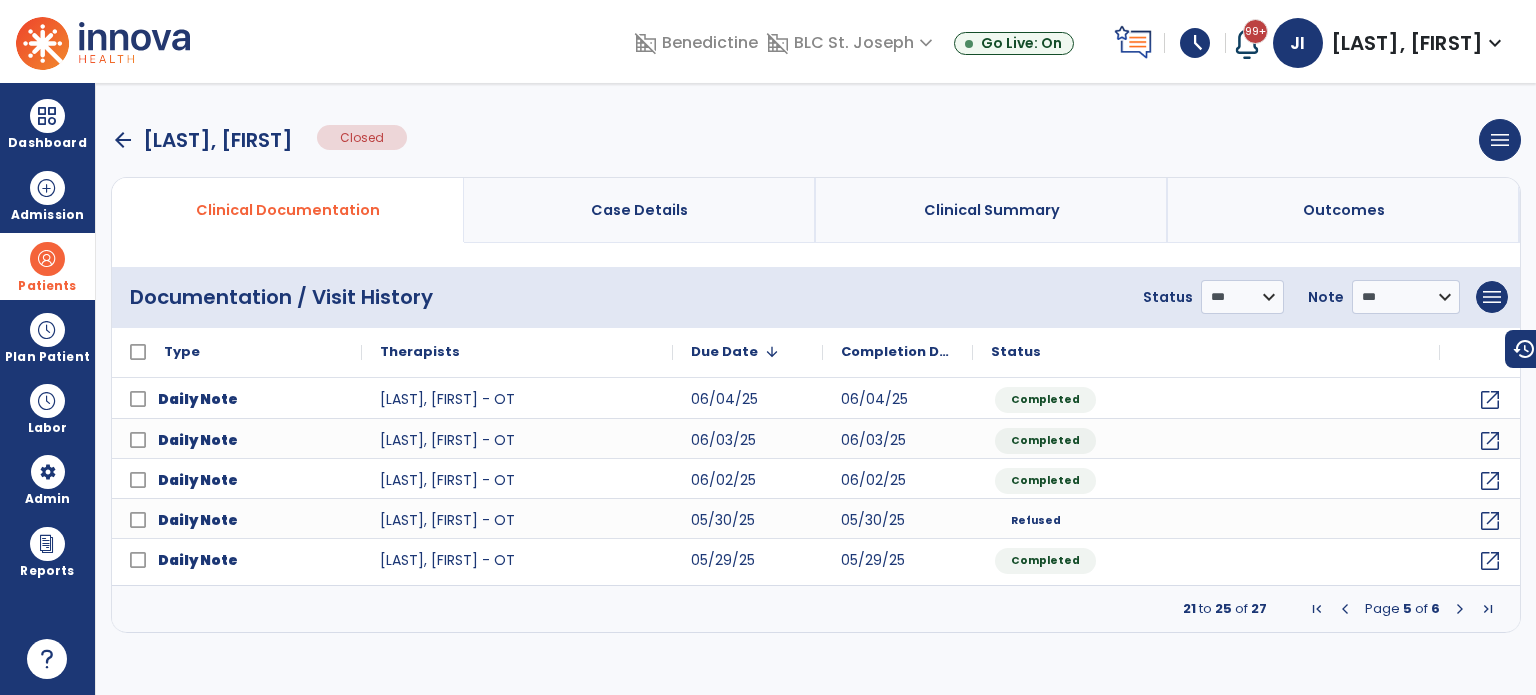 click at bounding box center [1460, 609] 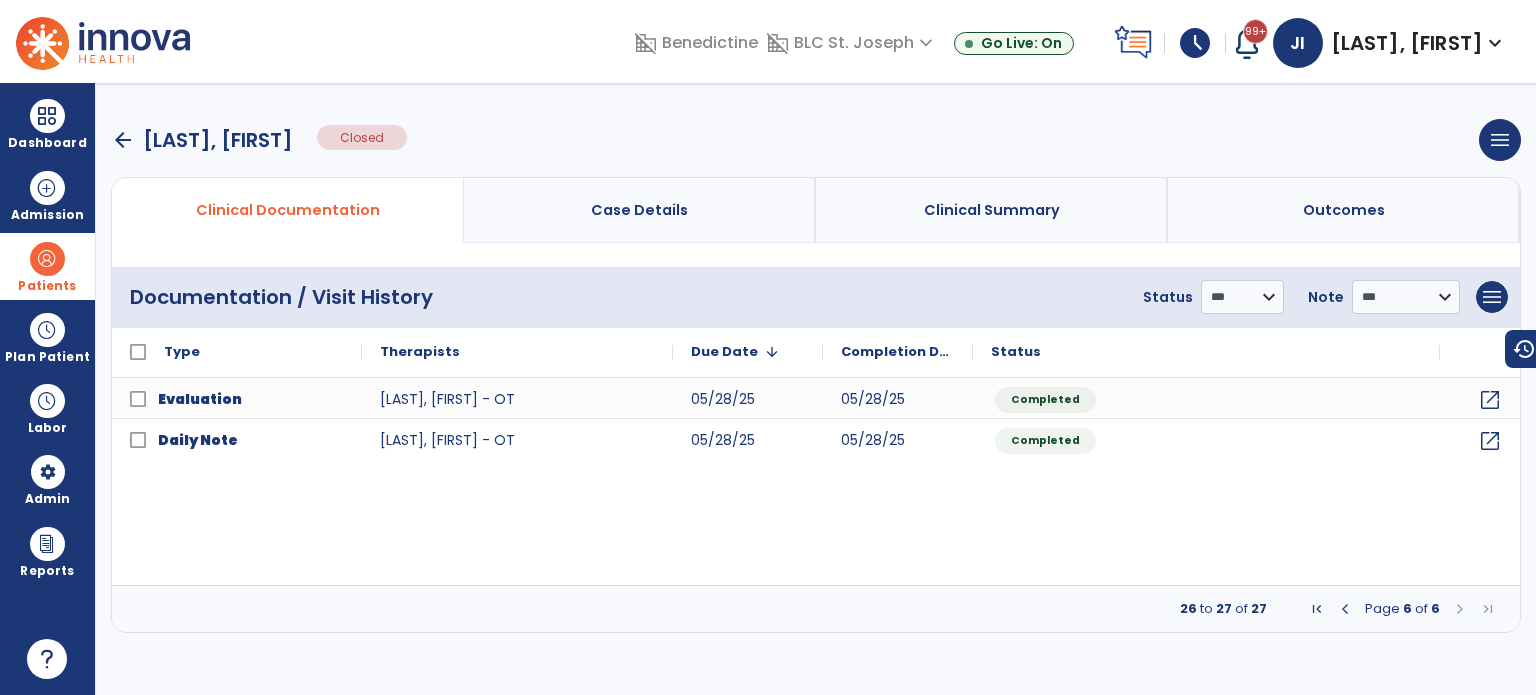 click at bounding box center [1345, 609] 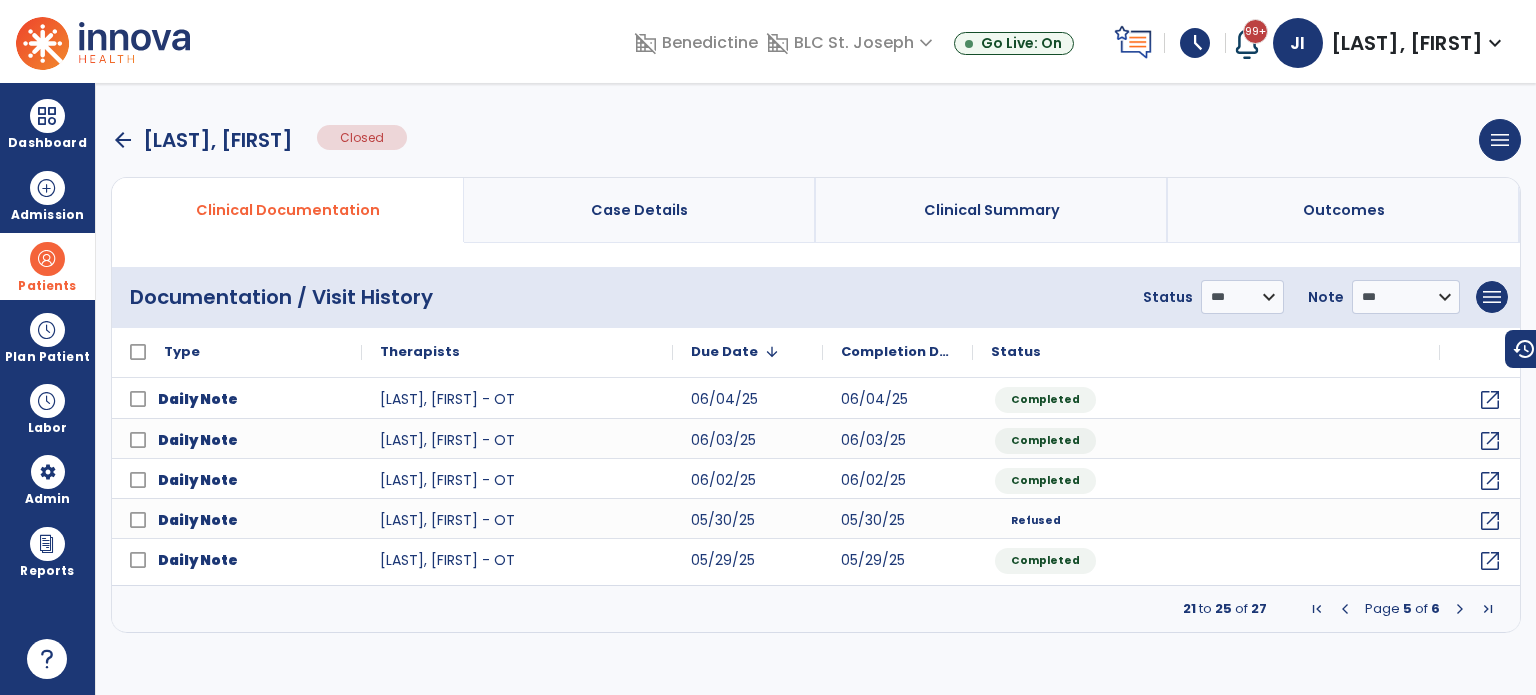 click at bounding box center (1345, 609) 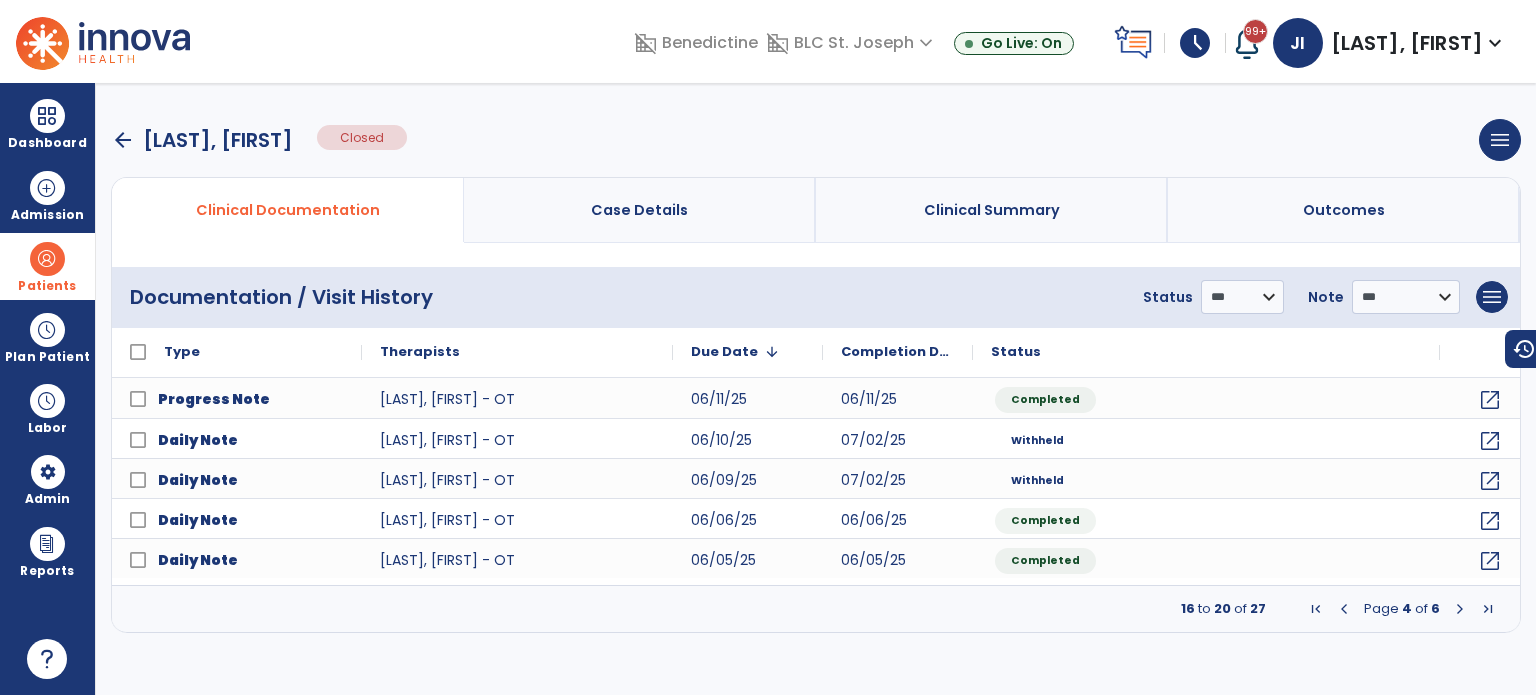 click at bounding box center (1344, 609) 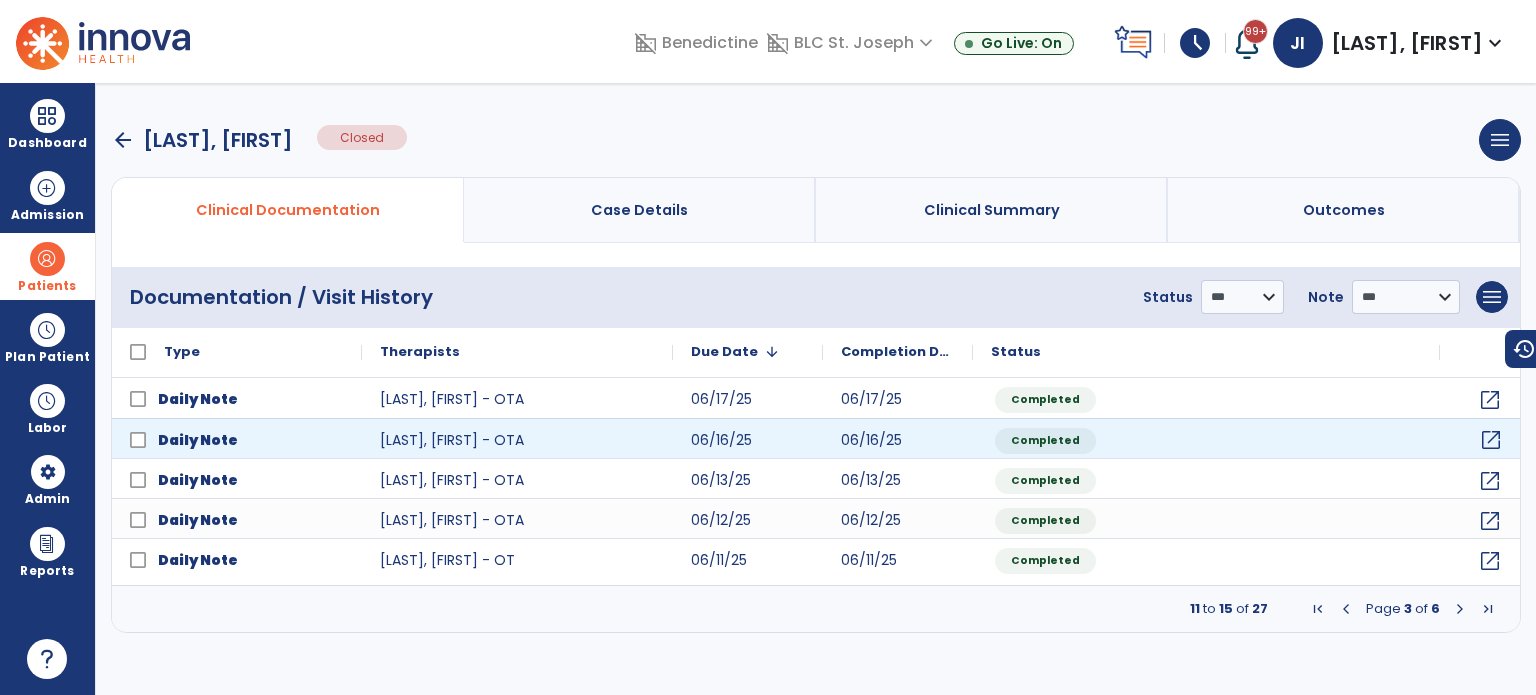 click on "open_in_new" 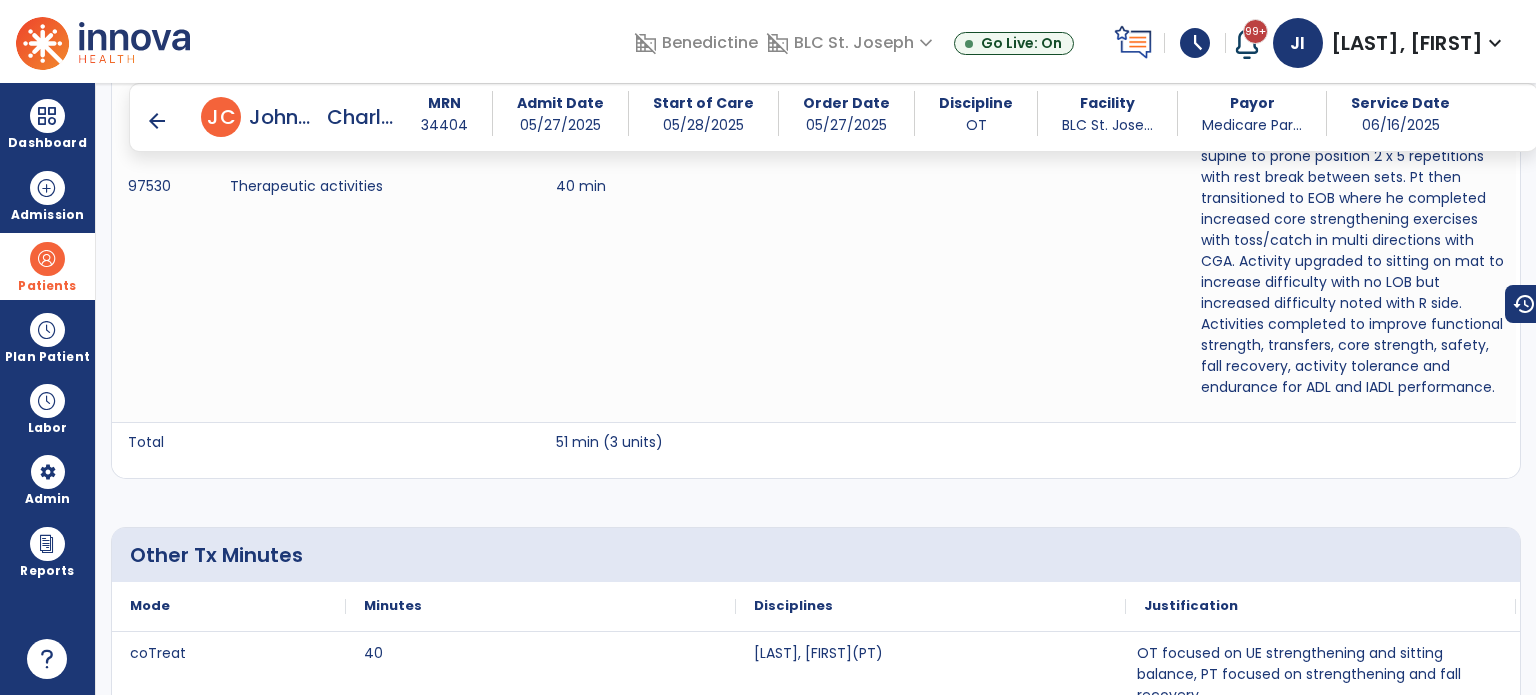 scroll, scrollTop: 2200, scrollLeft: 0, axis: vertical 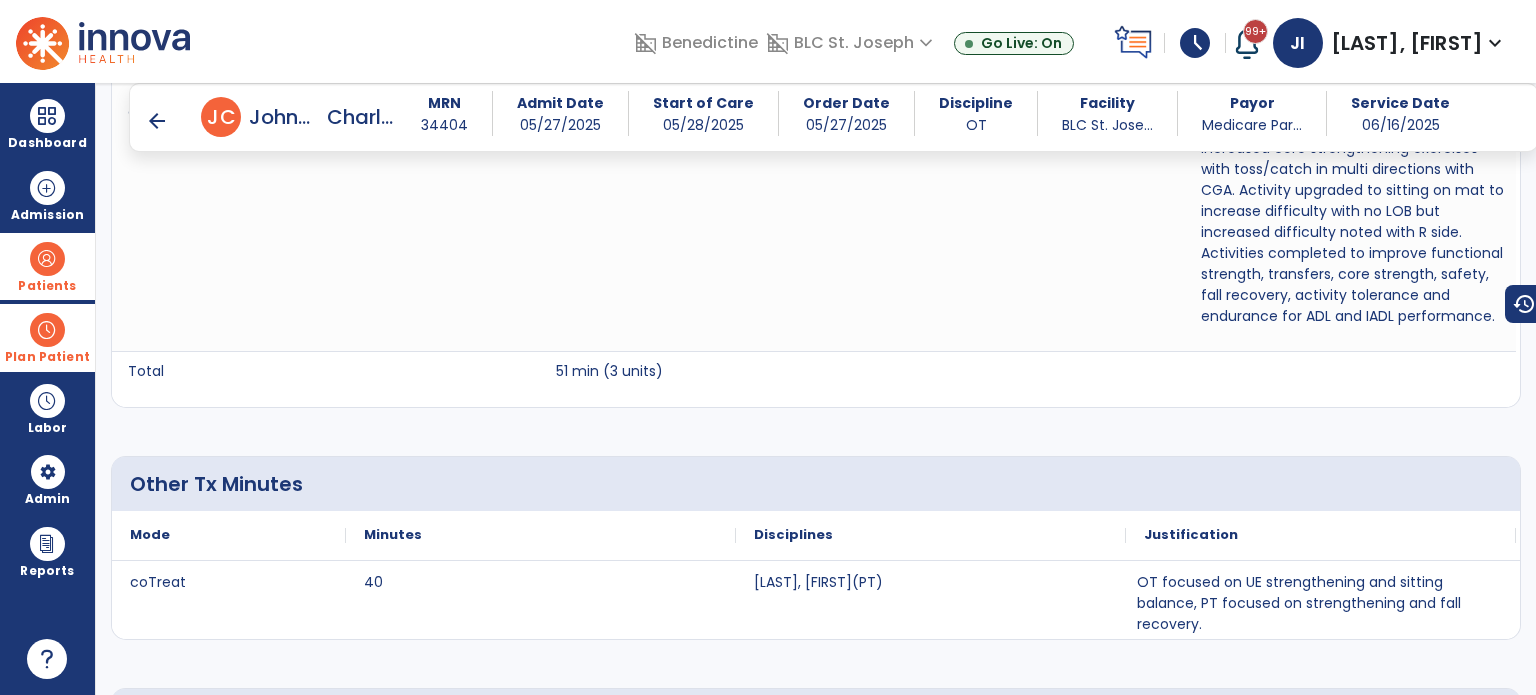 click at bounding box center [47, 330] 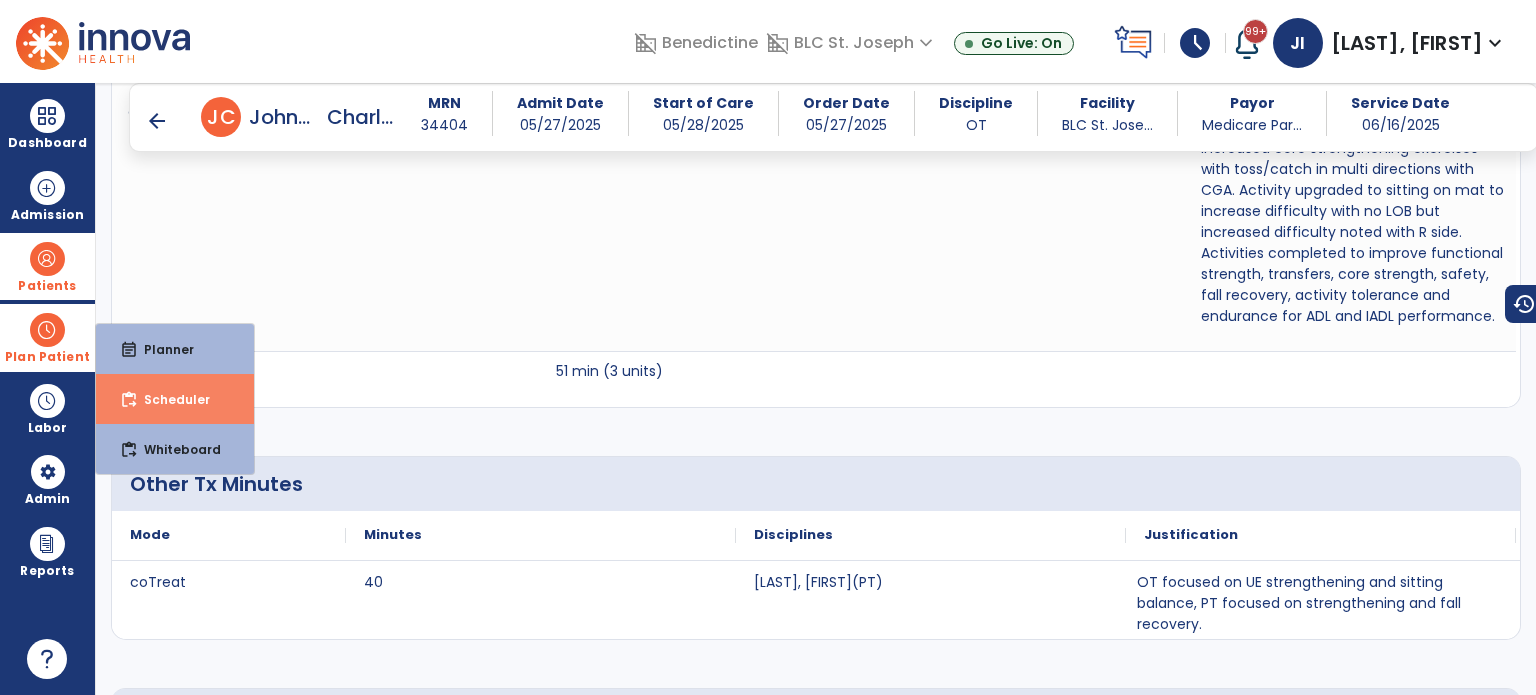 click on "content_paste_go  Scheduler" at bounding box center [175, 399] 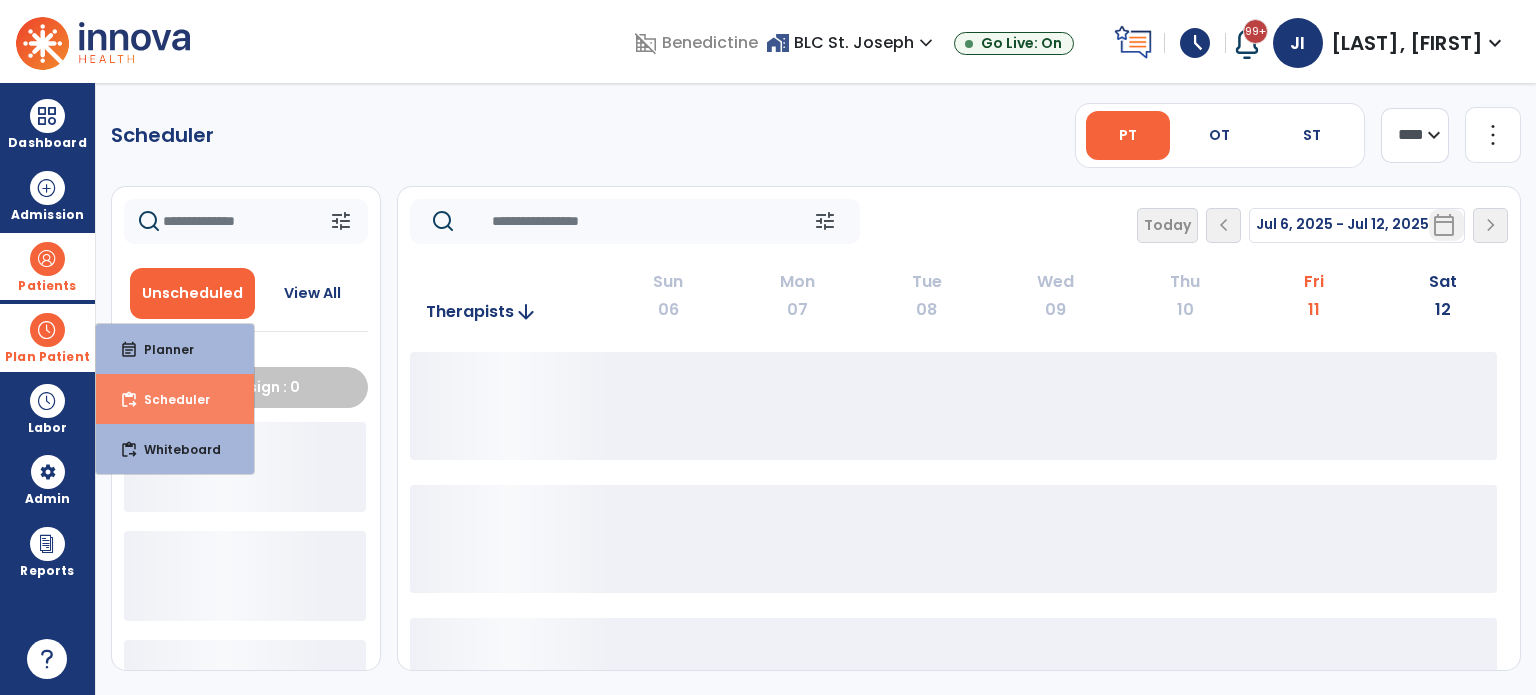 scroll, scrollTop: 0, scrollLeft: 0, axis: both 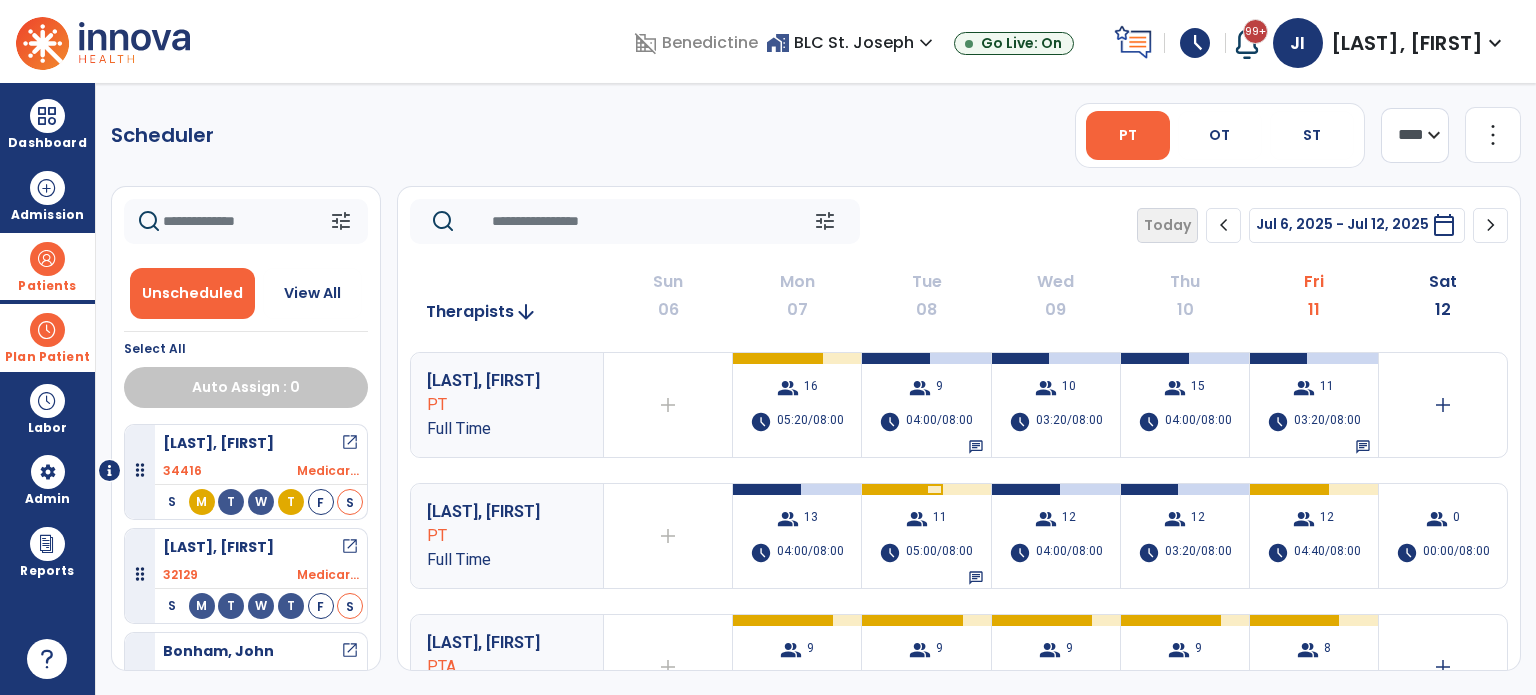 click on "**** ***" 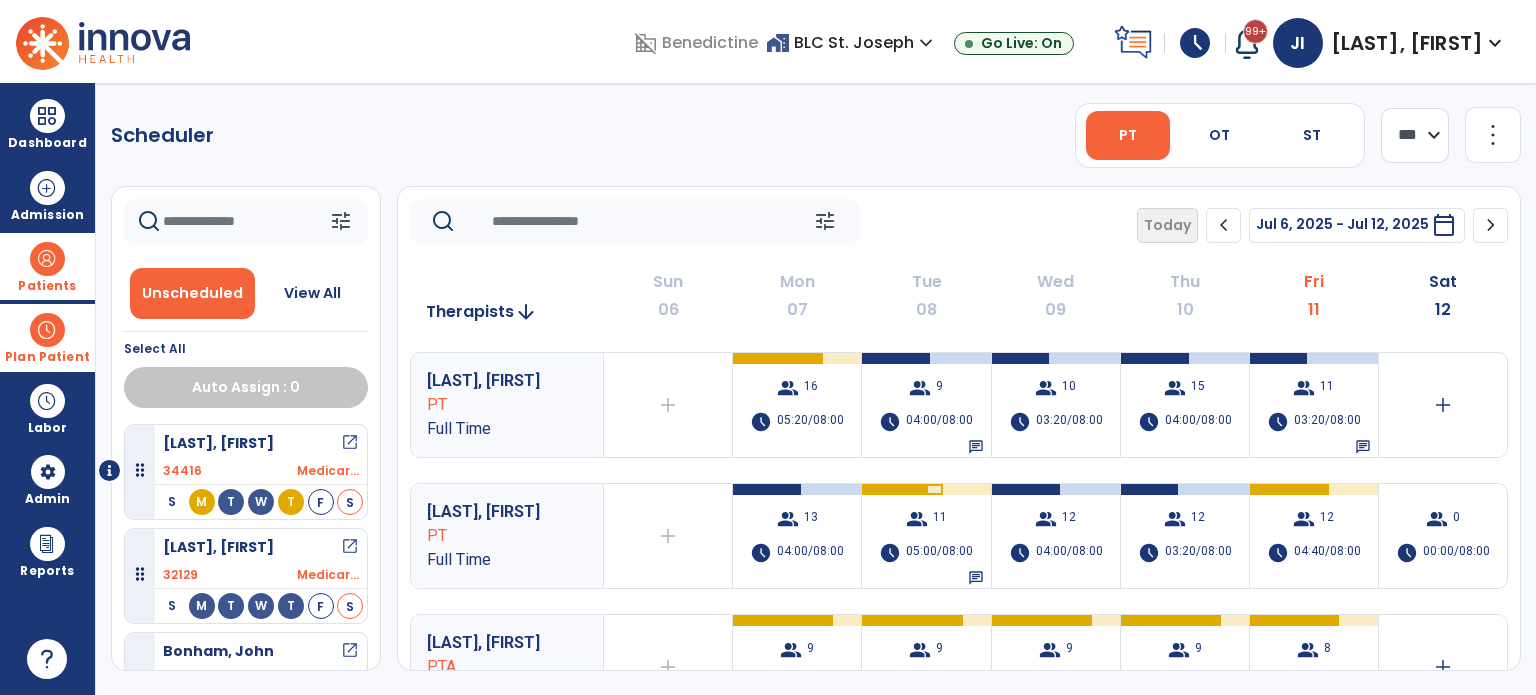 click on "**** ***" 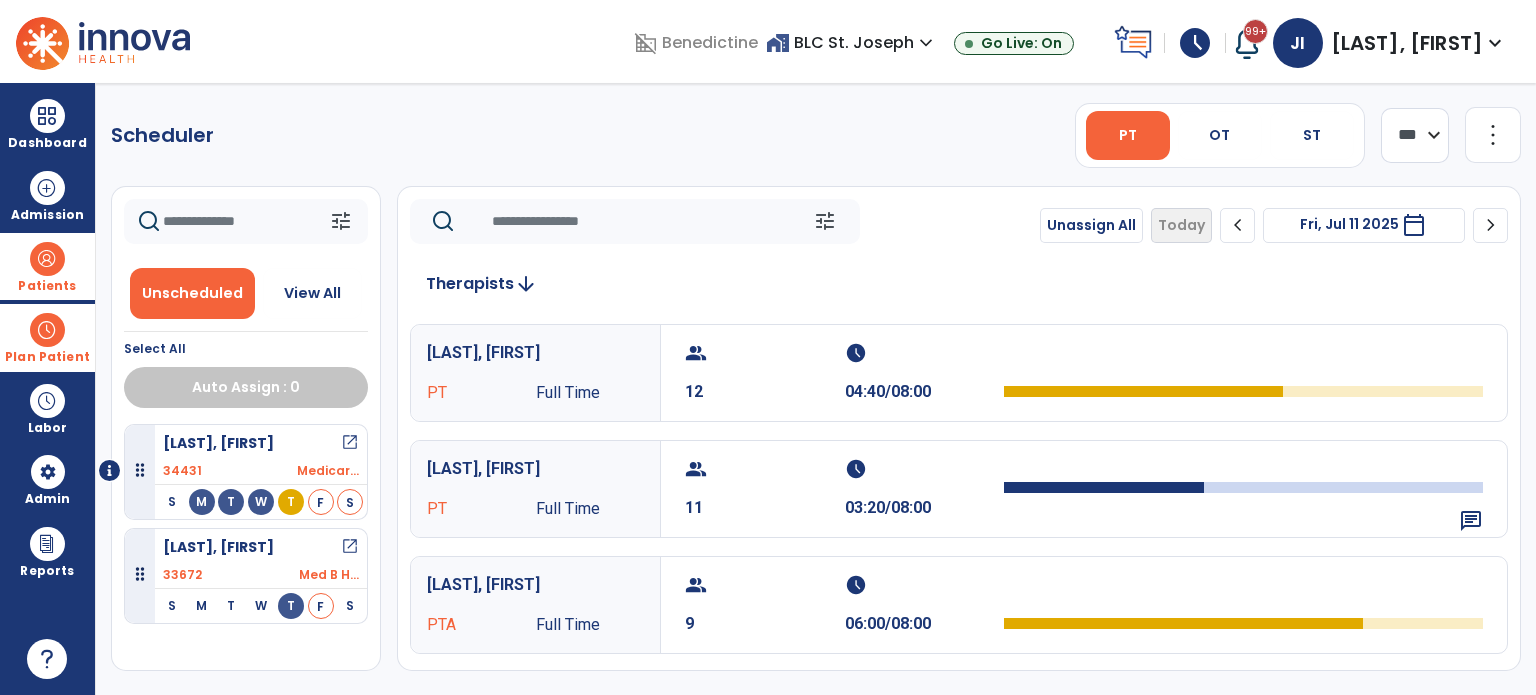 click on "chevron_right" 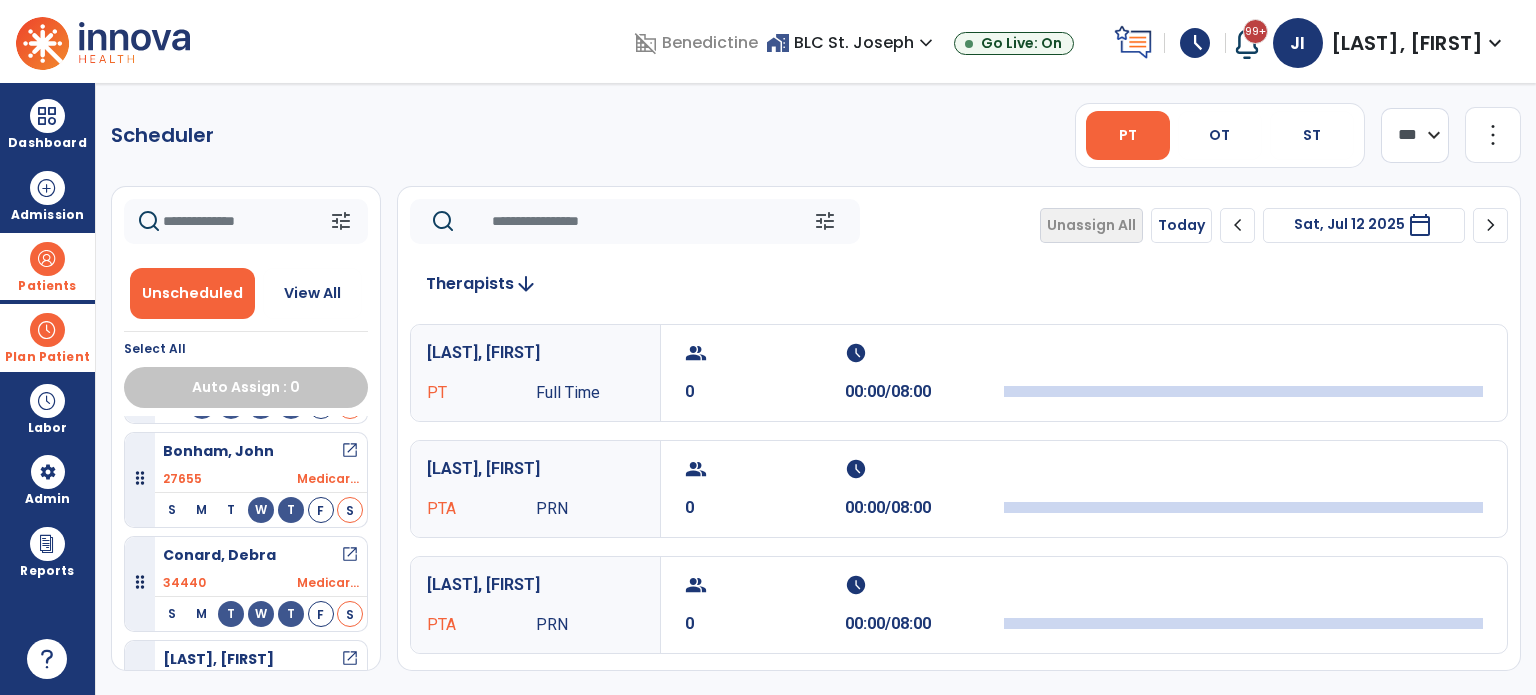 scroll, scrollTop: 100, scrollLeft: 0, axis: vertical 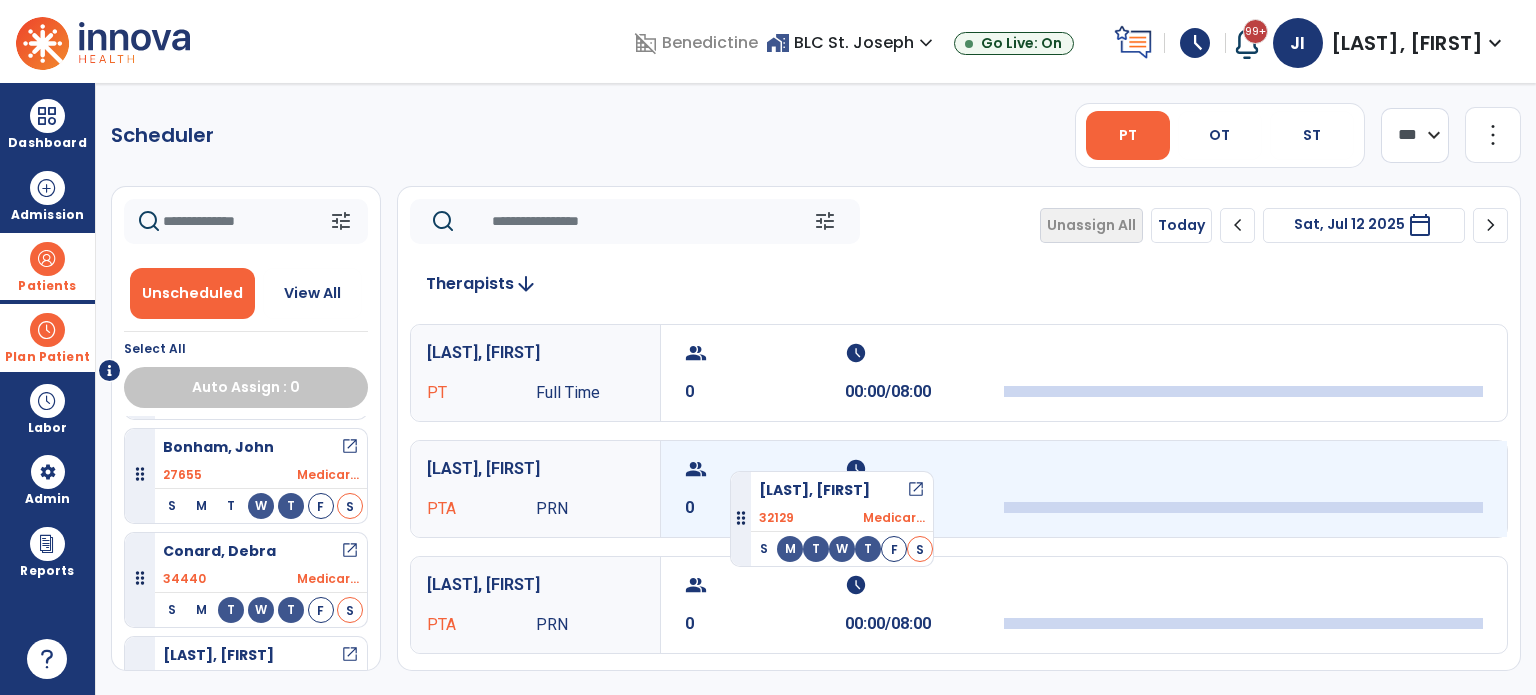 drag, startPoint x: 232, startPoint y: 463, endPoint x: 731, endPoint y: 463, distance: 499 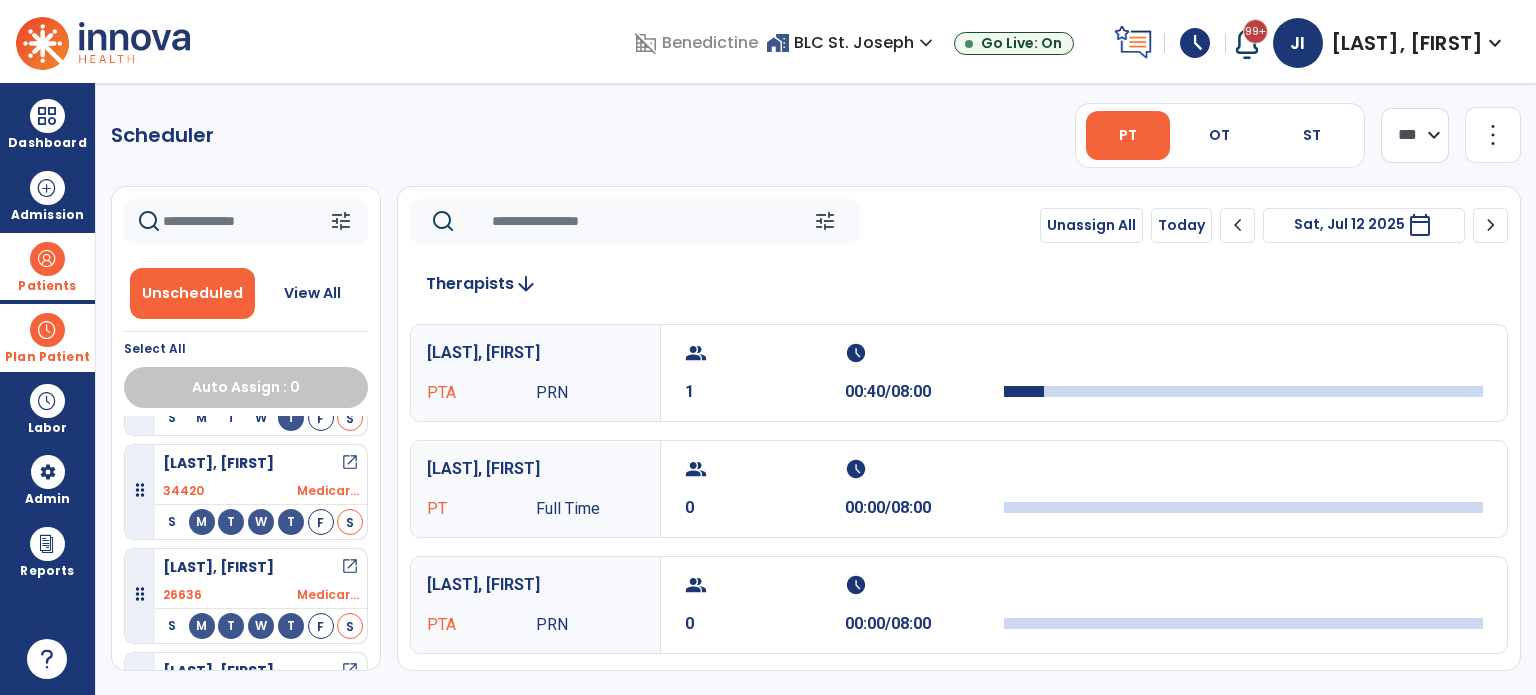 scroll, scrollTop: 600, scrollLeft: 0, axis: vertical 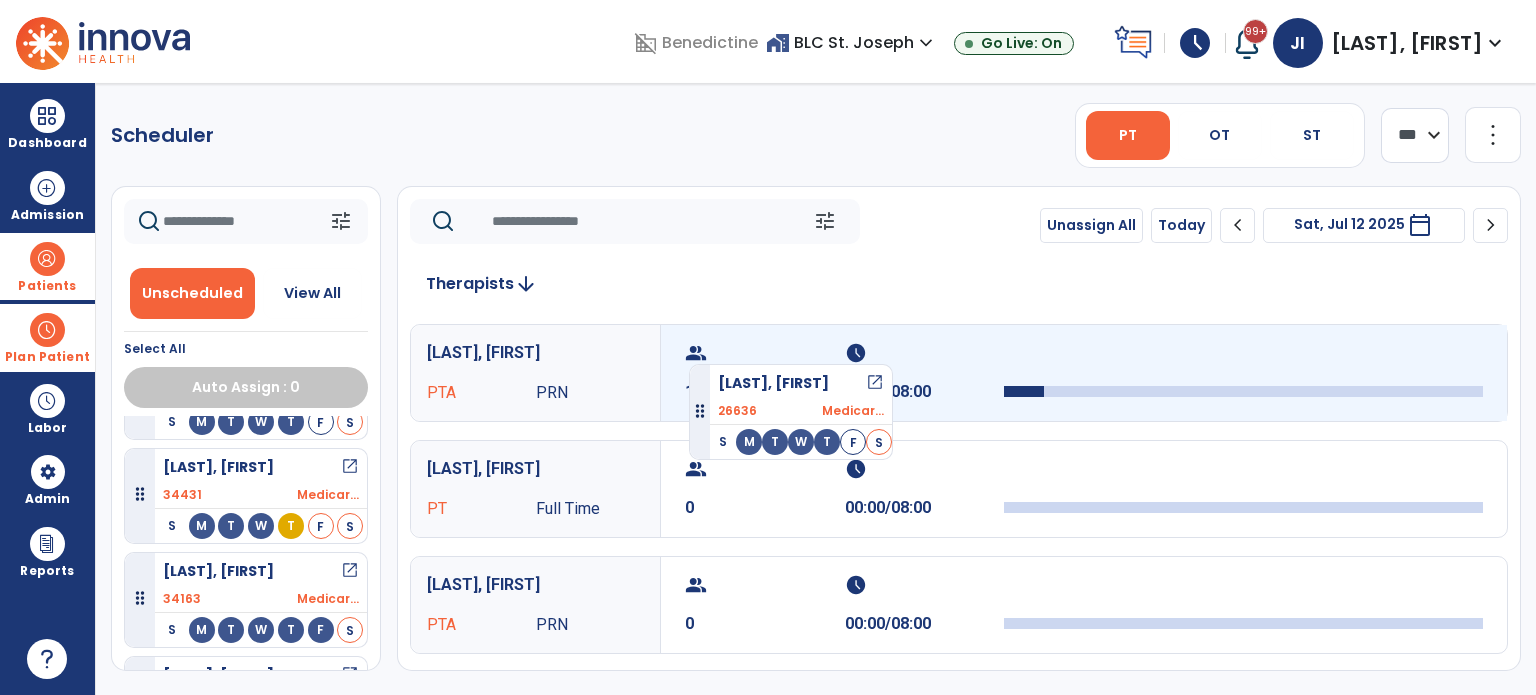 drag, startPoint x: 260, startPoint y: 468, endPoint x: 727, endPoint y: 349, distance: 481.92322 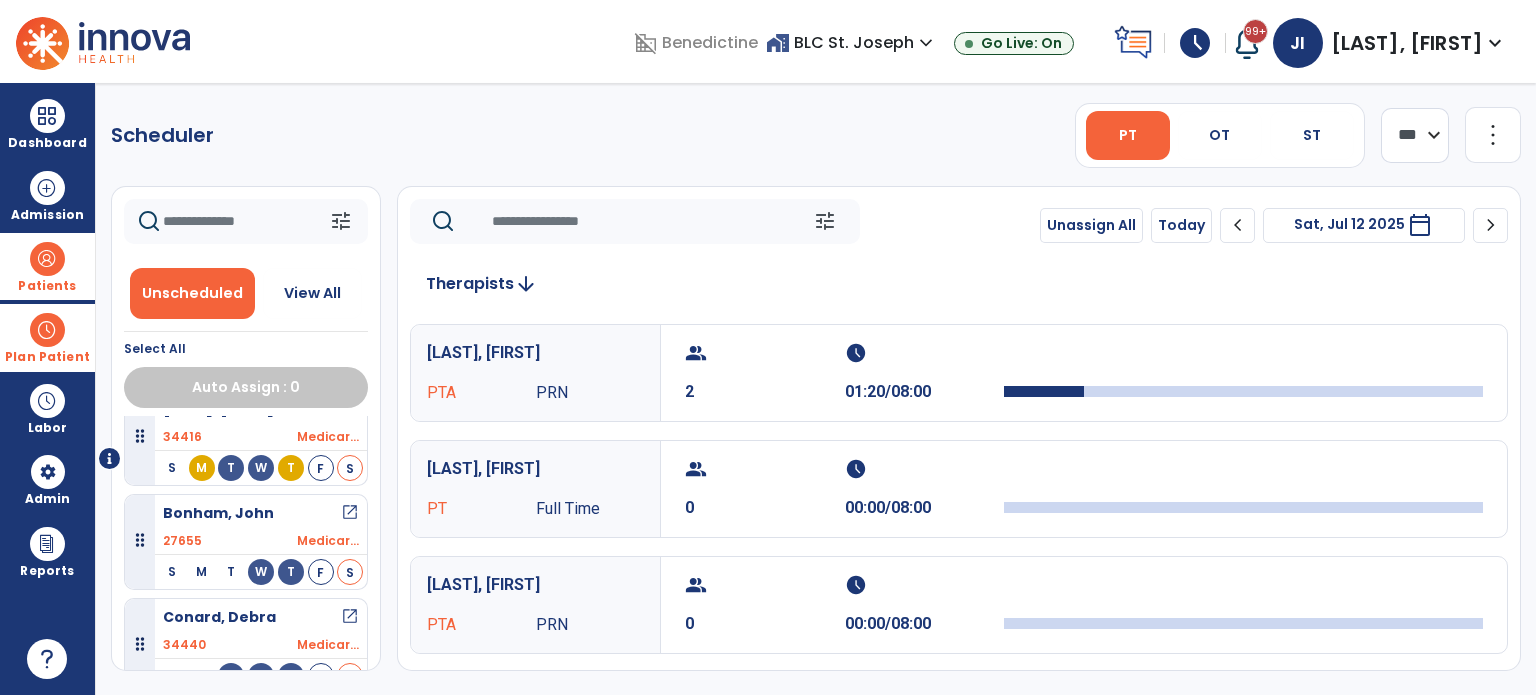 scroll, scrollTop: 0, scrollLeft: 0, axis: both 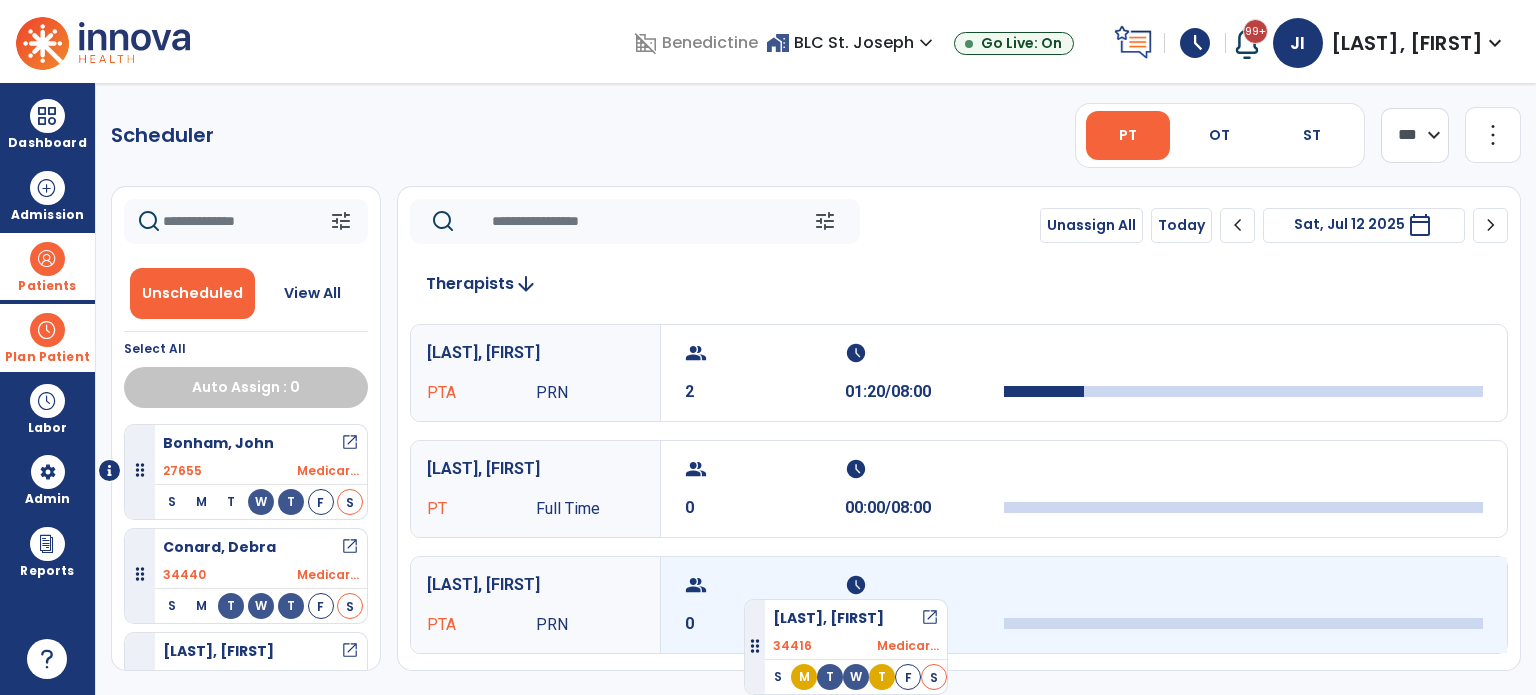 drag, startPoint x: 277, startPoint y: 446, endPoint x: 753, endPoint y: 595, distance: 498.7755 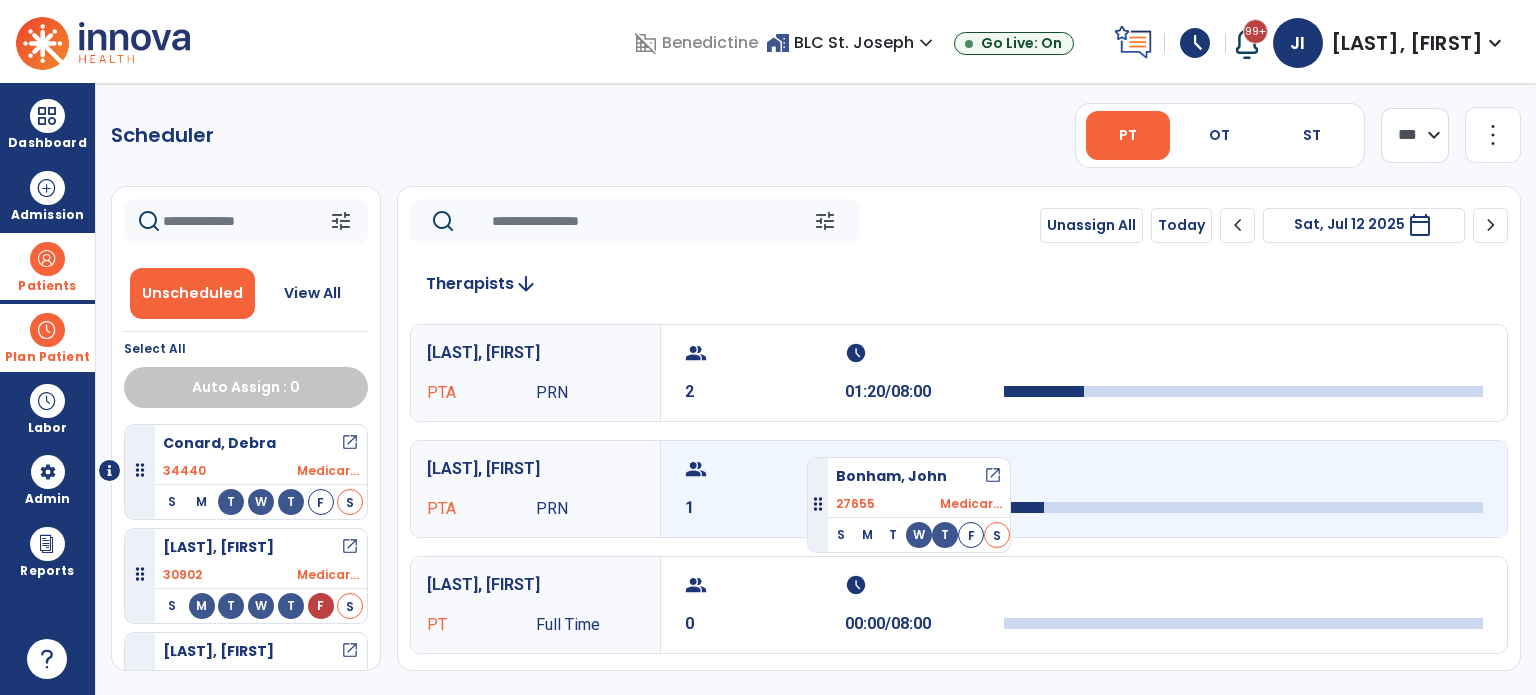 drag, startPoint x: 261, startPoint y: 444, endPoint x: 810, endPoint y: 450, distance: 549.0328 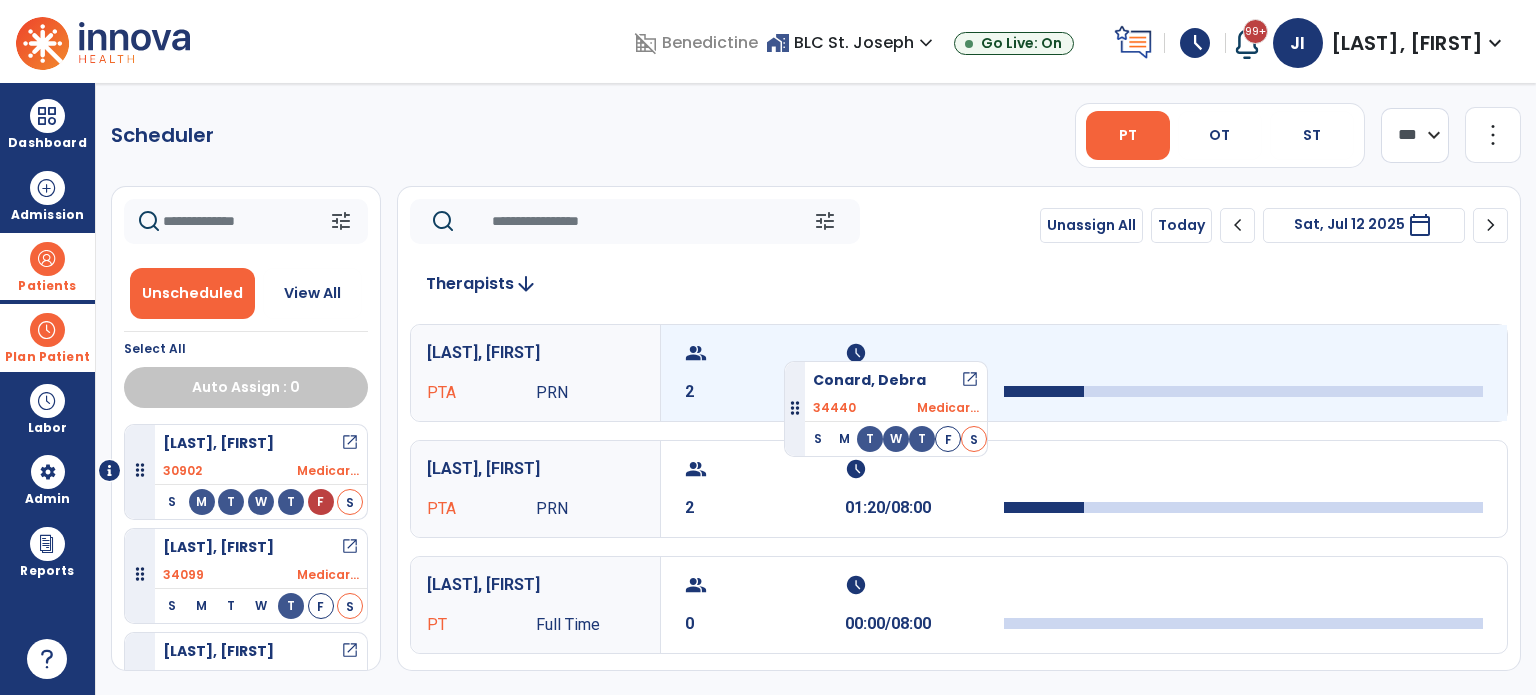 drag, startPoint x: 259, startPoint y: 459, endPoint x: 784, endPoint y: 353, distance: 535.59406 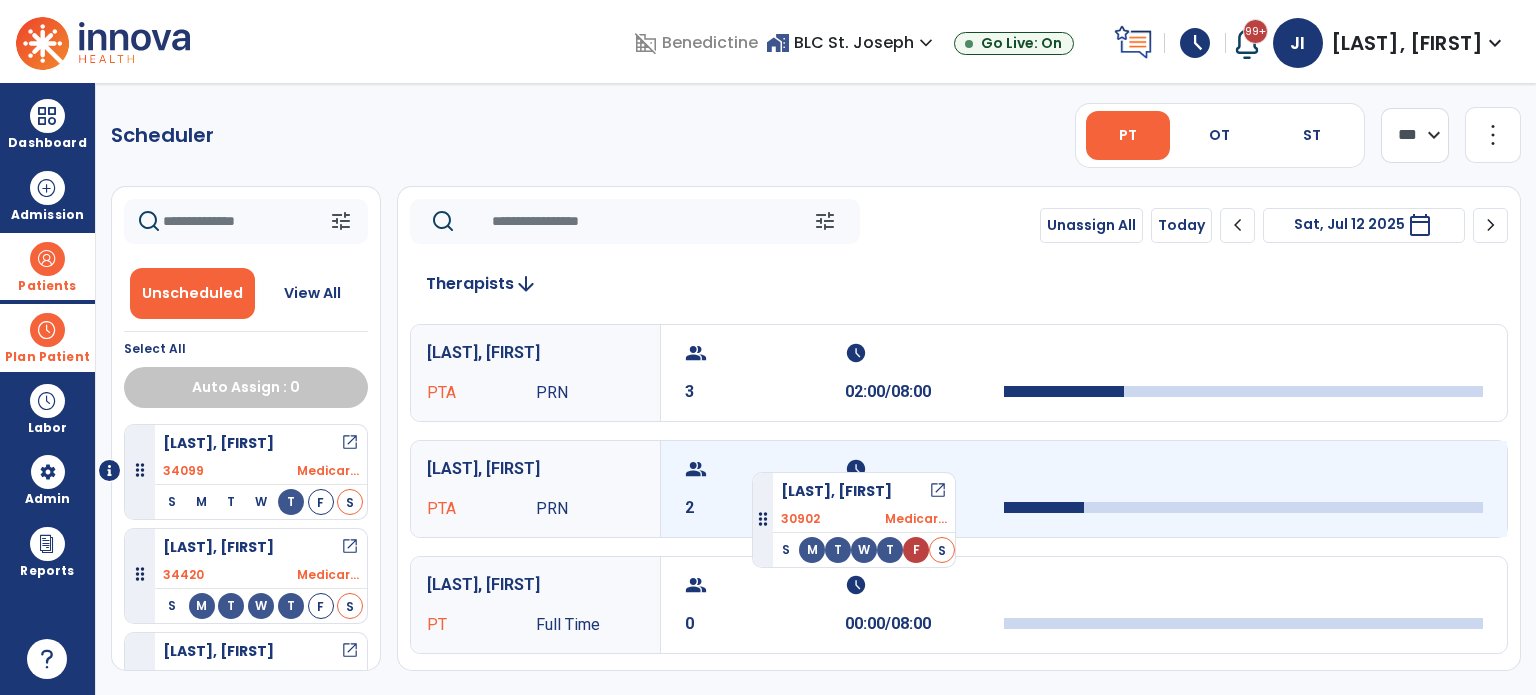 drag, startPoint x: 256, startPoint y: 450, endPoint x: 752, endPoint y: 464, distance: 496.19754 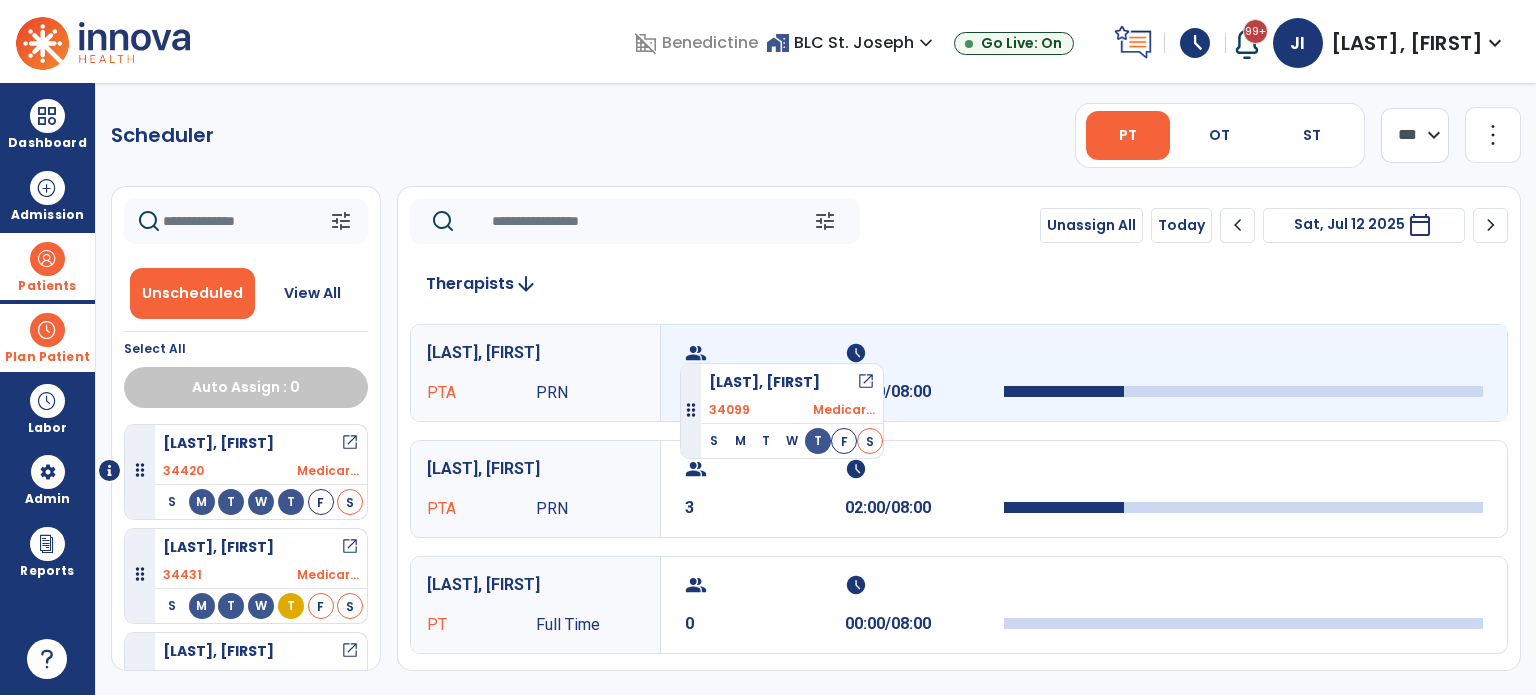 drag, startPoint x: 256, startPoint y: 451, endPoint x: 700, endPoint y: 351, distance: 455.12195 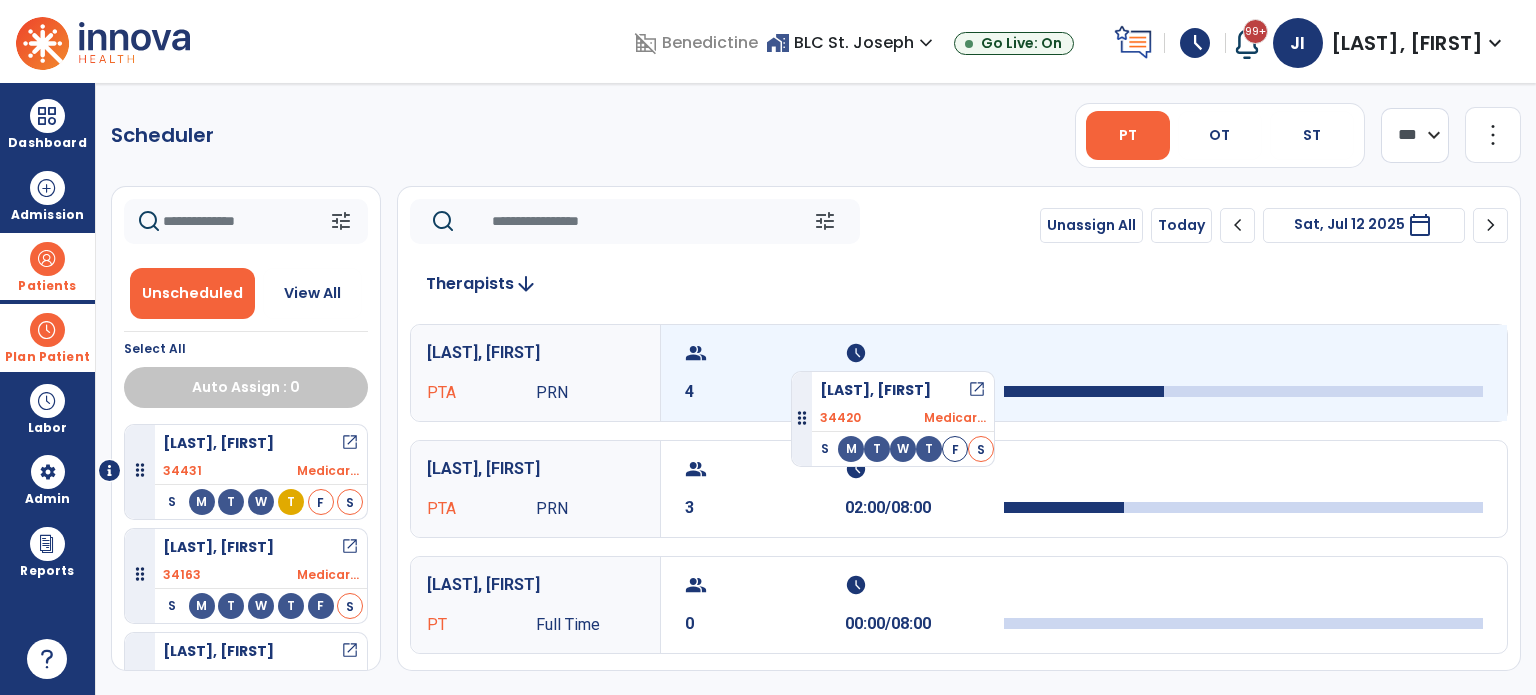 drag, startPoint x: 231, startPoint y: 453, endPoint x: 791, endPoint y: 363, distance: 567.18604 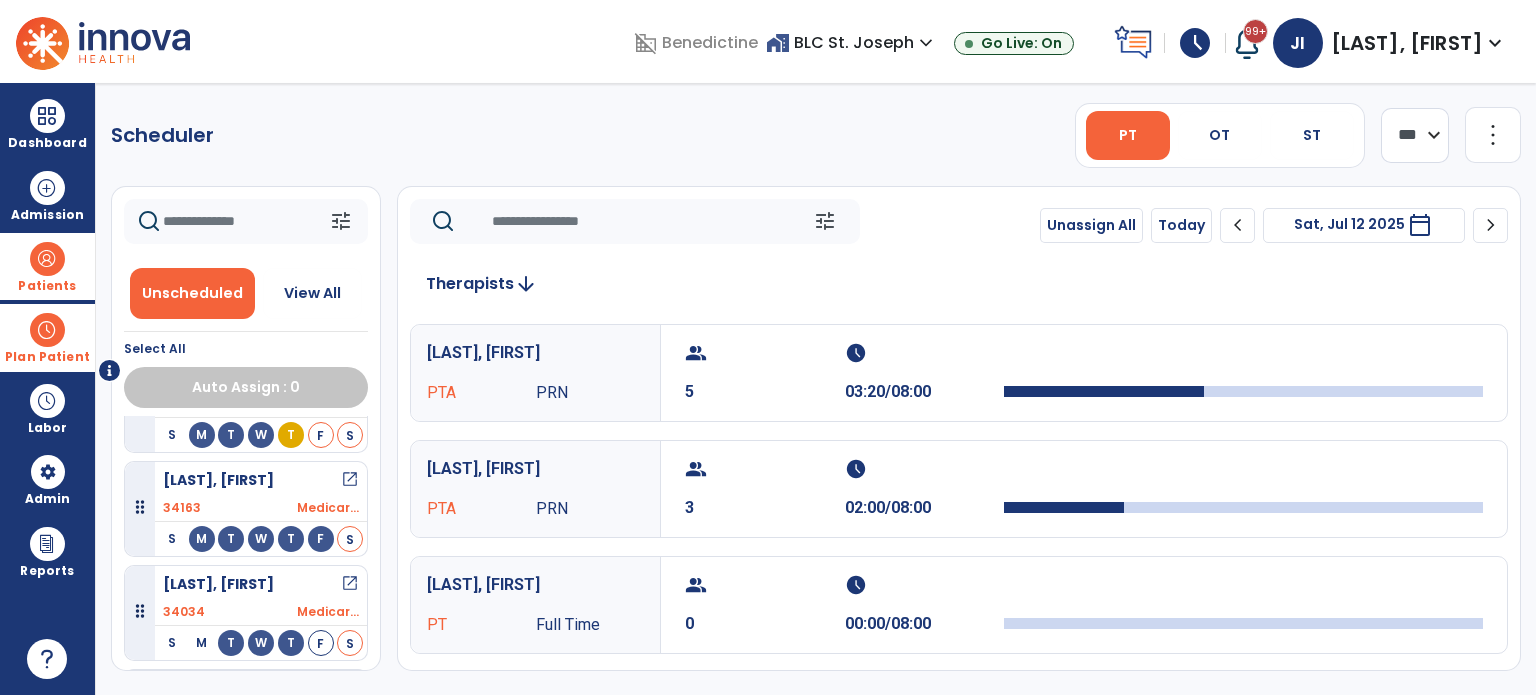 scroll, scrollTop: 100, scrollLeft: 0, axis: vertical 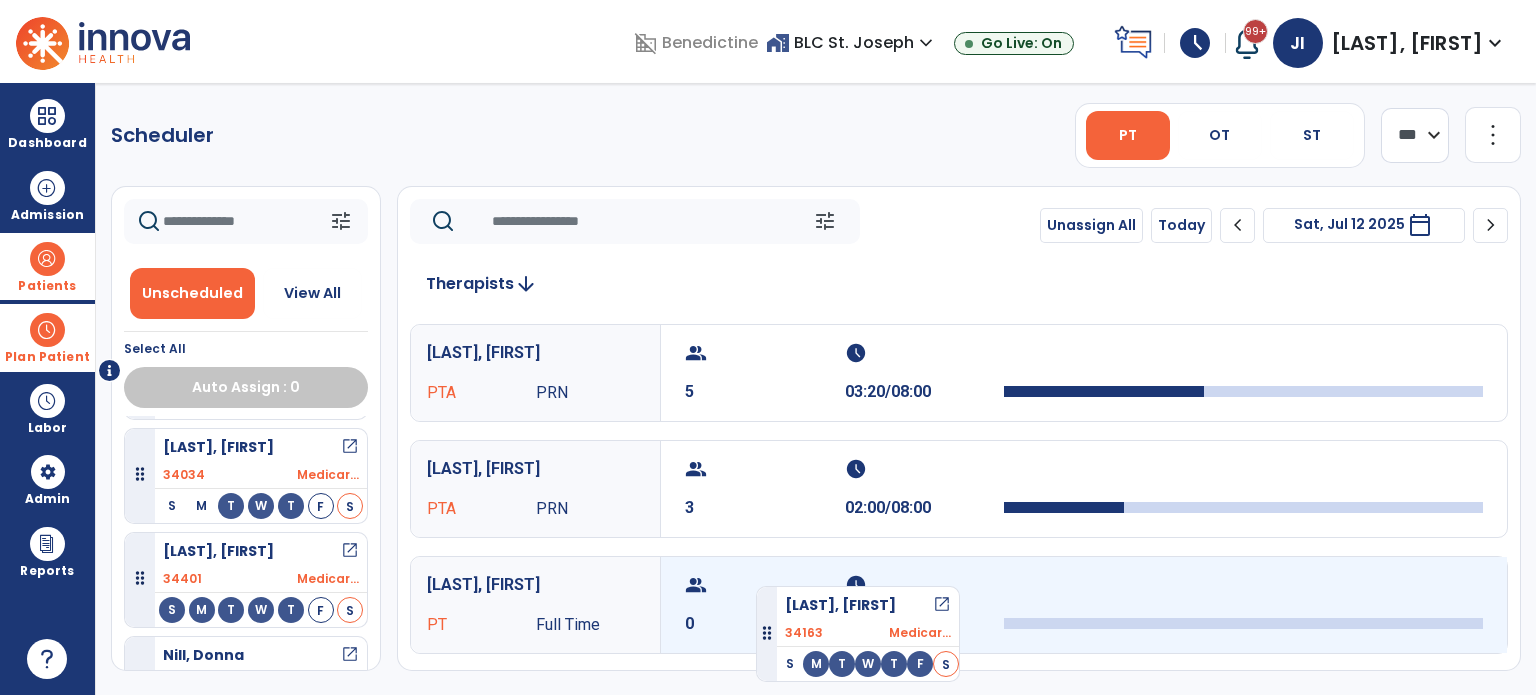 drag, startPoint x: 277, startPoint y: 459, endPoint x: 770, endPoint y: 581, distance: 507.87103 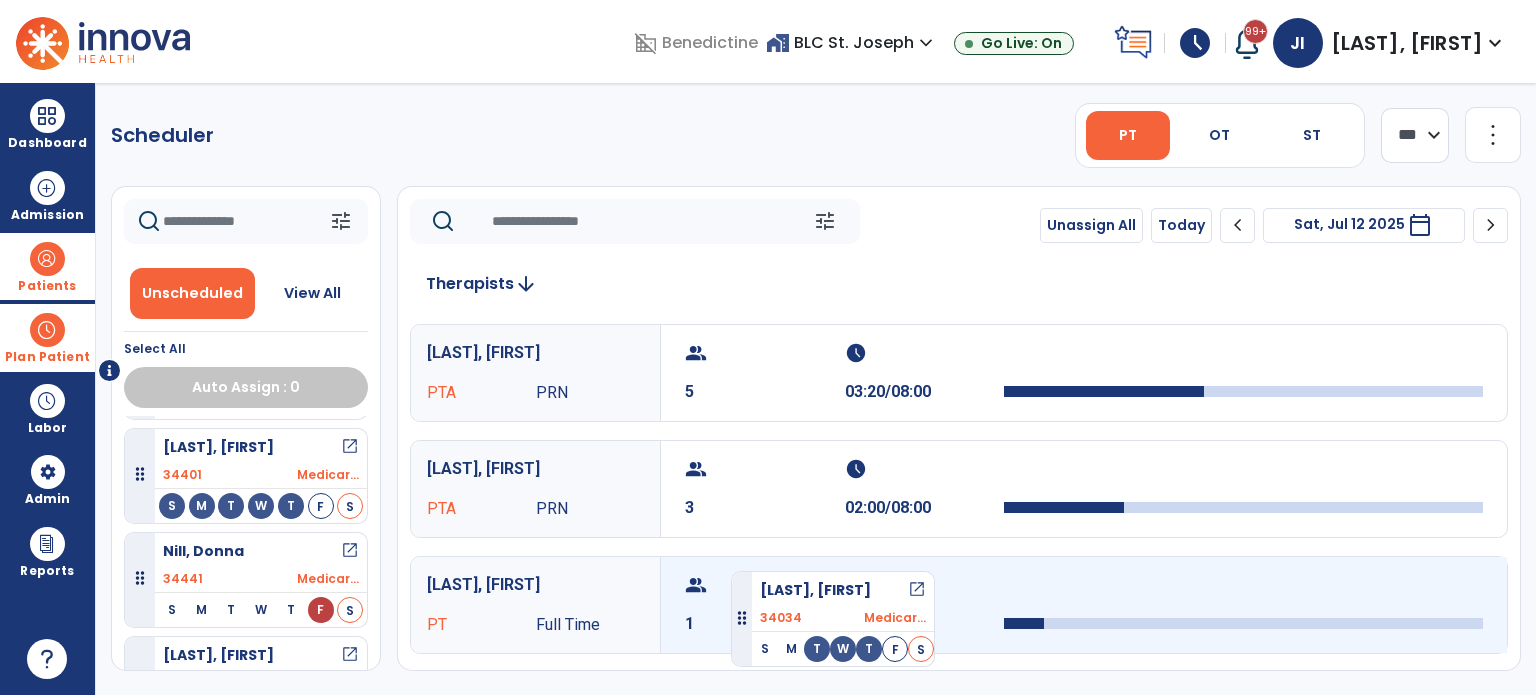 drag, startPoint x: 232, startPoint y: 457, endPoint x: 804, endPoint y: 579, distance: 584.8658 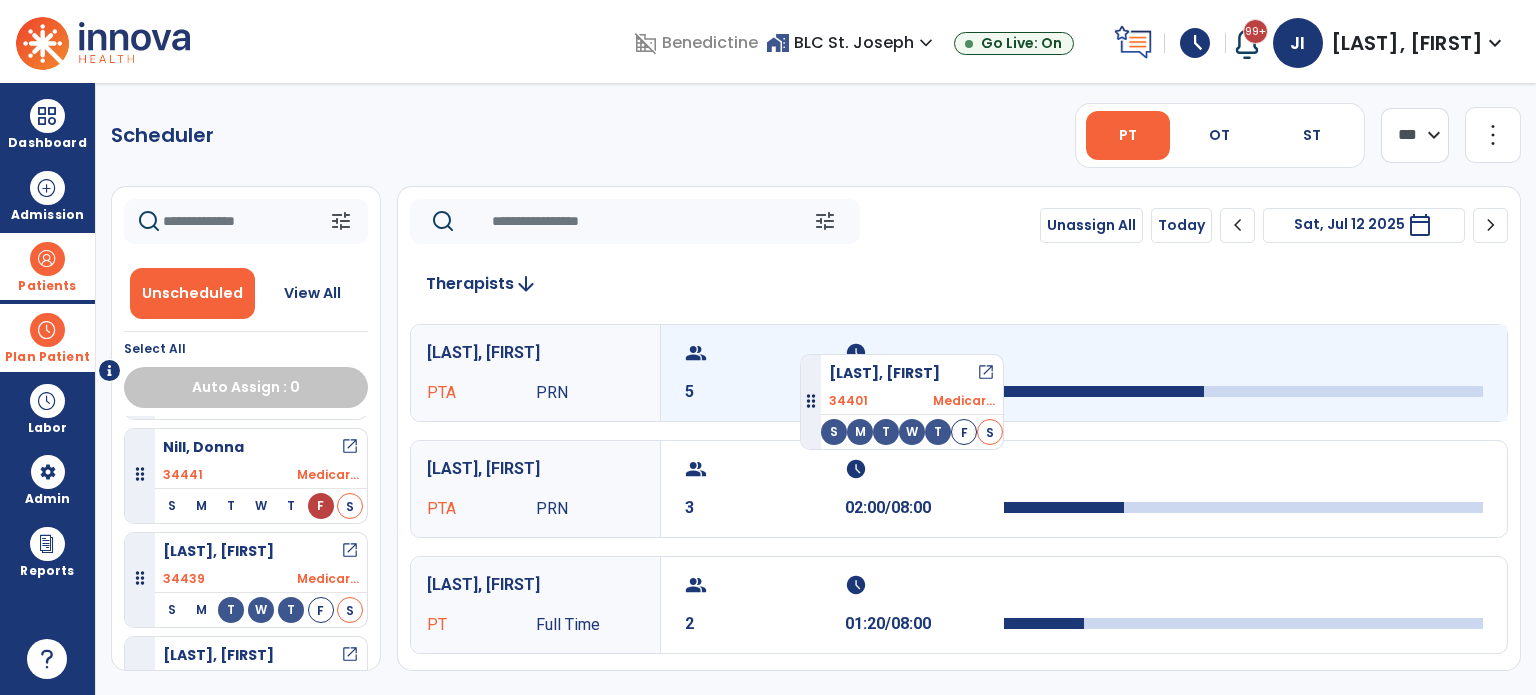 drag, startPoint x: 229, startPoint y: 463, endPoint x: 800, endPoint y: 346, distance: 582.86365 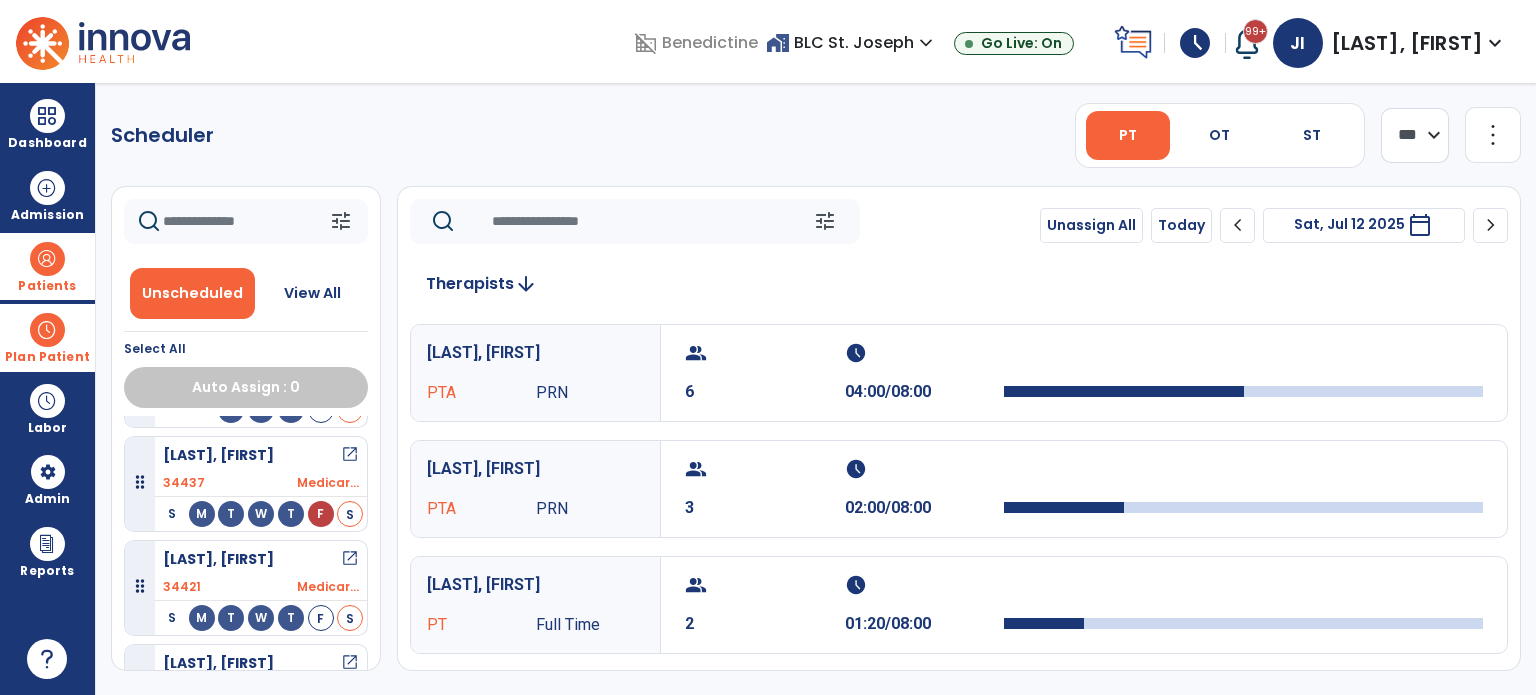 scroll, scrollTop: 200, scrollLeft: 0, axis: vertical 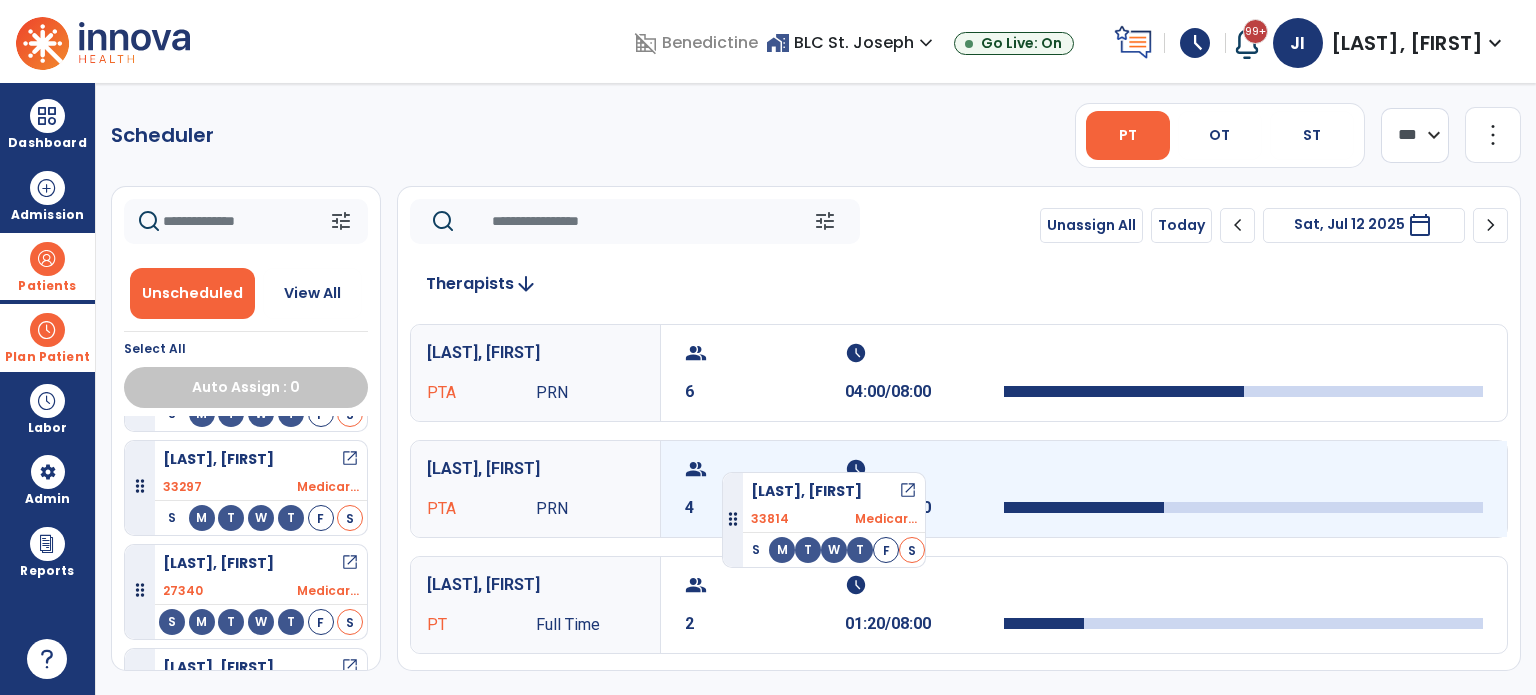 drag, startPoint x: 285, startPoint y: 463, endPoint x: 791, endPoint y: 464, distance: 506.00098 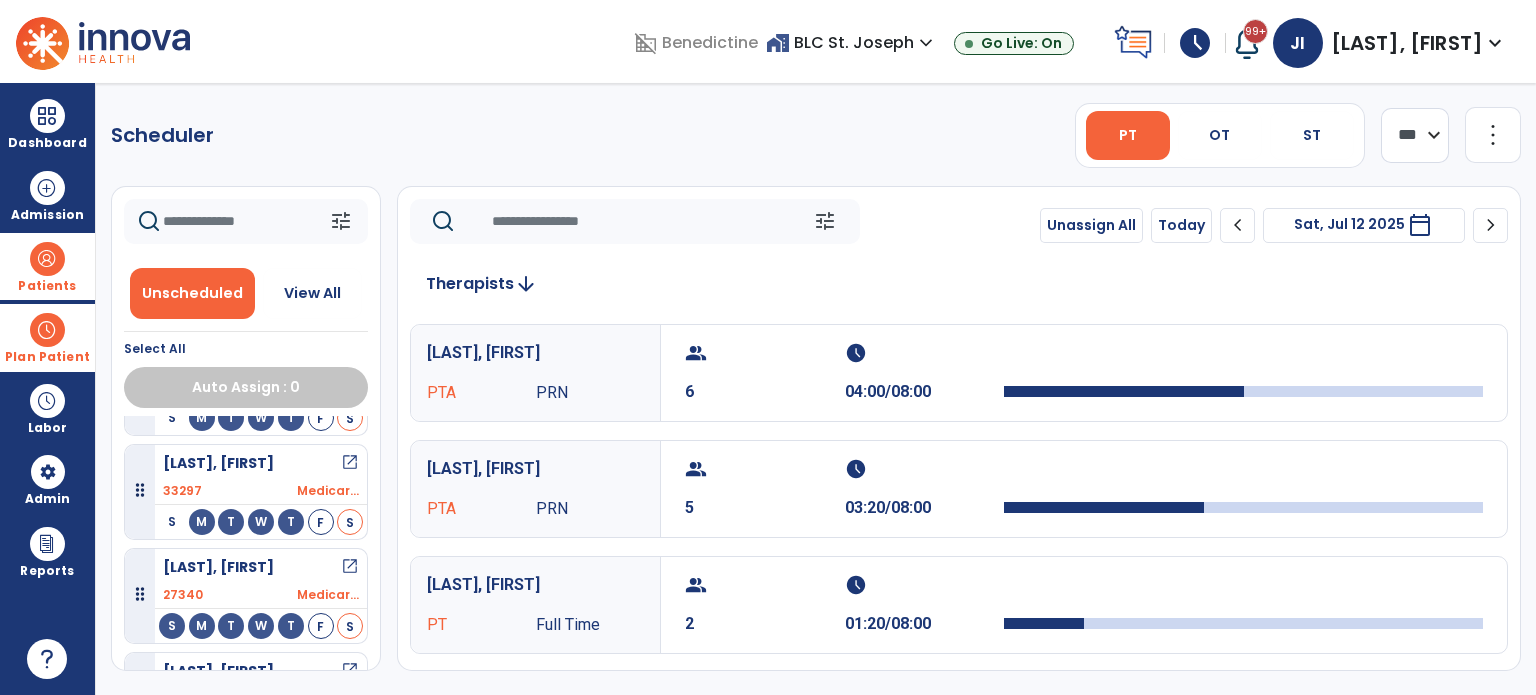 scroll, scrollTop: 600, scrollLeft: 0, axis: vertical 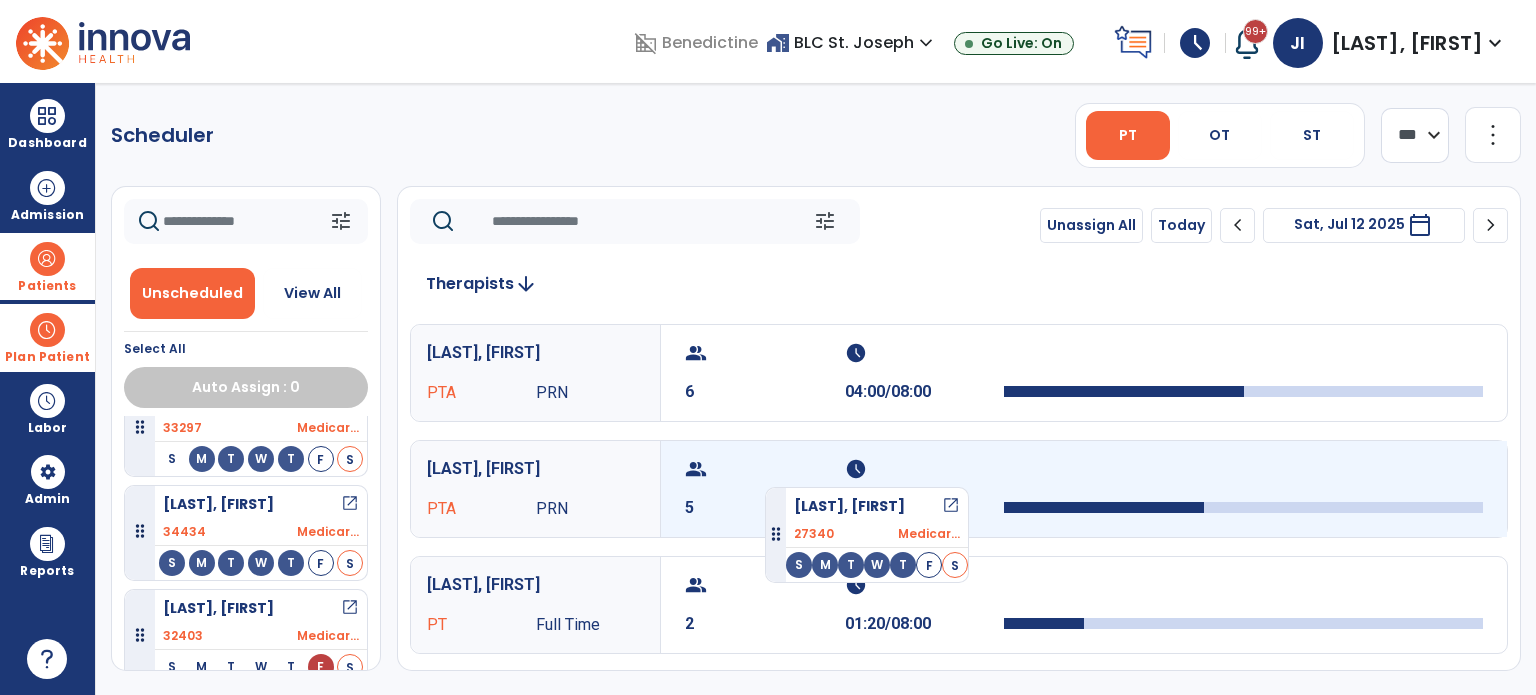drag, startPoint x: 230, startPoint y: 479, endPoint x: 787, endPoint y: 475, distance: 557.01434 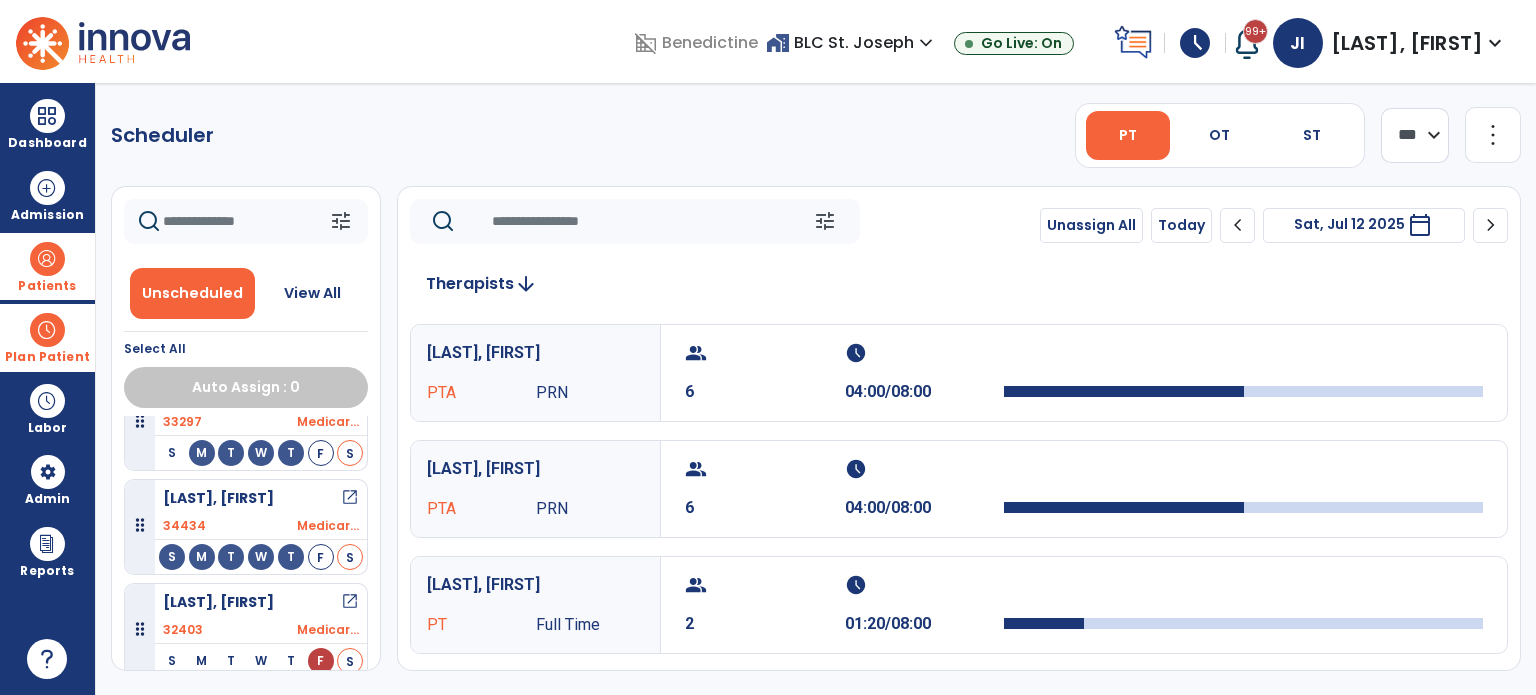 scroll, scrollTop: 563, scrollLeft: 0, axis: vertical 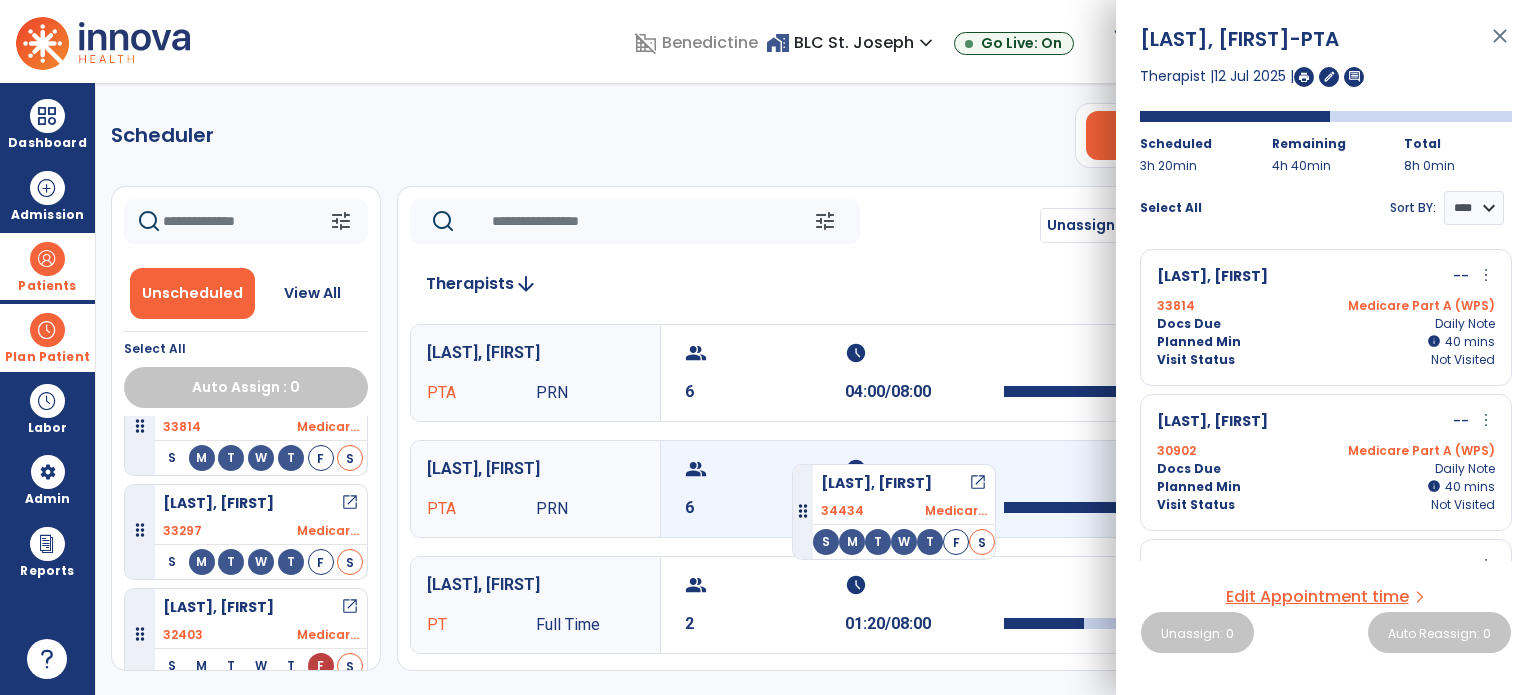 drag, startPoint x: 216, startPoint y: 499, endPoint x: 794, endPoint y: 456, distance: 579.5973 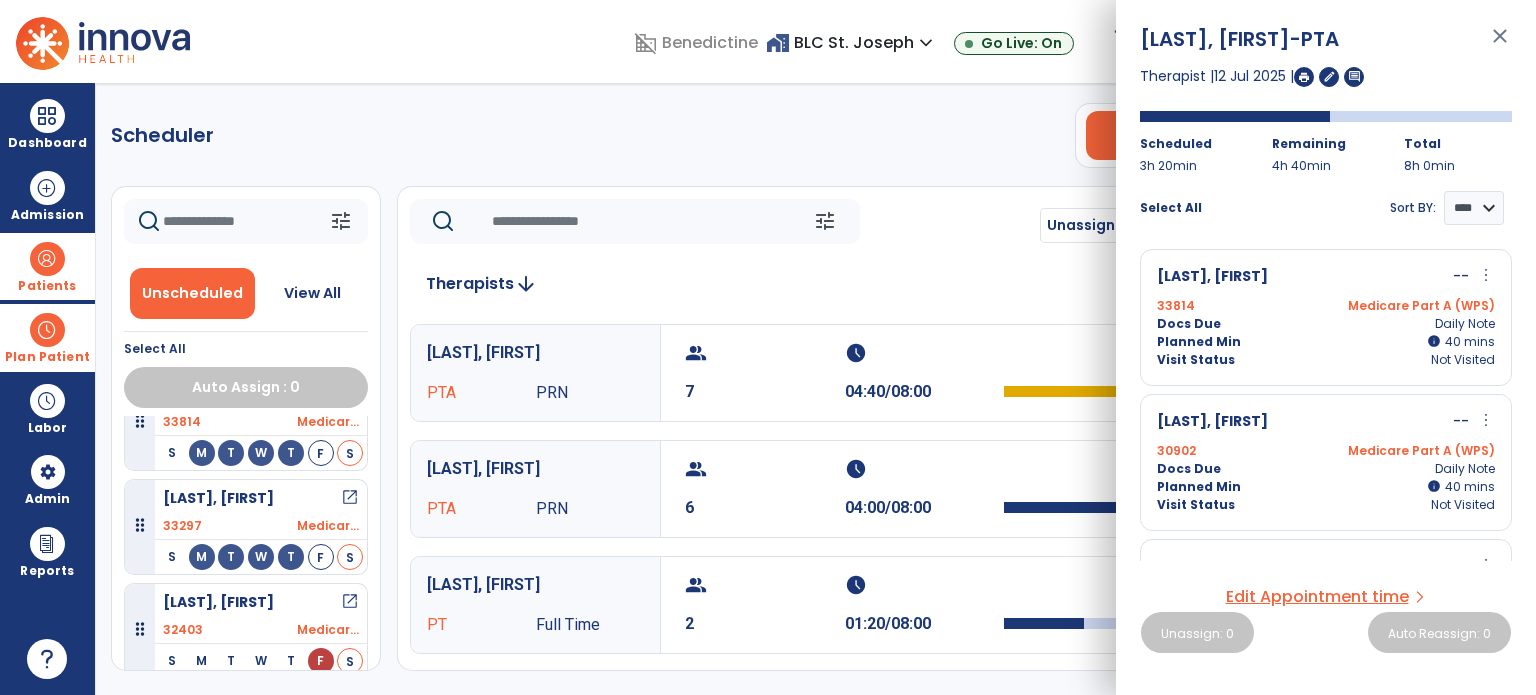 scroll, scrollTop: 460, scrollLeft: 0, axis: vertical 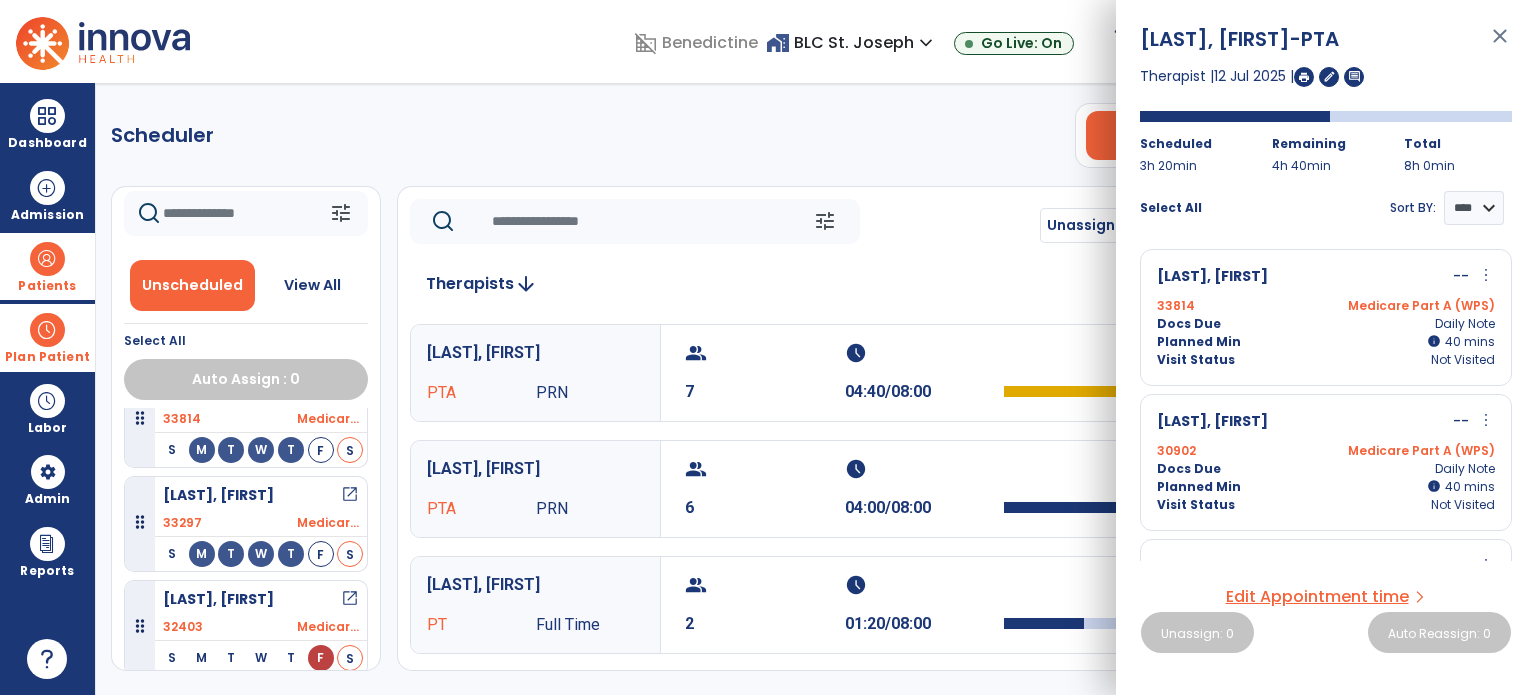 click on "close" at bounding box center (1500, 45) 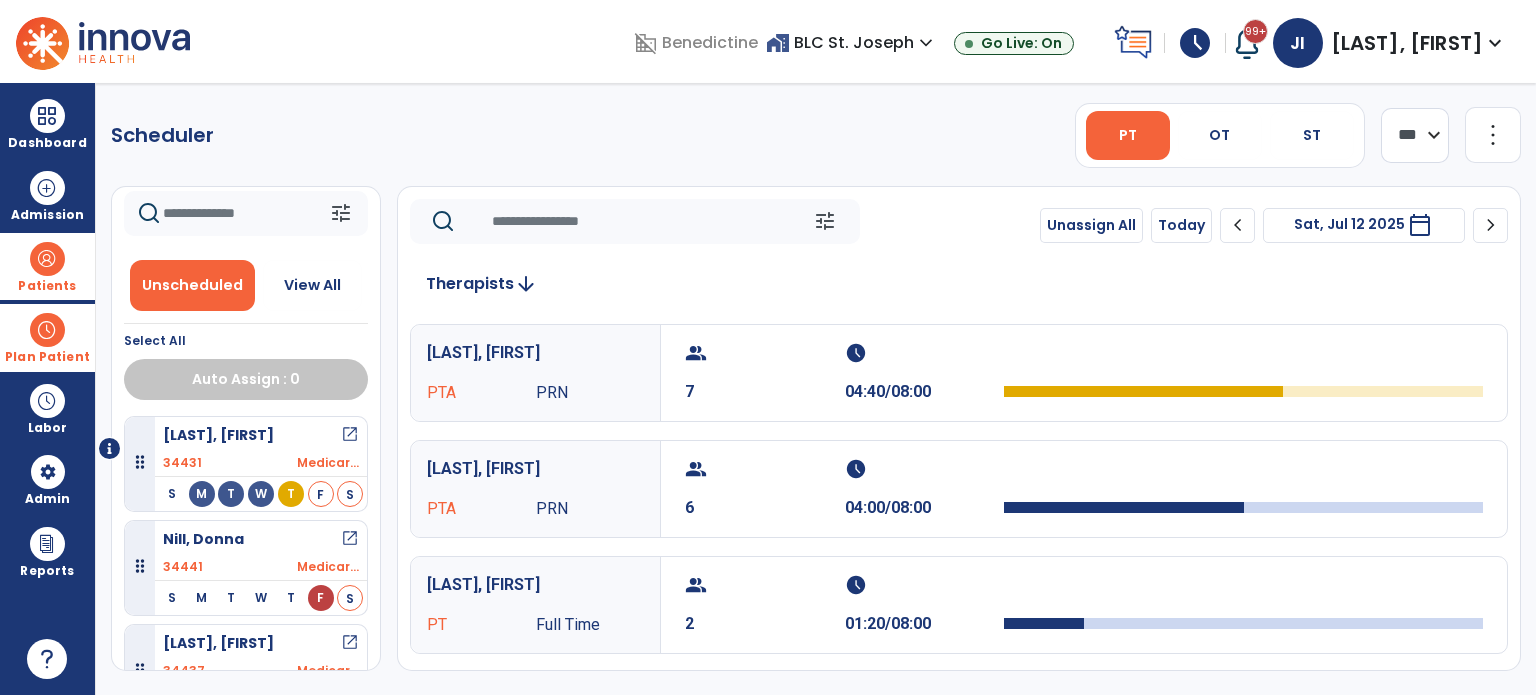 scroll, scrollTop: 100, scrollLeft: 0, axis: vertical 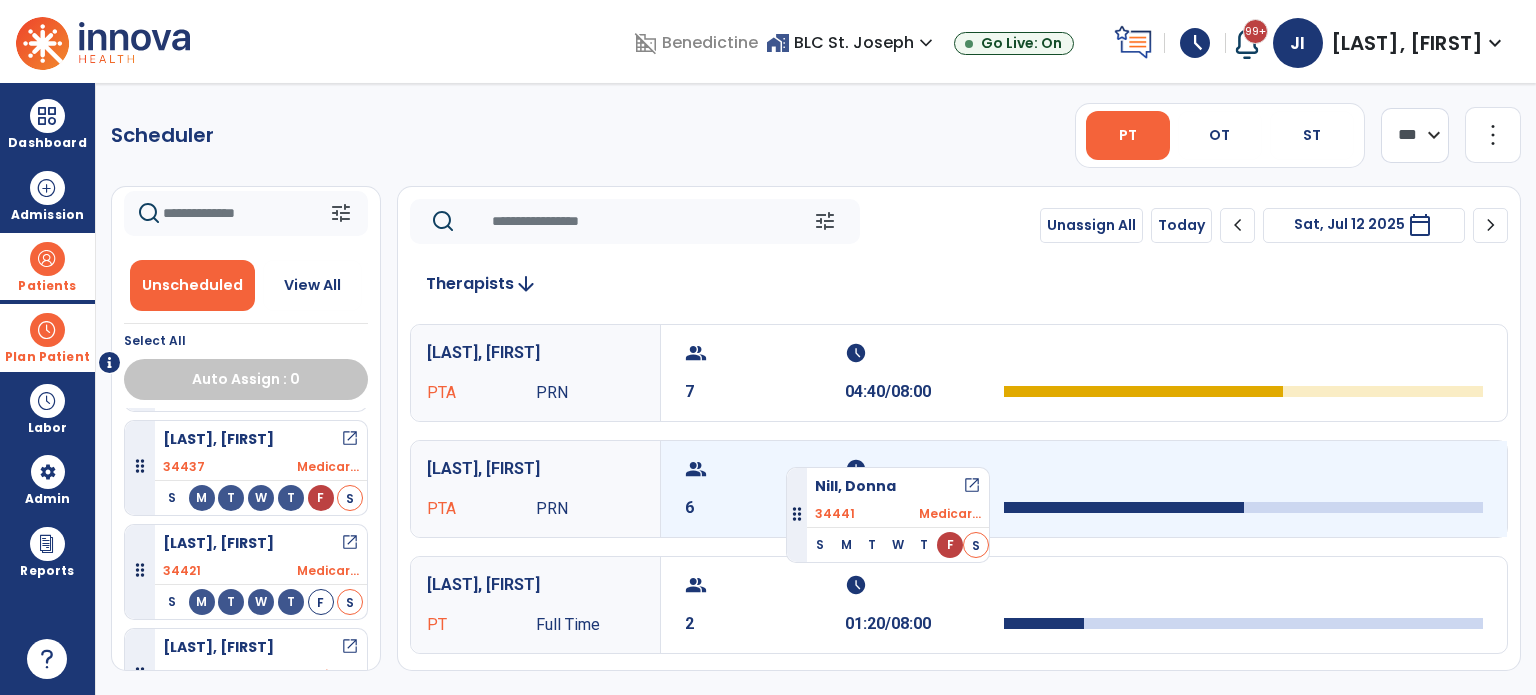 drag, startPoint x: 242, startPoint y: 452, endPoint x: 786, endPoint y: 459, distance: 544.04504 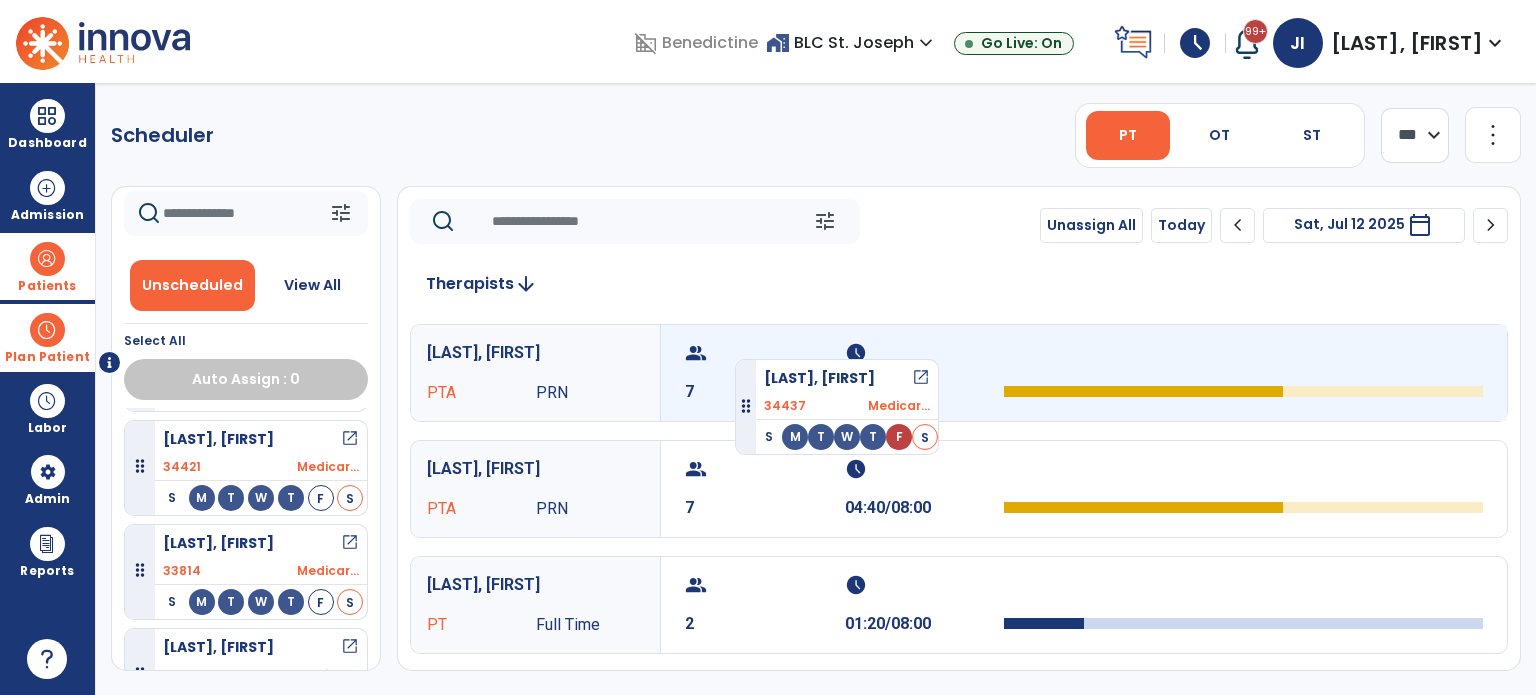 drag, startPoint x: 235, startPoint y: 451, endPoint x: 735, endPoint y: 351, distance: 509.90195 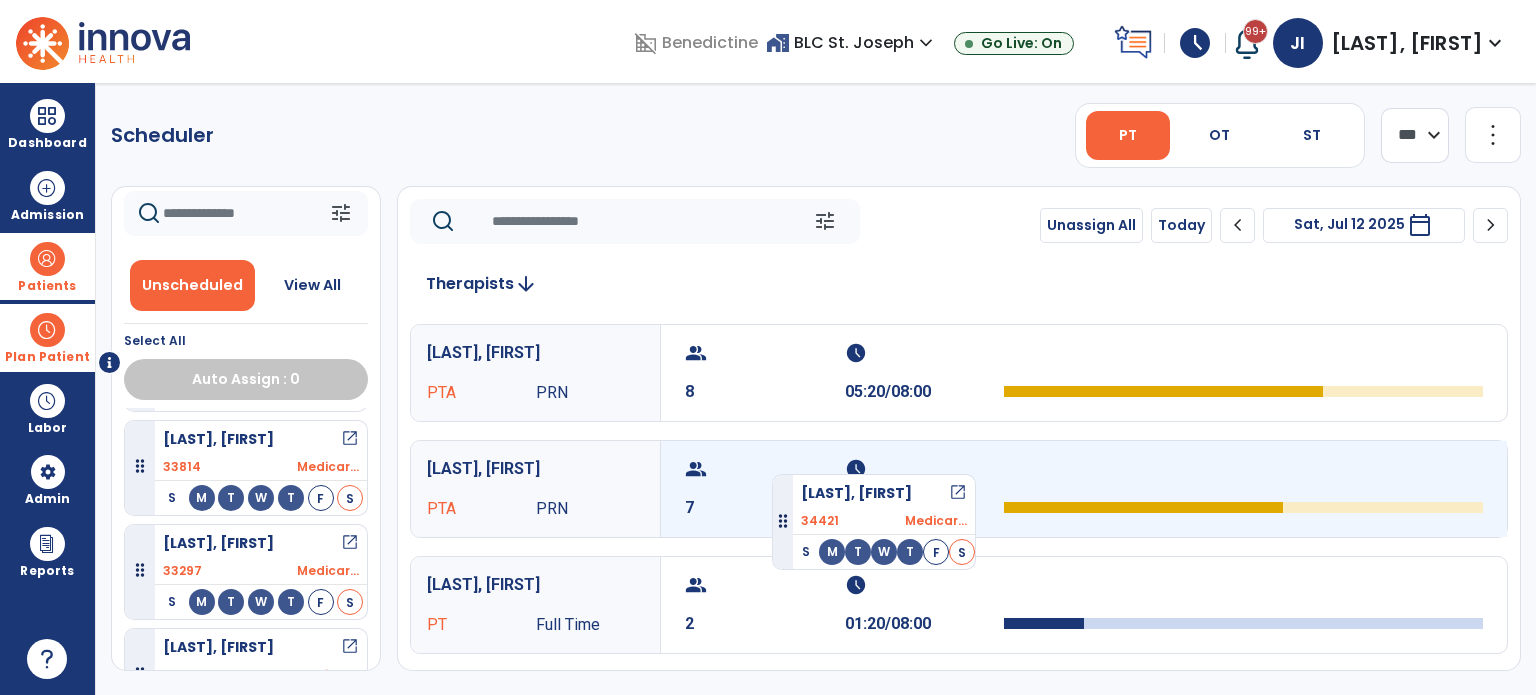 drag, startPoint x: 243, startPoint y: 453, endPoint x: 772, endPoint y: 466, distance: 529.1597 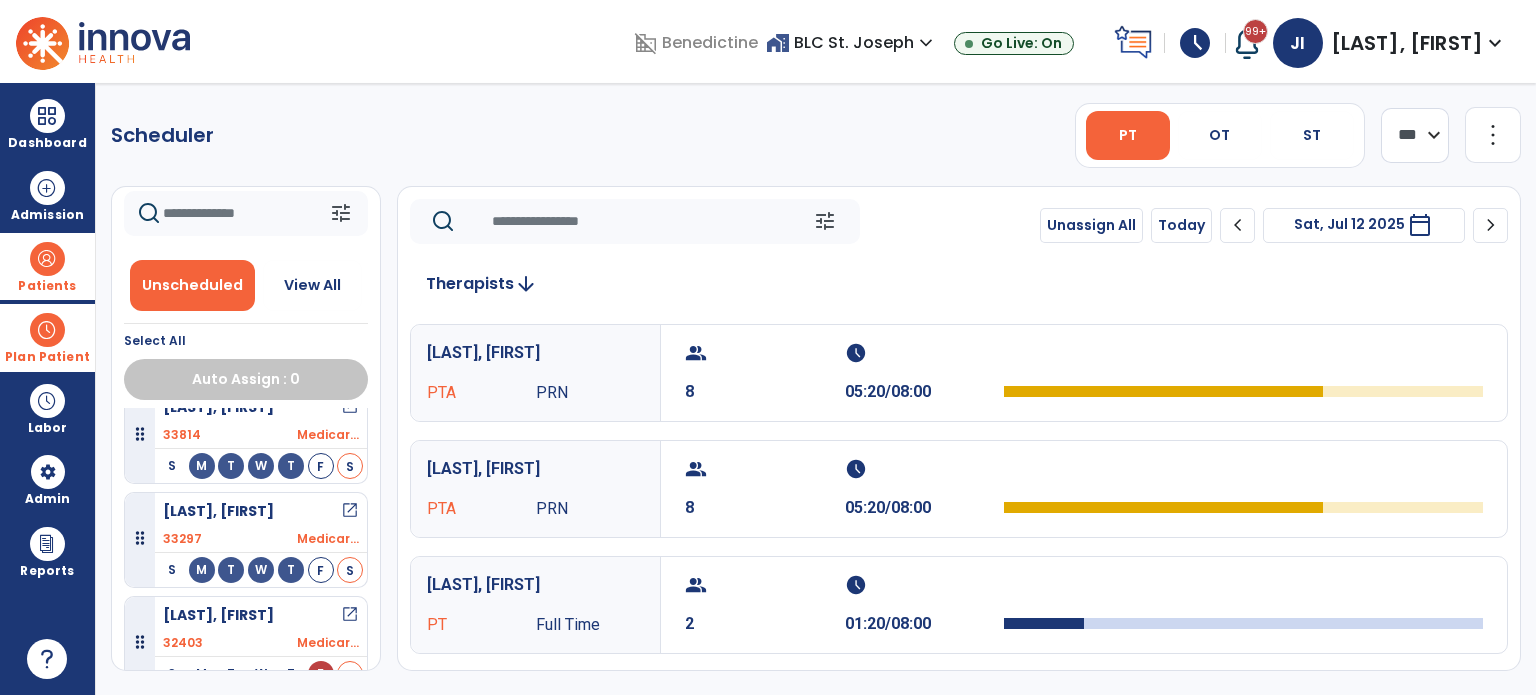 scroll, scrollTop: 149, scrollLeft: 0, axis: vertical 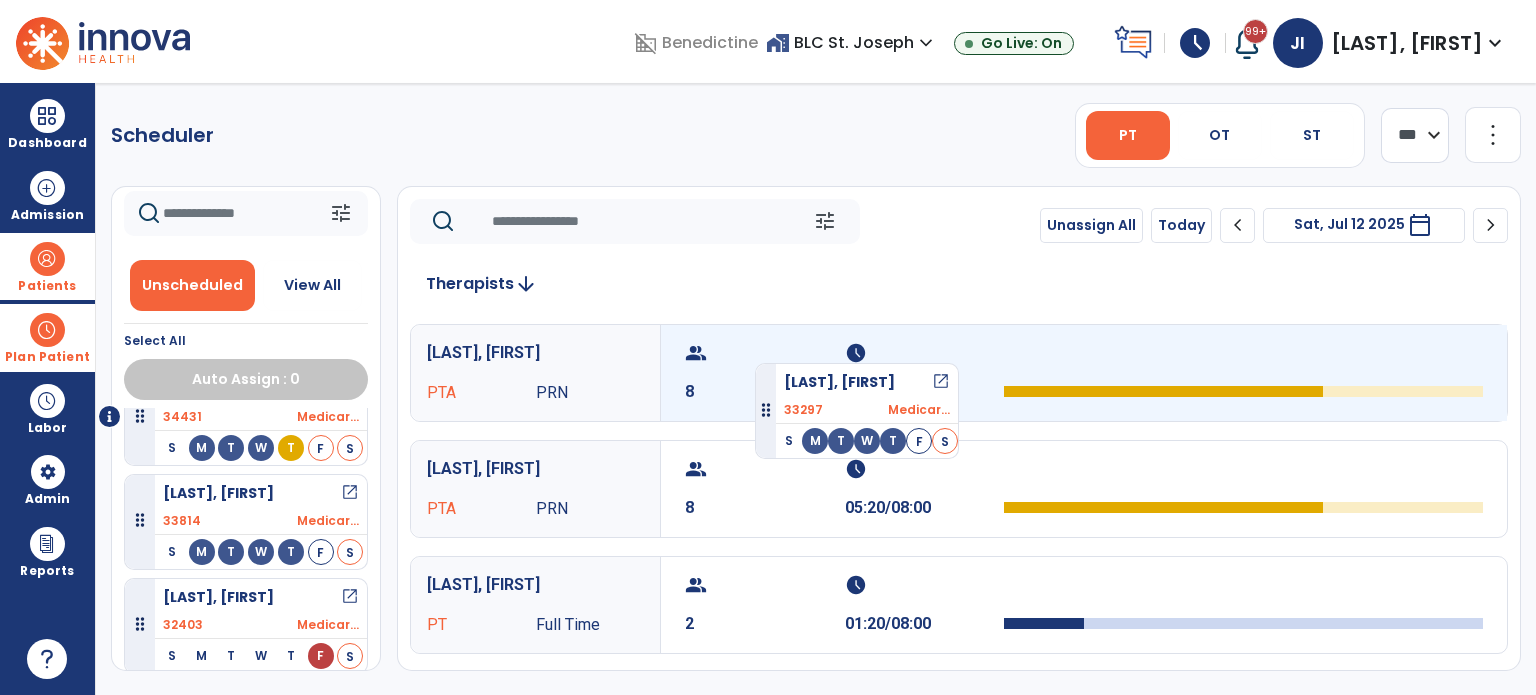 drag, startPoint x: 242, startPoint y: 507, endPoint x: 755, endPoint y: 355, distance: 535.04486 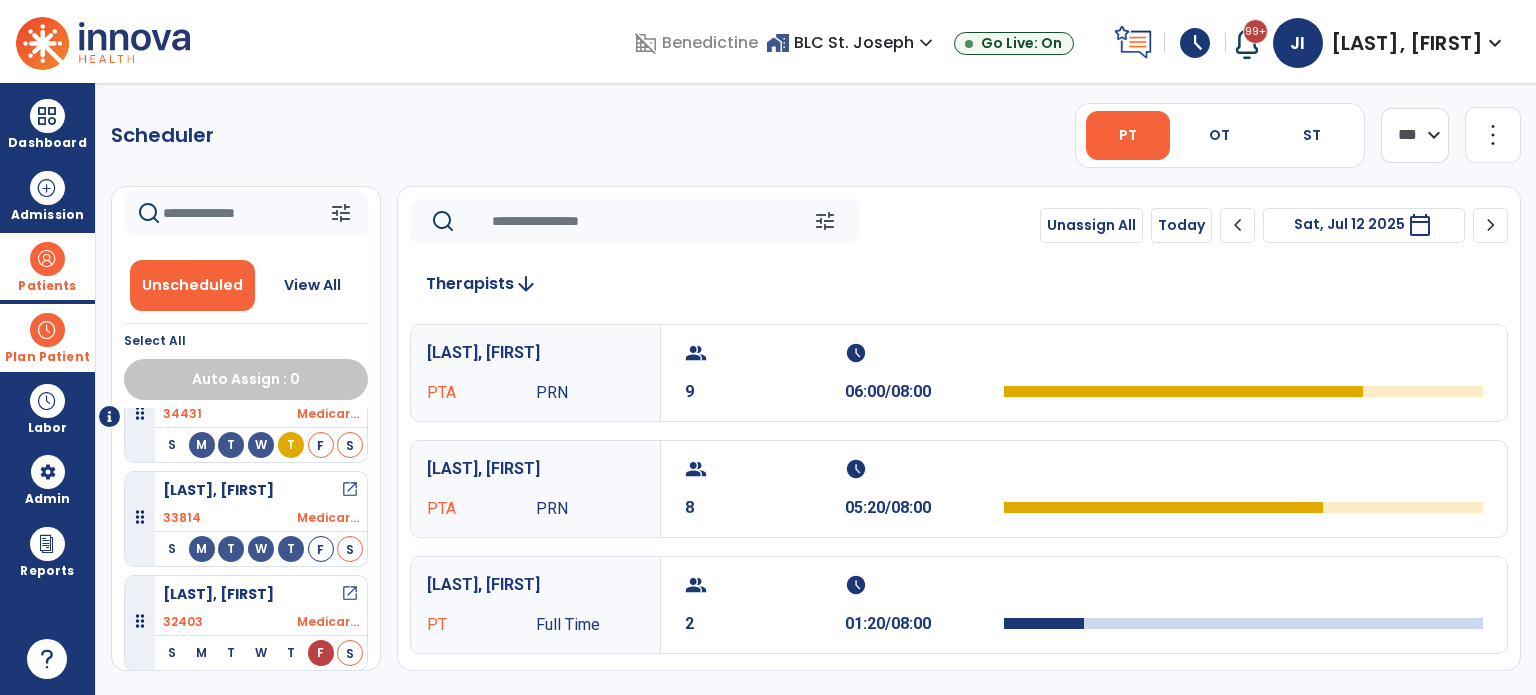 scroll, scrollTop: 46, scrollLeft: 0, axis: vertical 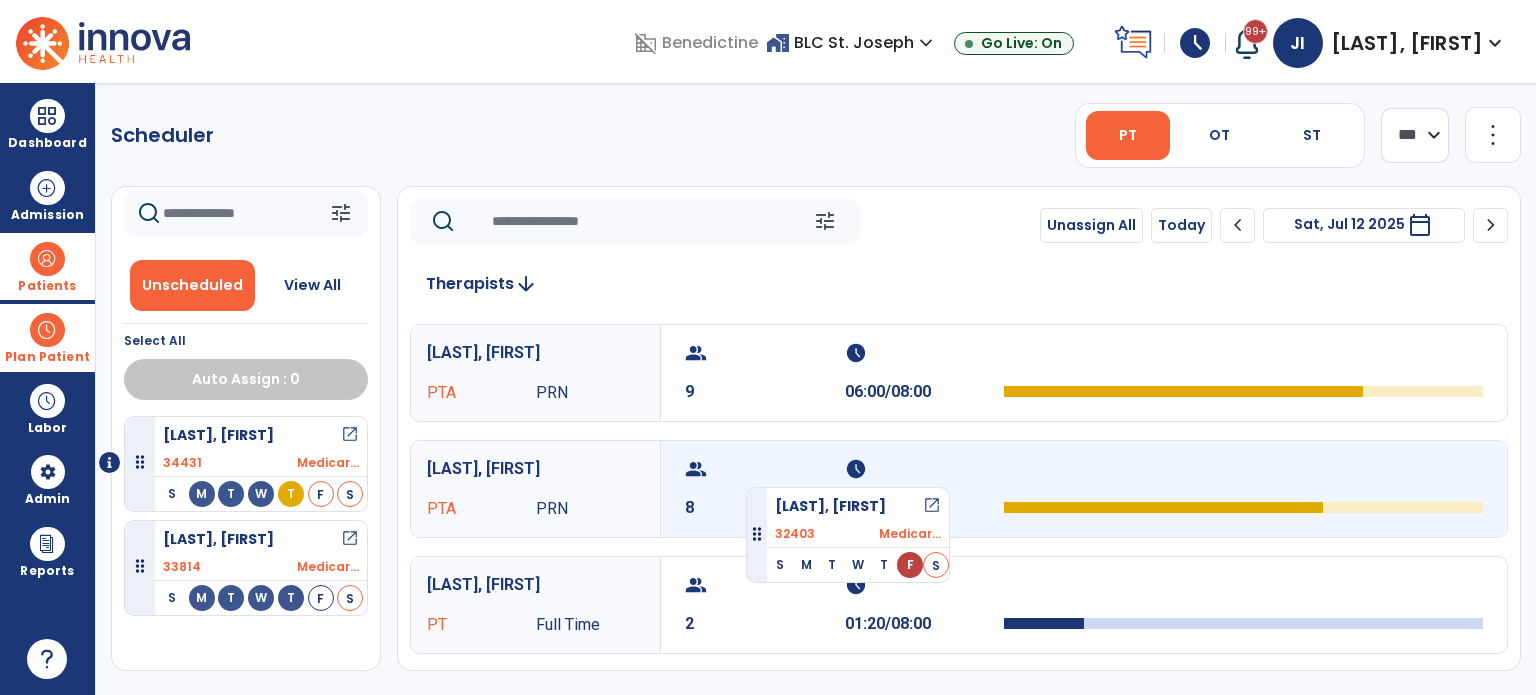 drag, startPoint x: 227, startPoint y: 605, endPoint x: 750, endPoint y: 479, distance: 537.96375 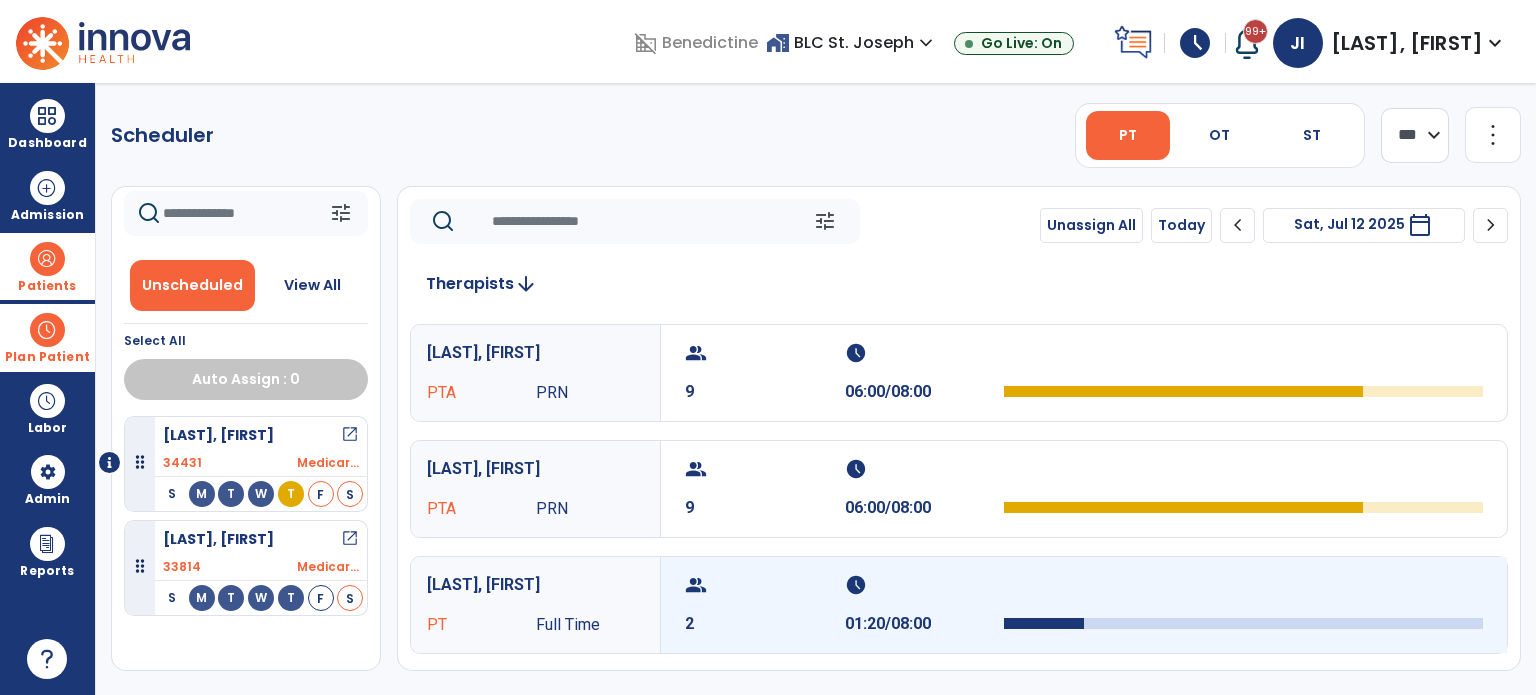scroll, scrollTop: 2, scrollLeft: 0, axis: vertical 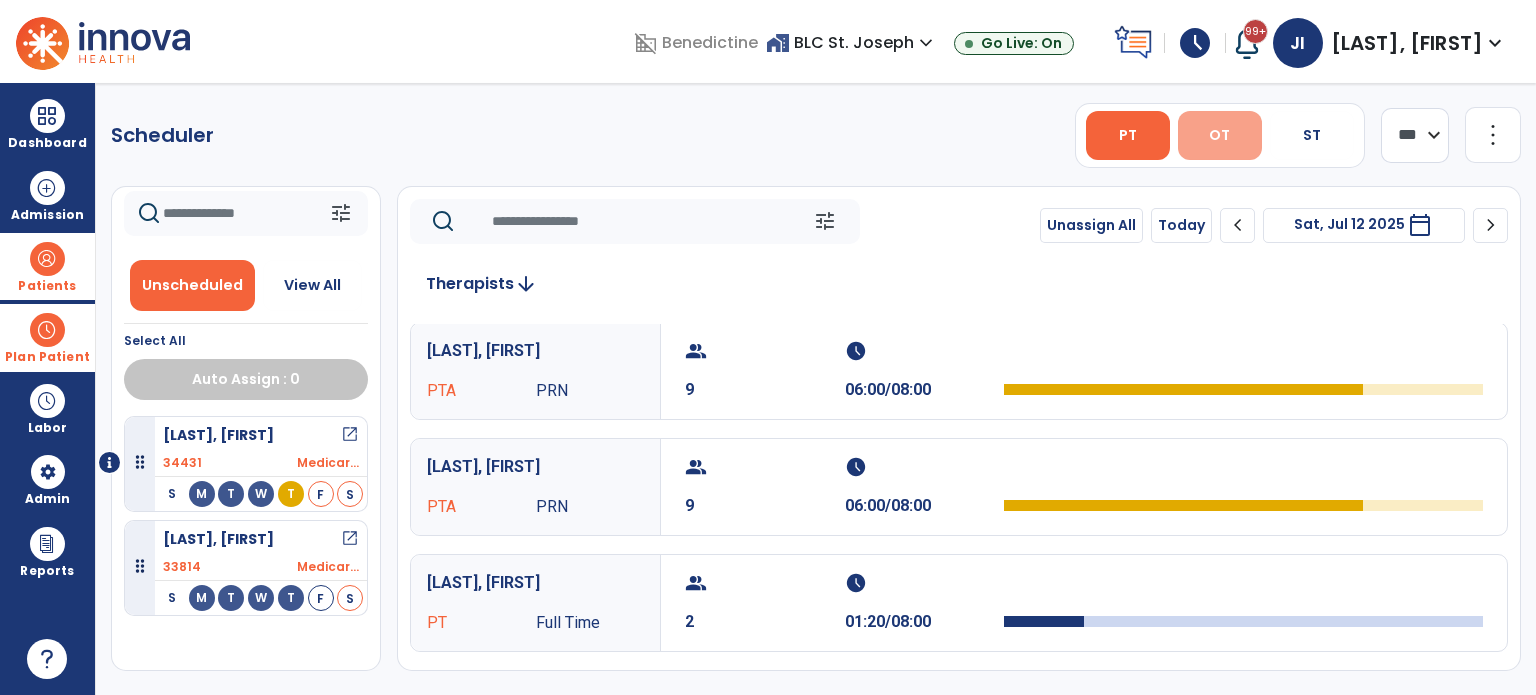 click on "OT" at bounding box center [1219, 135] 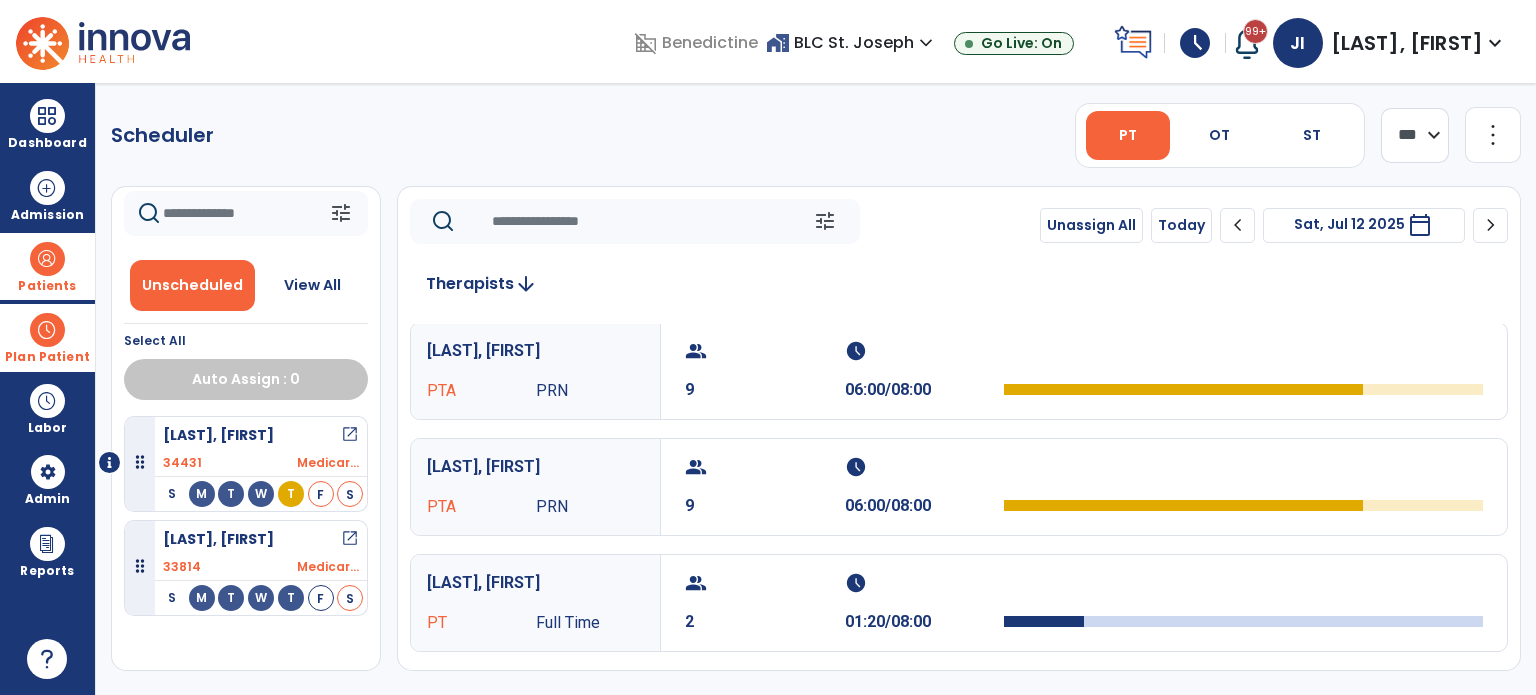 scroll, scrollTop: 0, scrollLeft: 0, axis: both 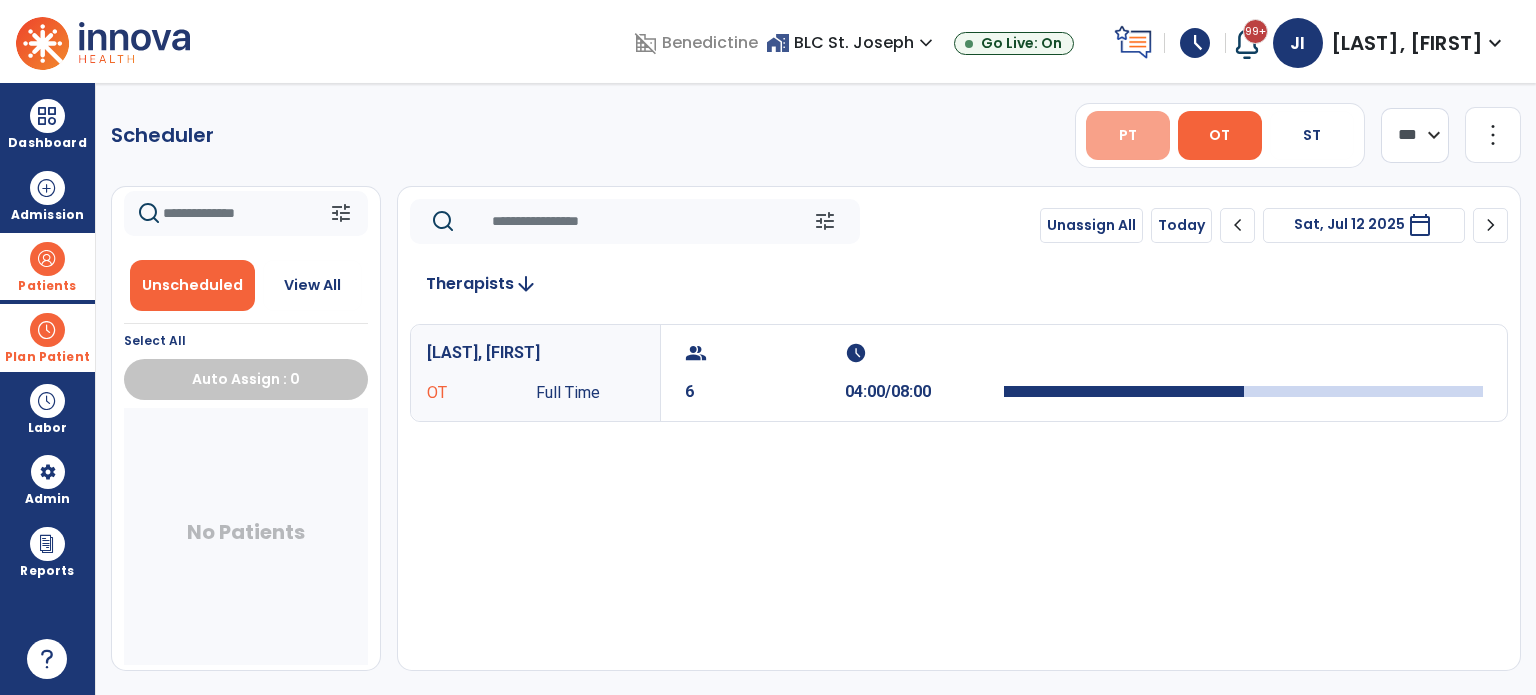 click on "PT" at bounding box center [1128, 135] 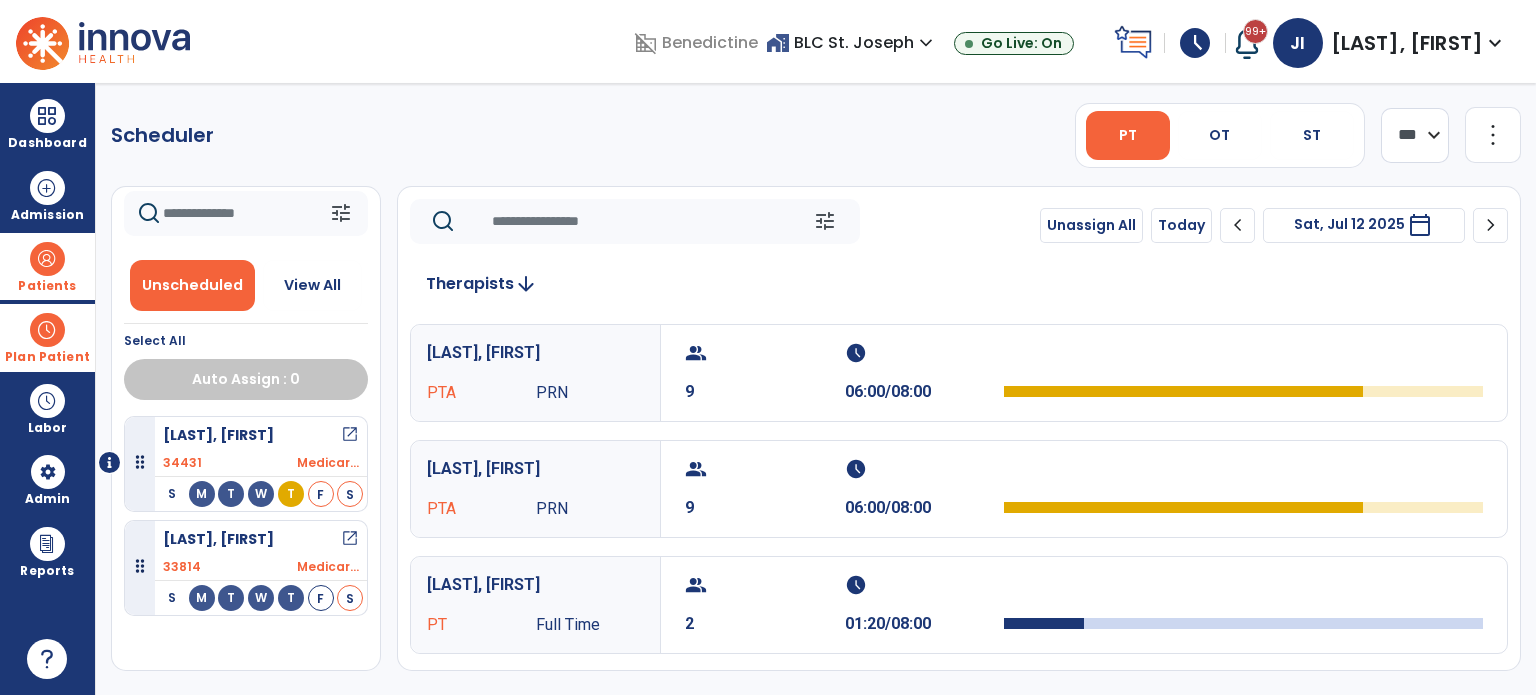 click at bounding box center [47, 330] 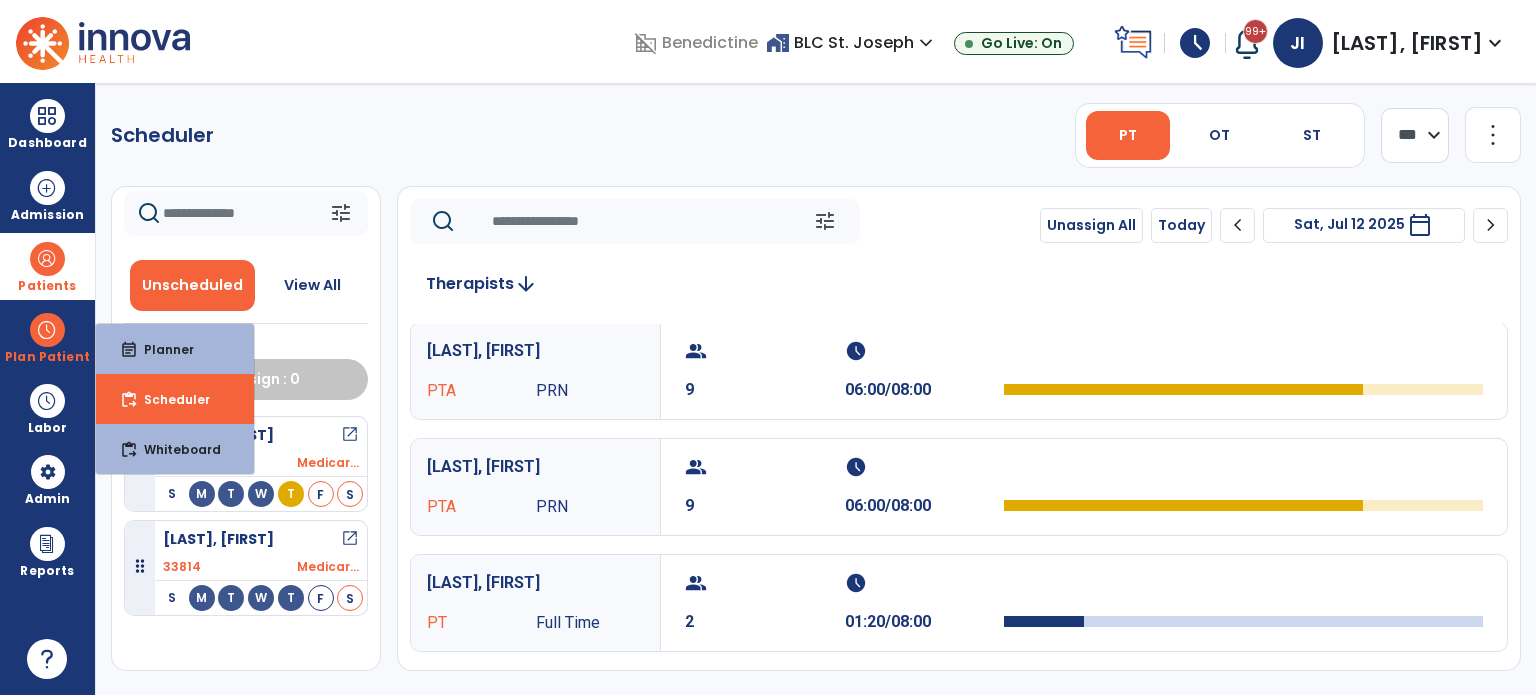 scroll, scrollTop: 0, scrollLeft: 0, axis: both 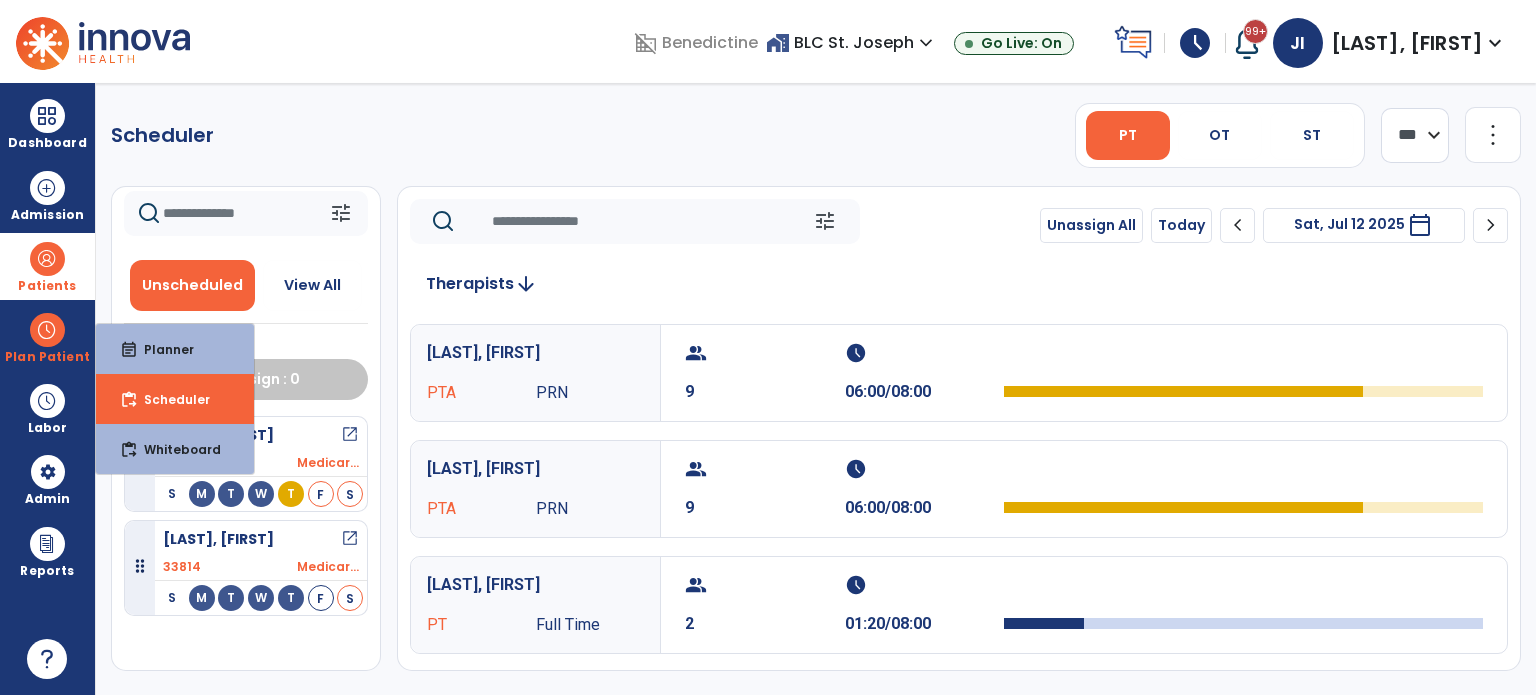 click at bounding box center [47, 259] 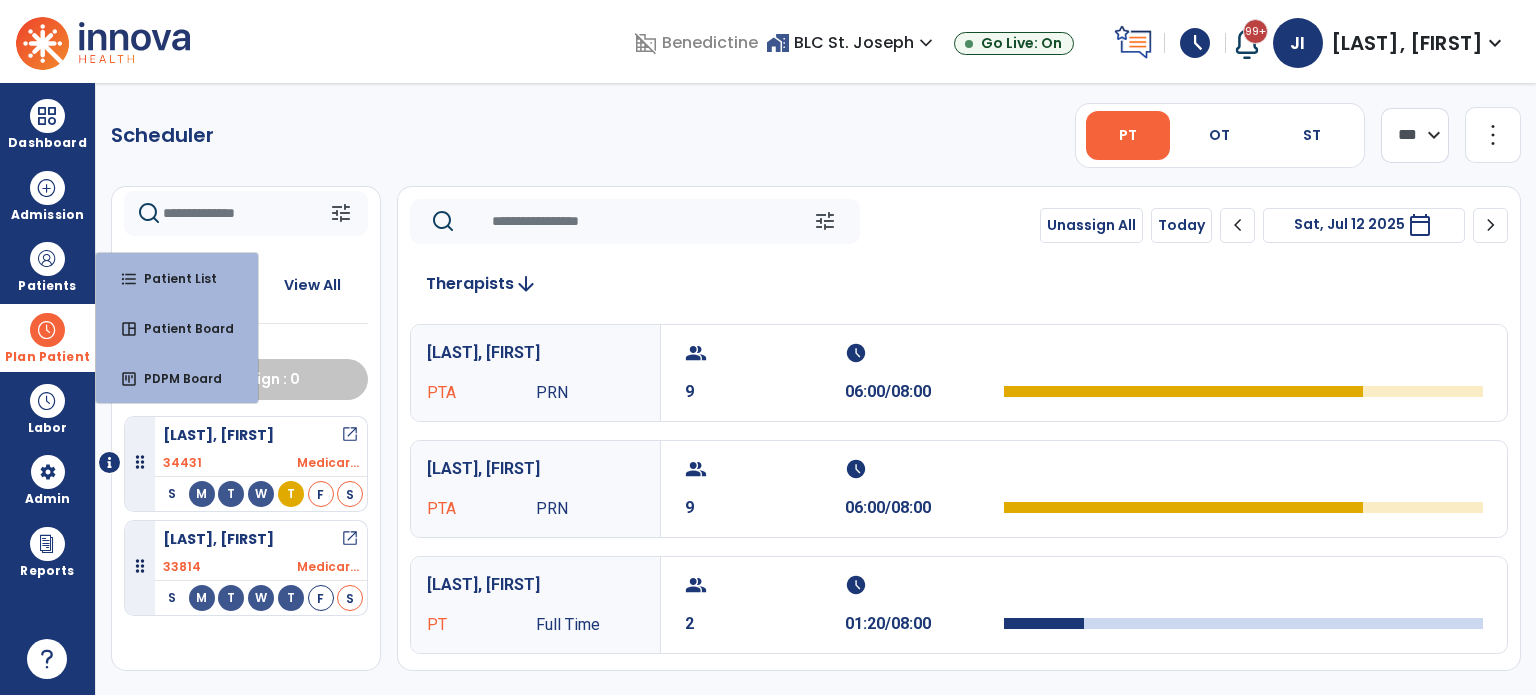 click on "Plan Patient" at bounding box center [47, 337] 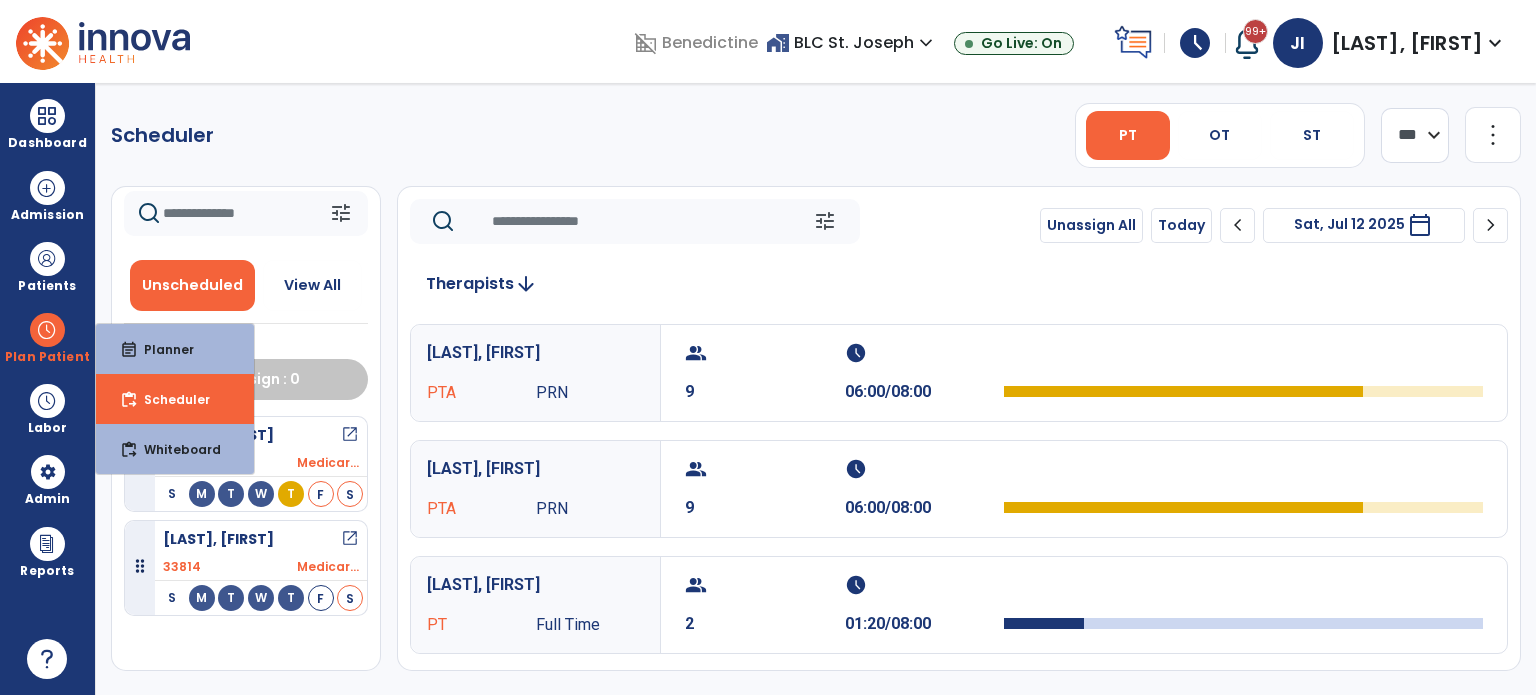 click on "Scheduler   PT   OT   ST  **** *** more_vert  Manage Labor   View All Therapists   Print" 